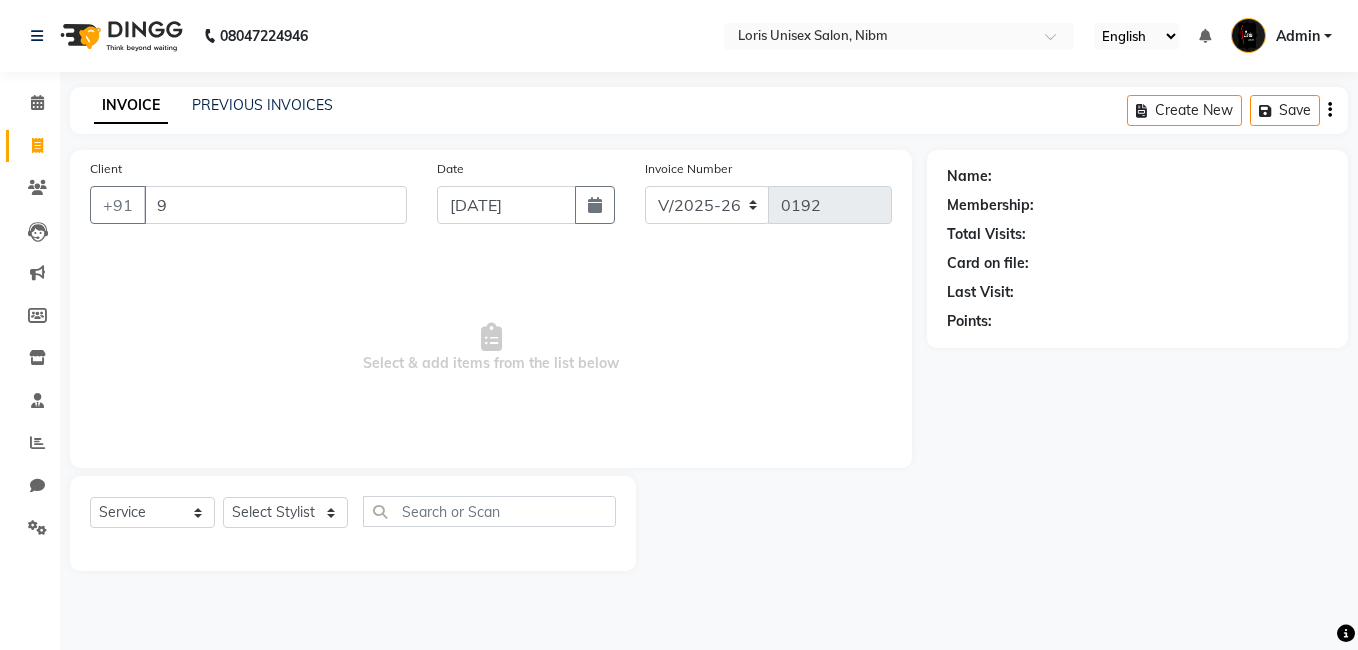 select on "2893" 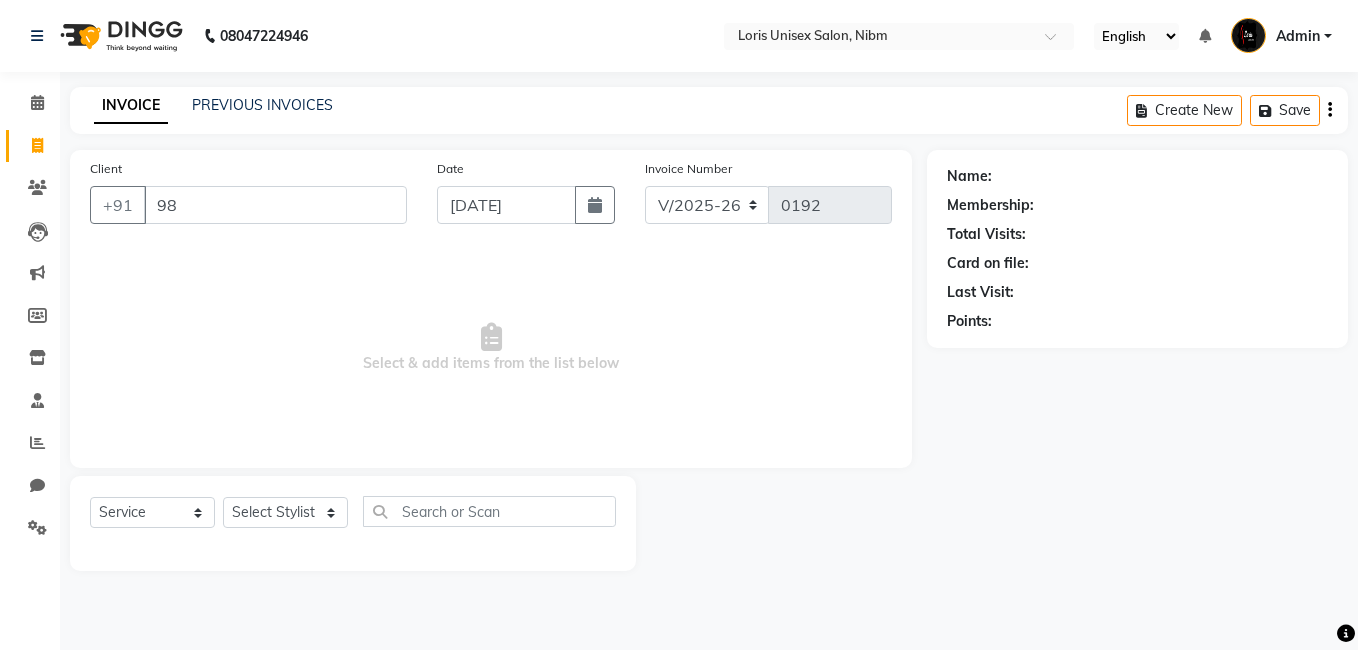 scroll, scrollTop: 0, scrollLeft: 0, axis: both 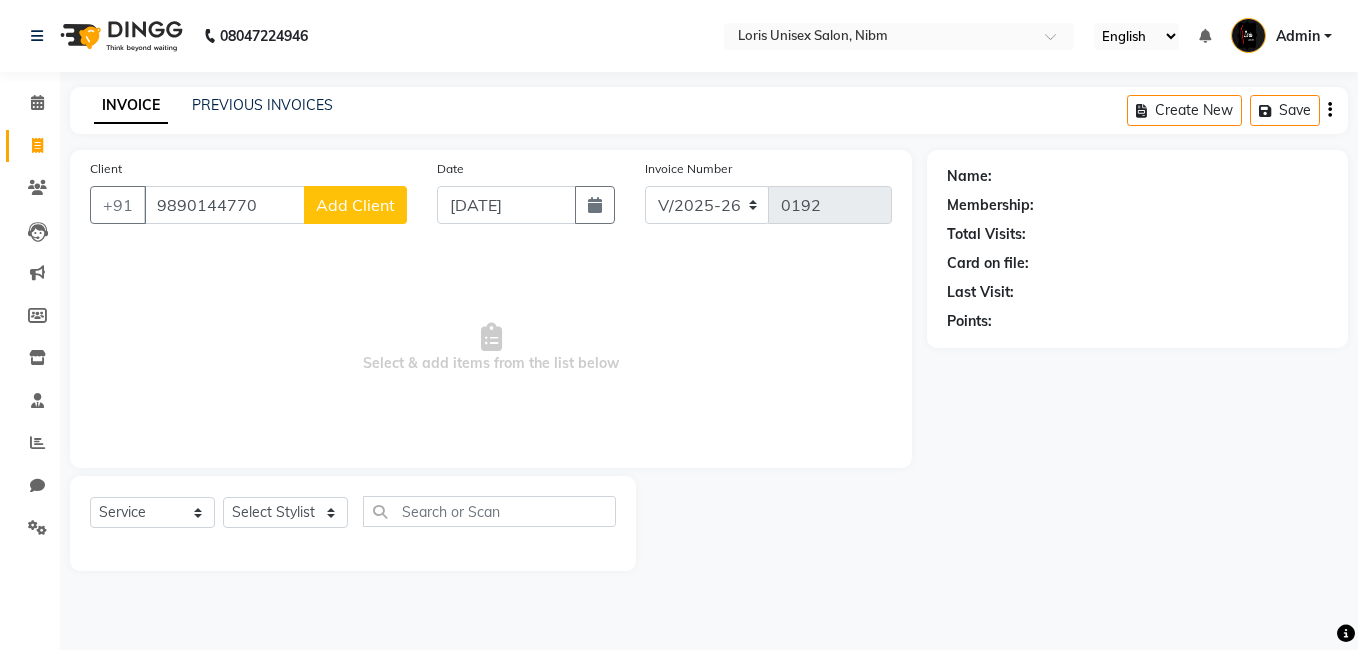 type on "9890144770" 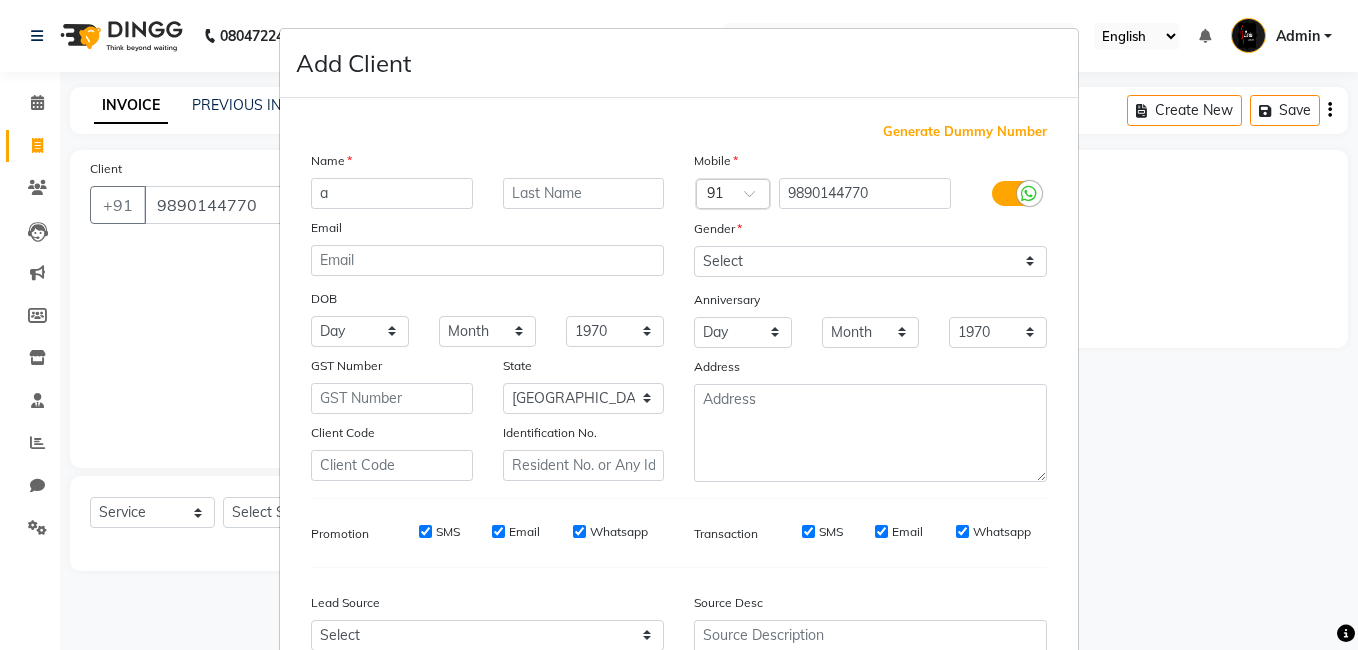 type on "a" 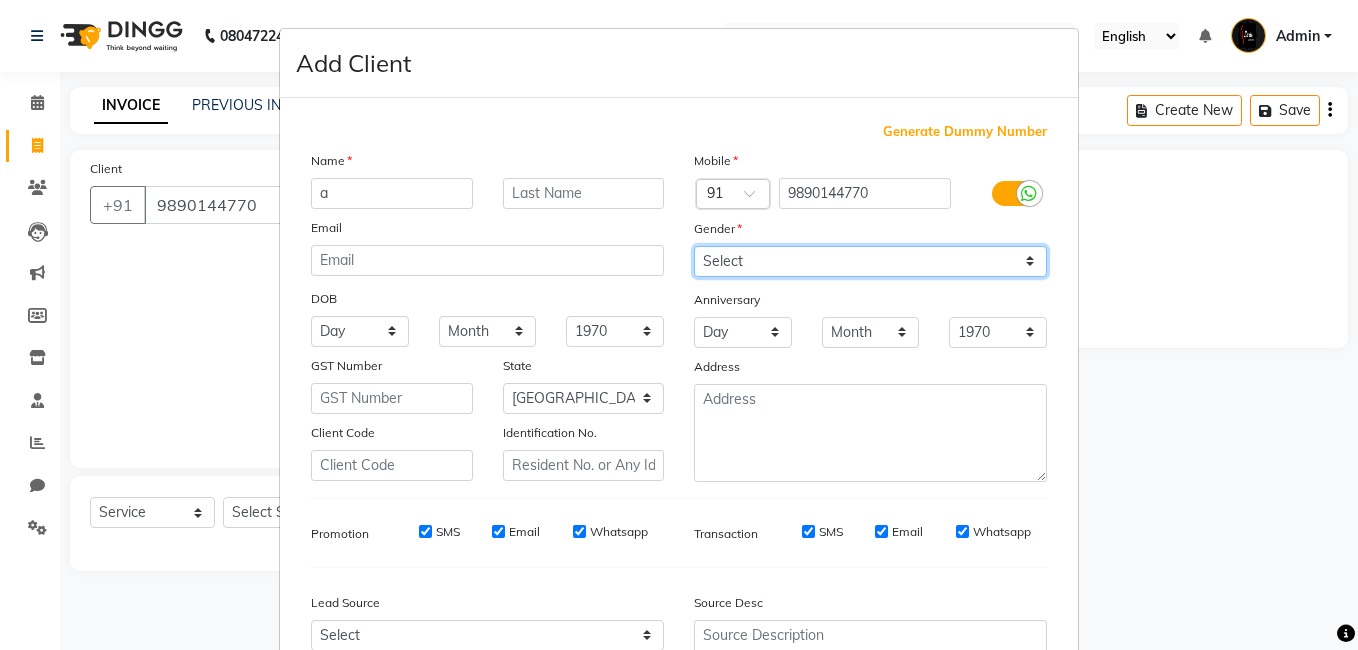 click on "Select [DEMOGRAPHIC_DATA] [DEMOGRAPHIC_DATA] Other Prefer Not To Say" at bounding box center (870, 261) 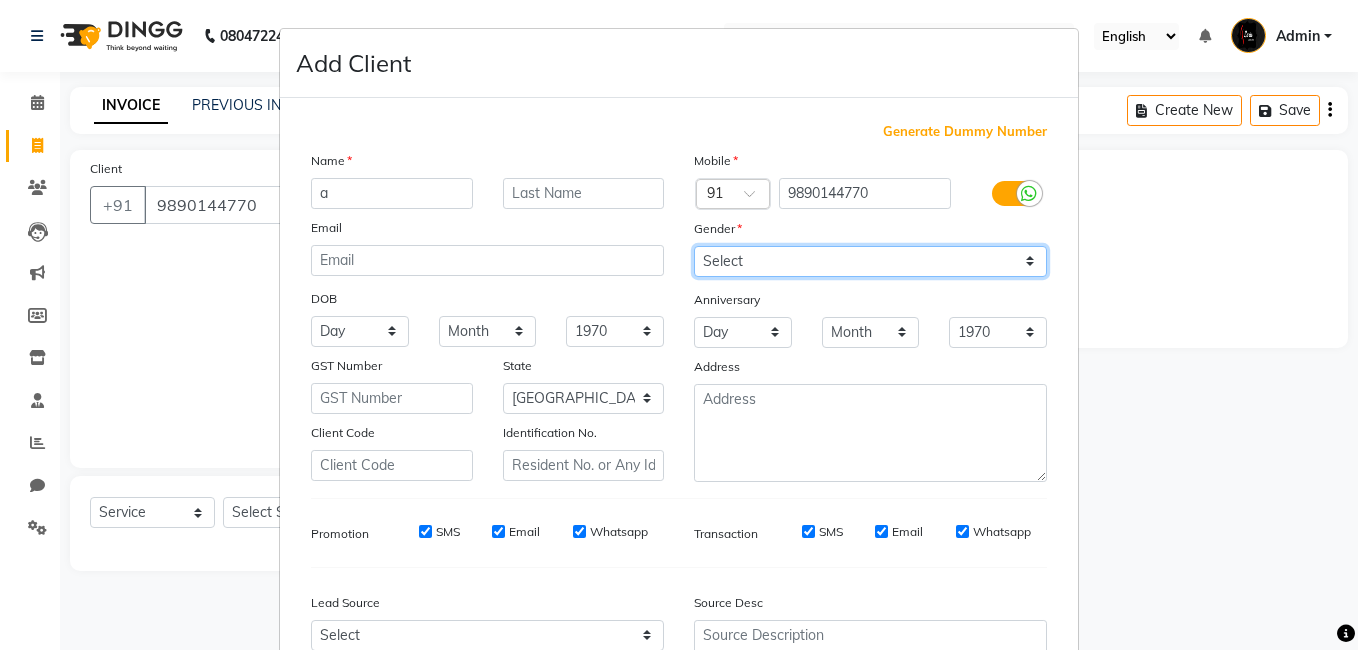 select on "[DEMOGRAPHIC_DATA]" 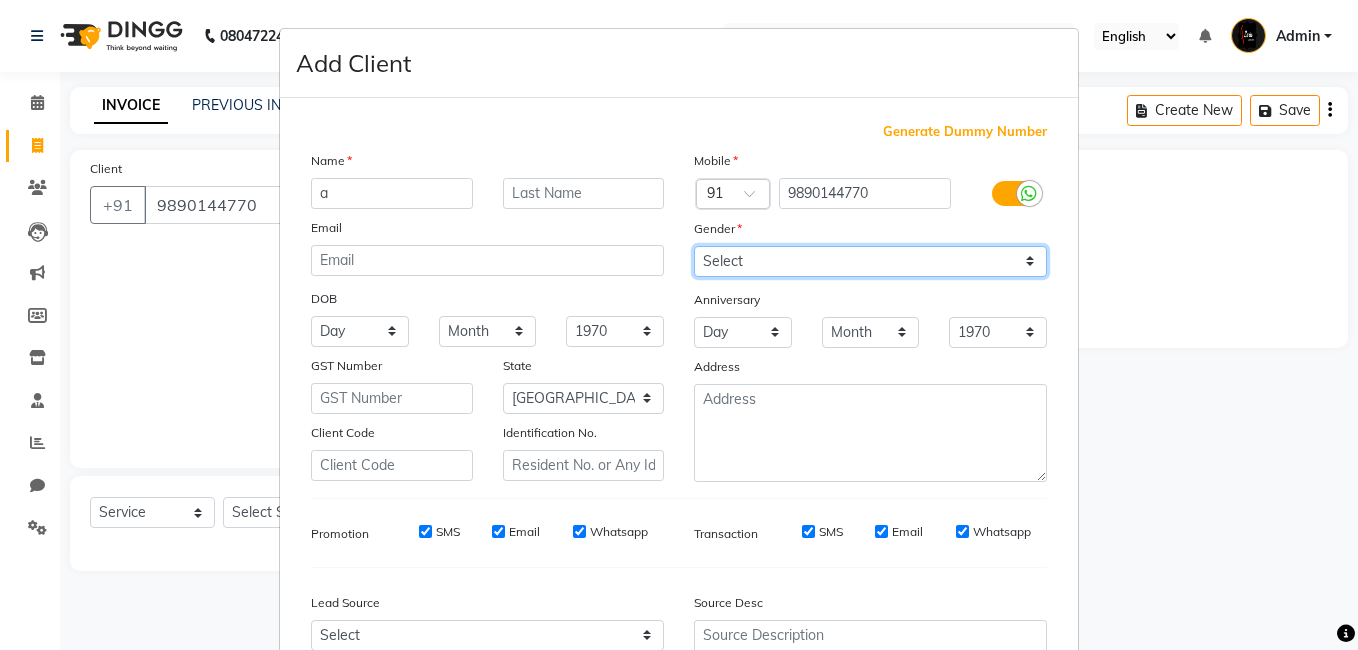 click on "Select [DEMOGRAPHIC_DATA] [DEMOGRAPHIC_DATA] Other Prefer Not To Say" at bounding box center [870, 261] 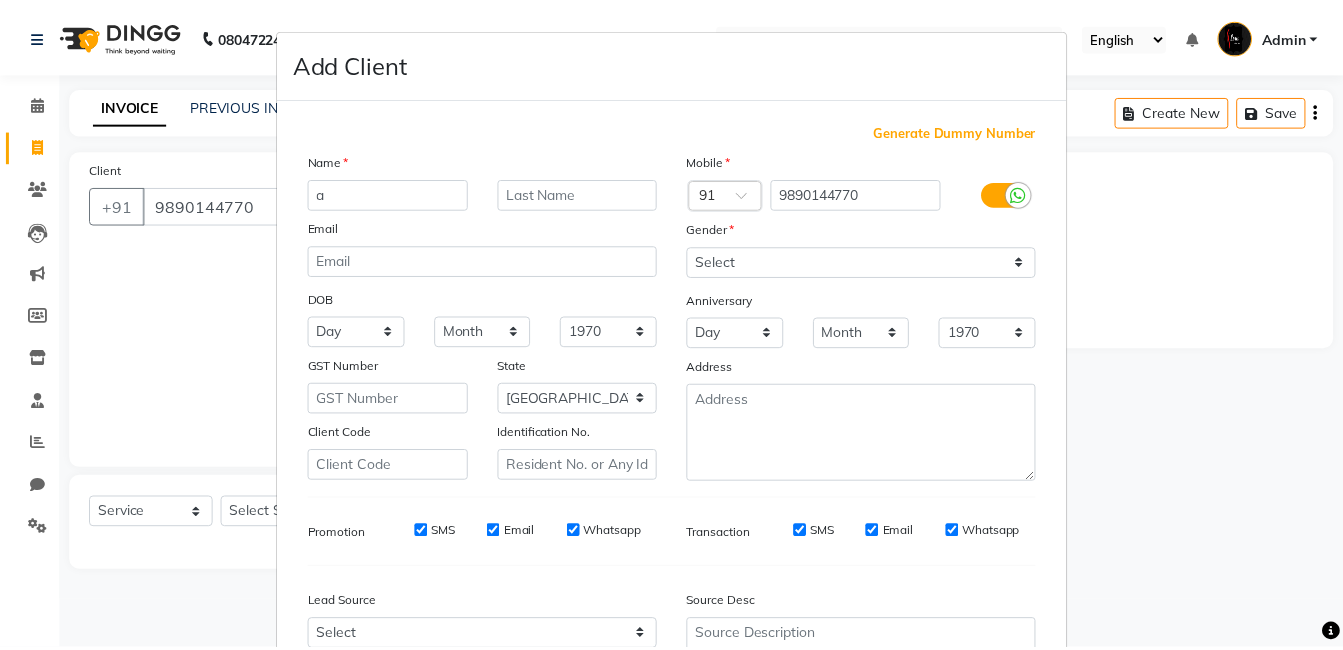 scroll, scrollTop: 199, scrollLeft: 0, axis: vertical 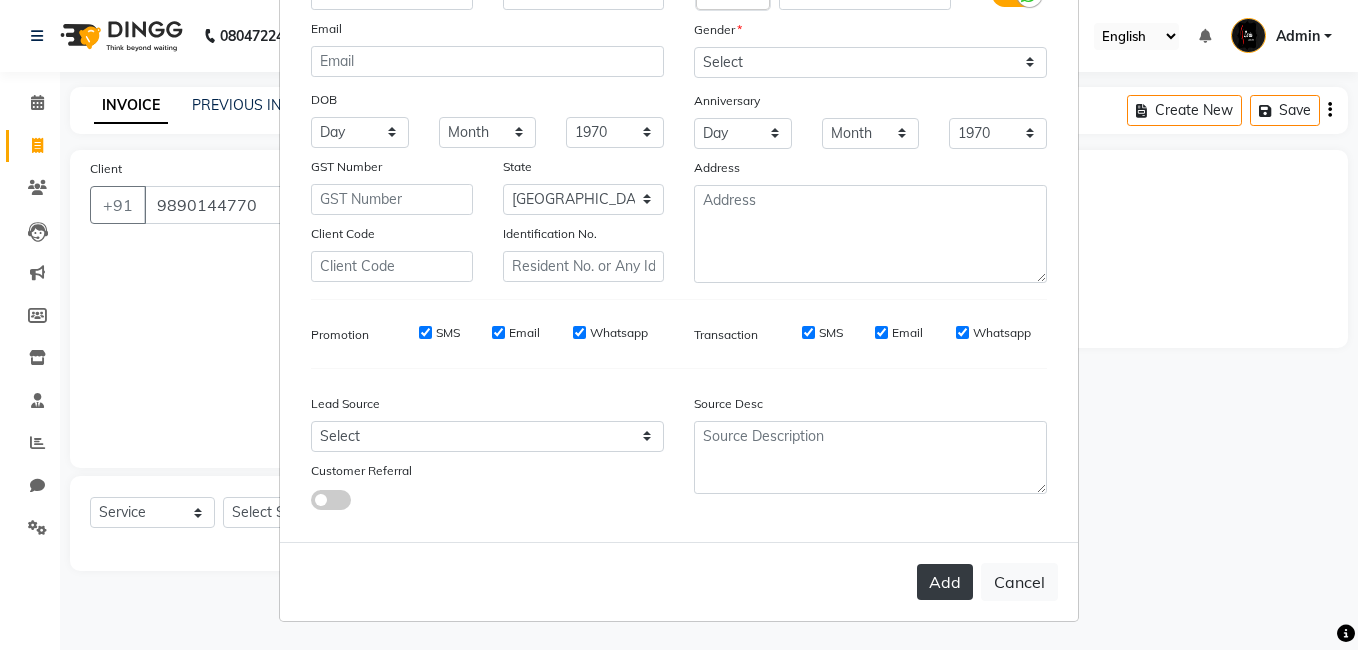 click on "Add" at bounding box center [945, 582] 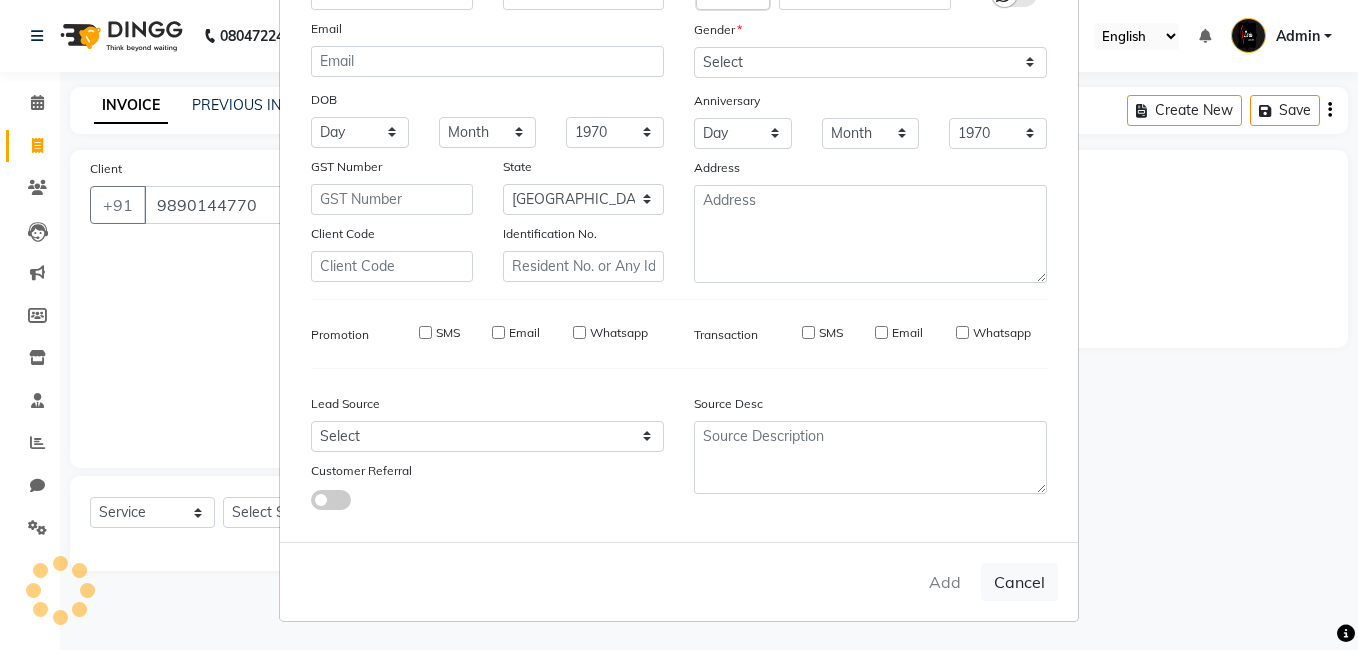 type 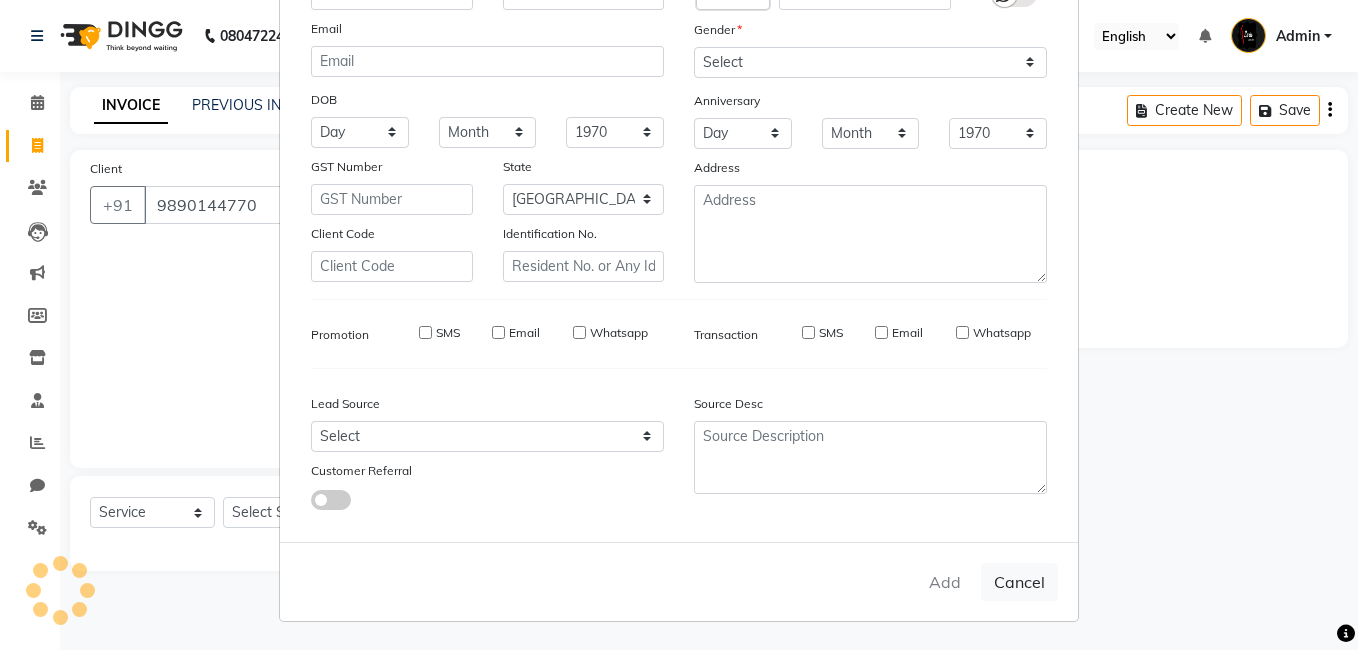 select 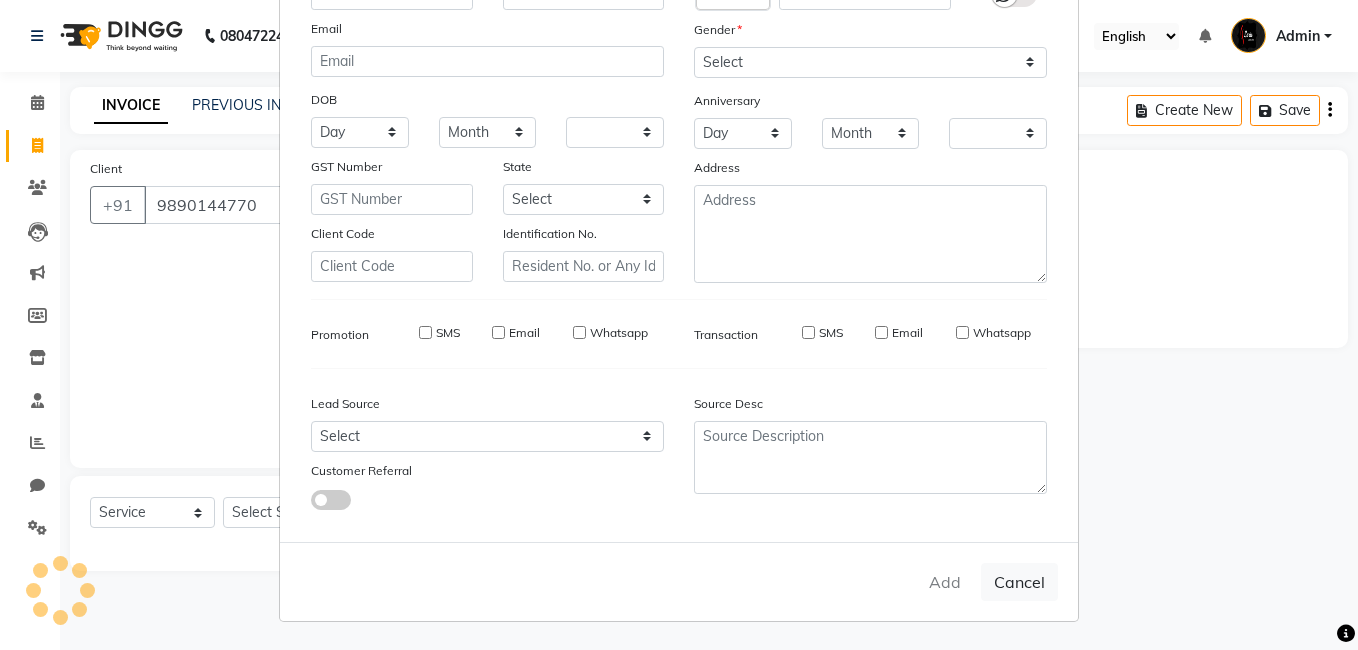 checkbox on "false" 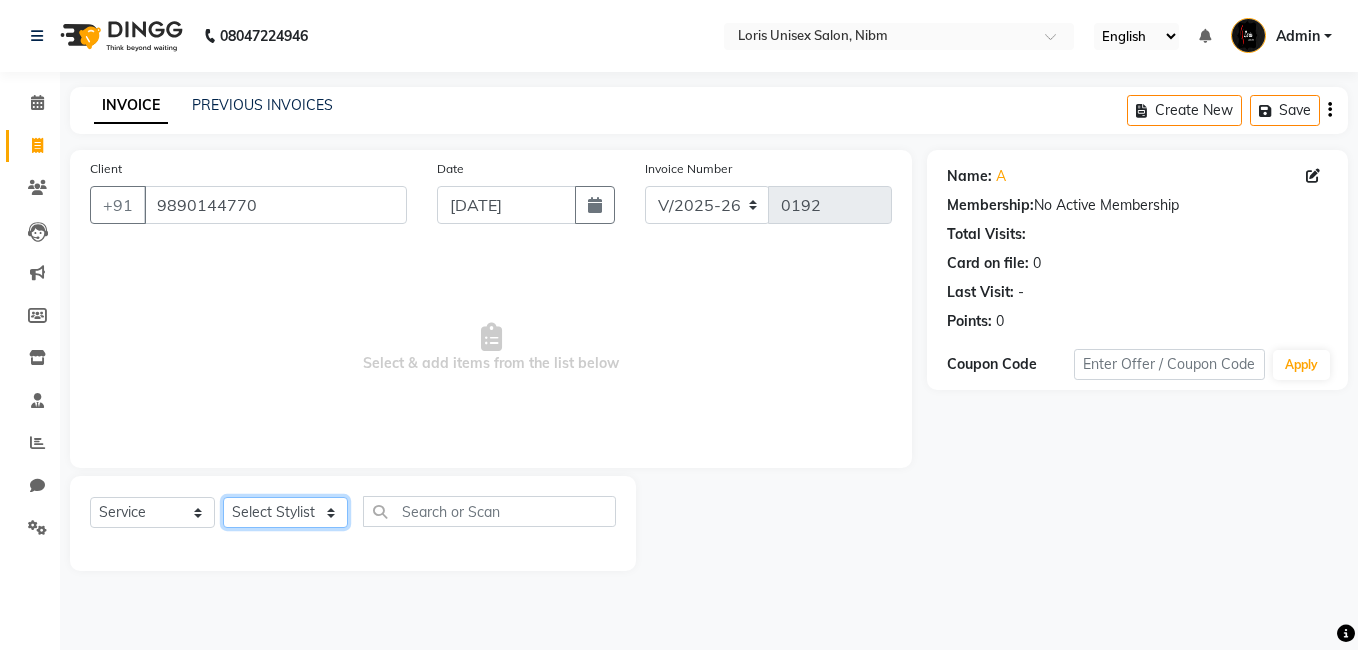 click on "Select Stylist [PERSON_NAME] Lucky MAJIT Manager [PERSON_NAME] [PERSON_NAME] [PERSON_NAME]  VAISHALIE MAM [PERSON_NAME]" 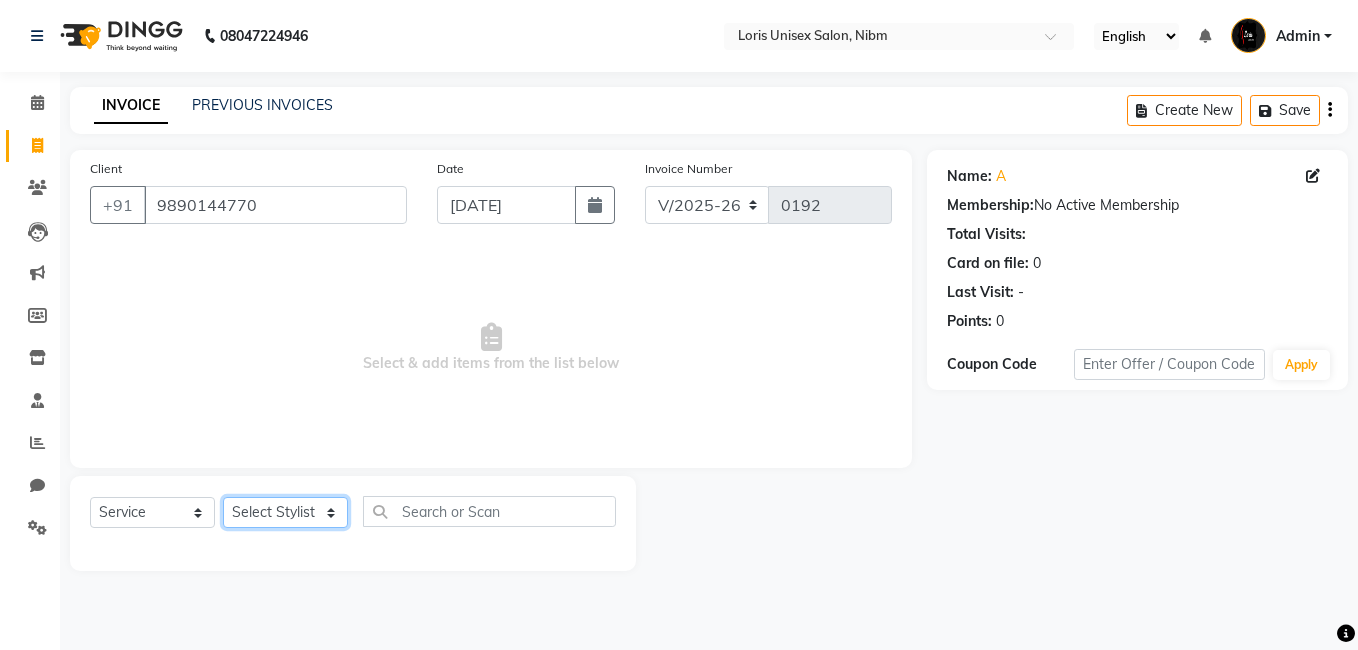 select on "79301" 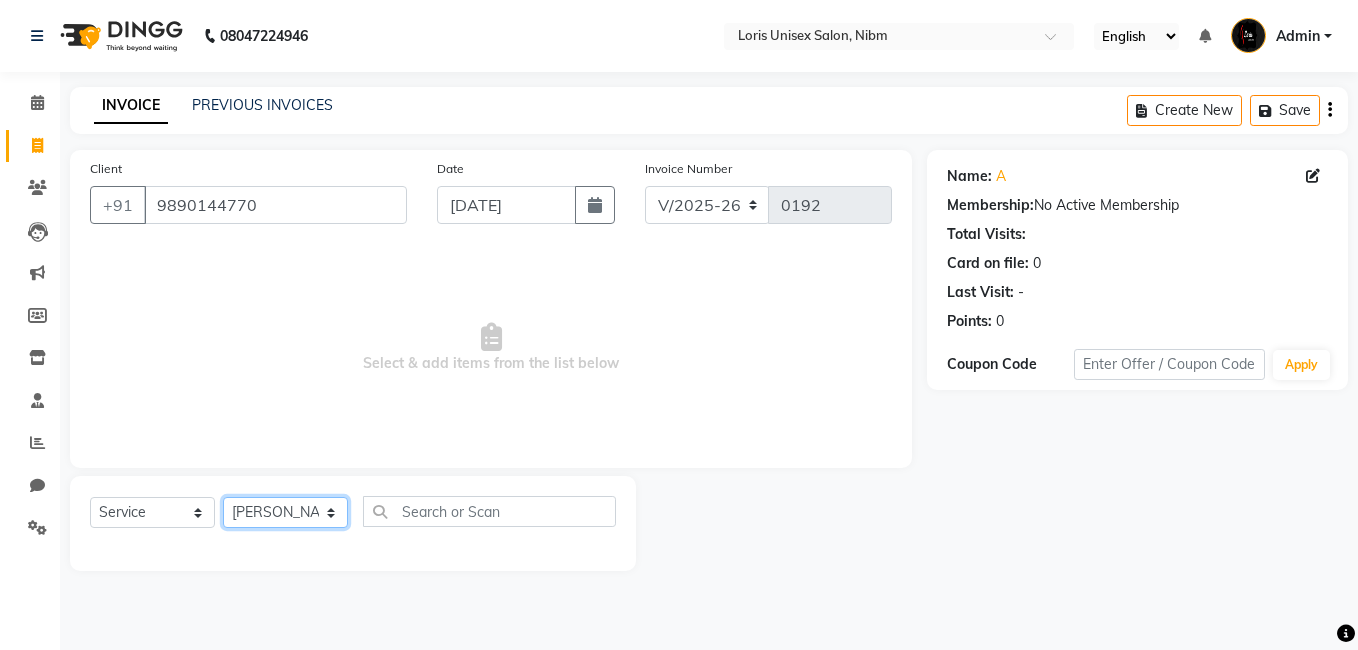 click on "Select Stylist [PERSON_NAME] Lucky MAJIT Manager [PERSON_NAME] [PERSON_NAME] [PERSON_NAME]  VAISHALIE MAM [PERSON_NAME]" 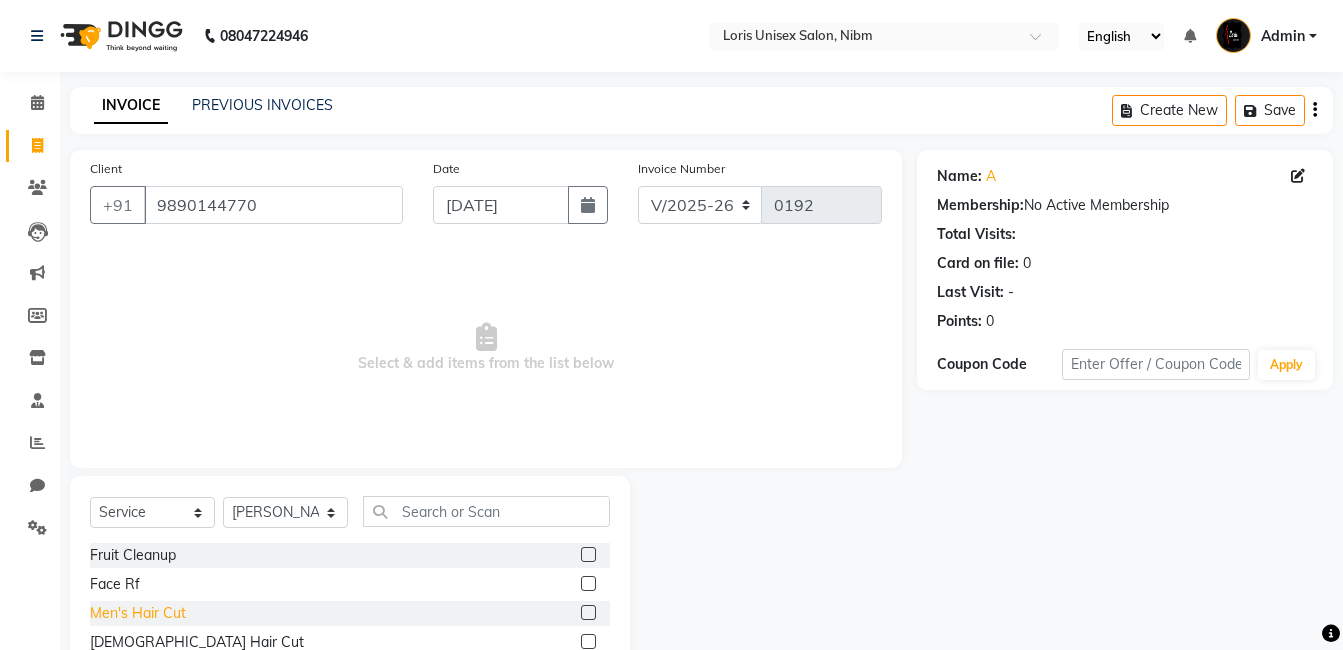 click on "Men's Hair Cut" 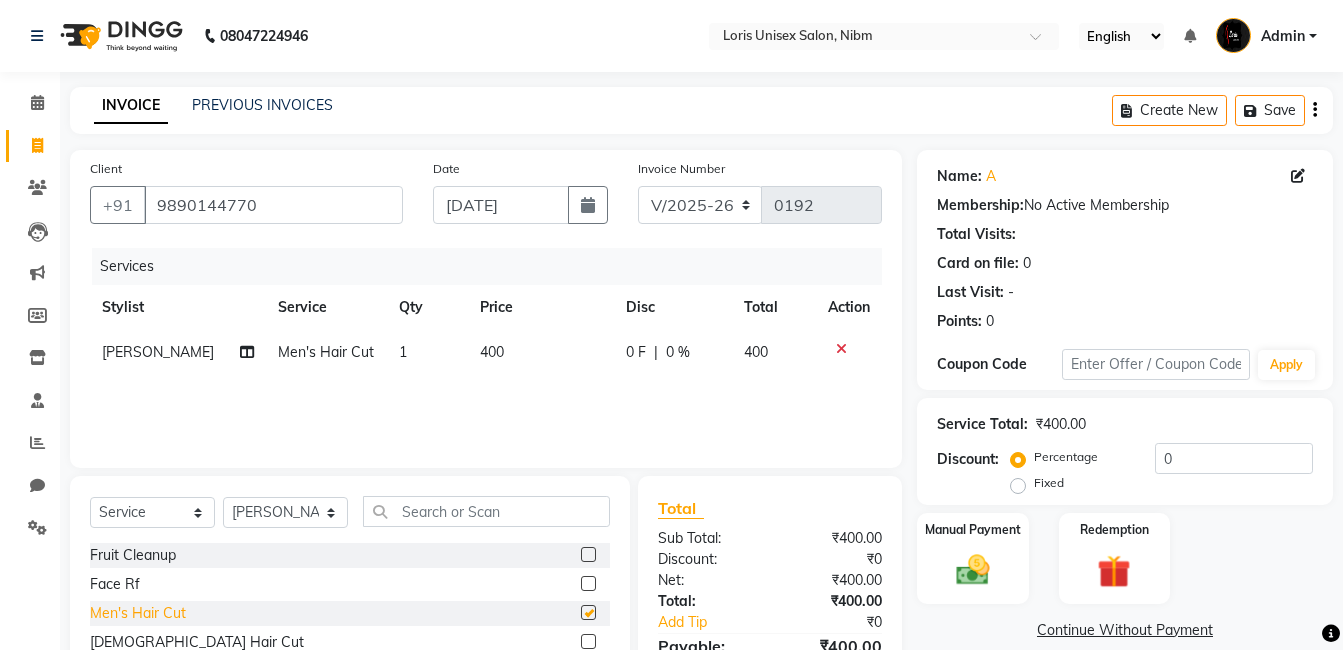 checkbox on "false" 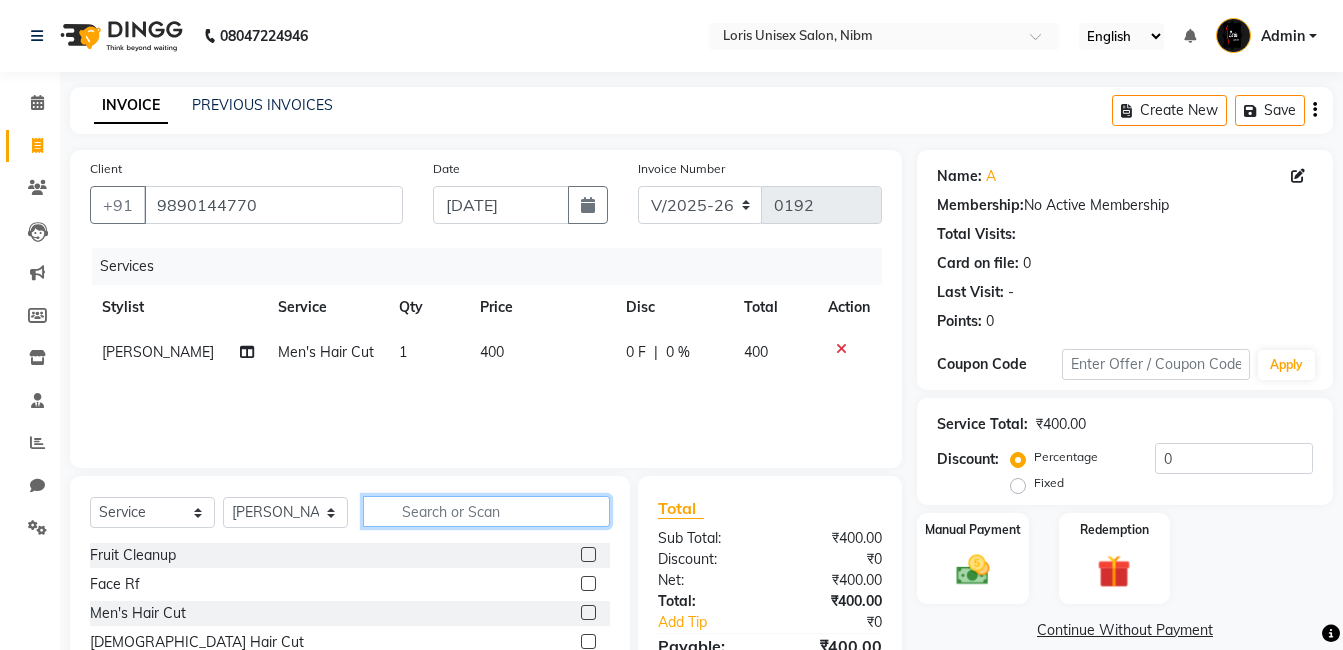 click 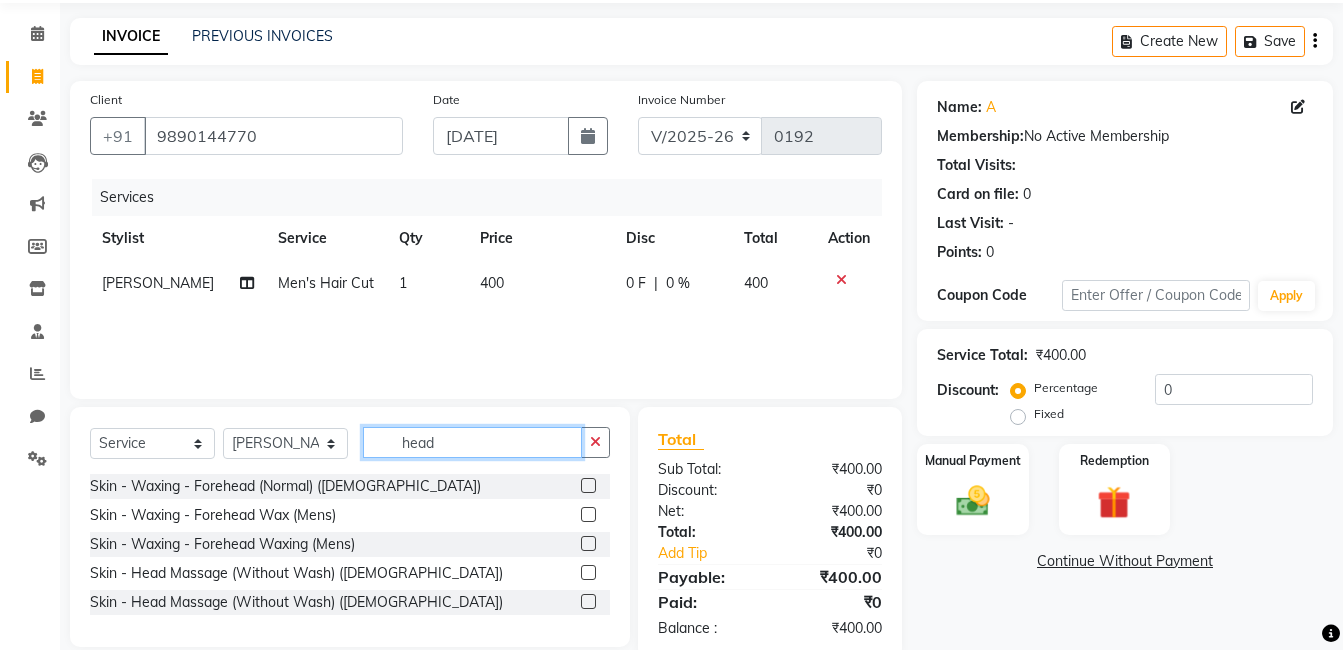 scroll, scrollTop: 108, scrollLeft: 0, axis: vertical 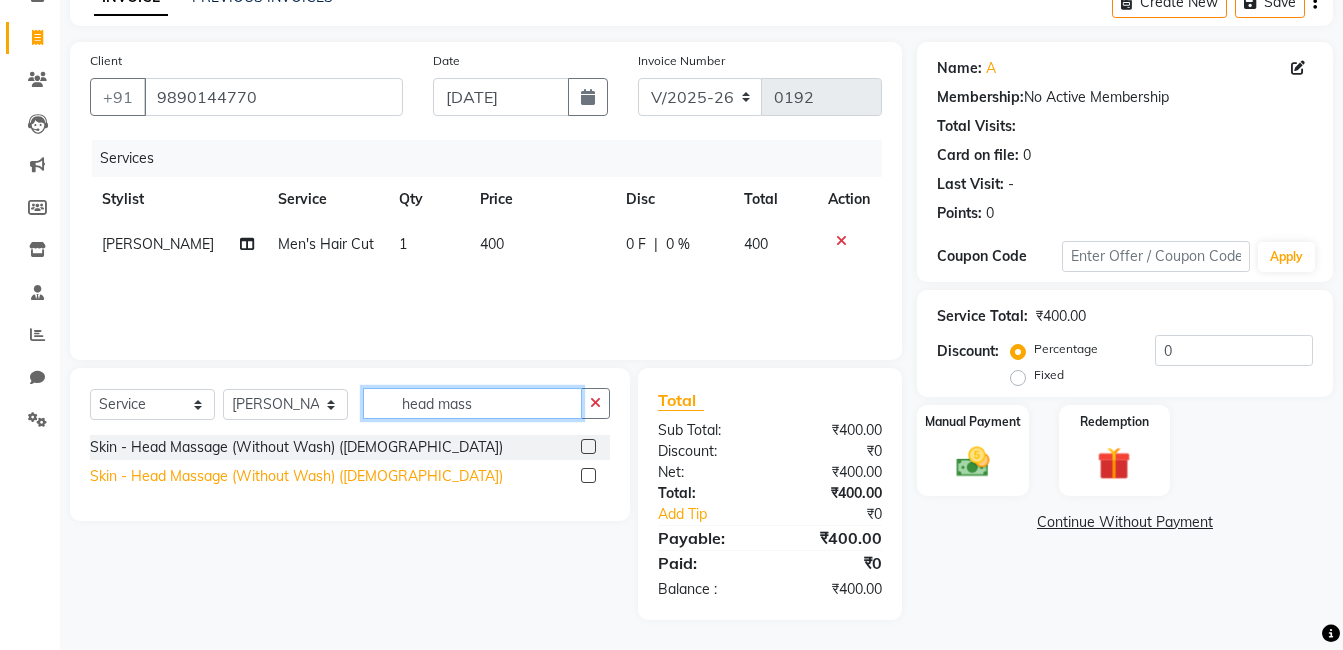 type on "head mass" 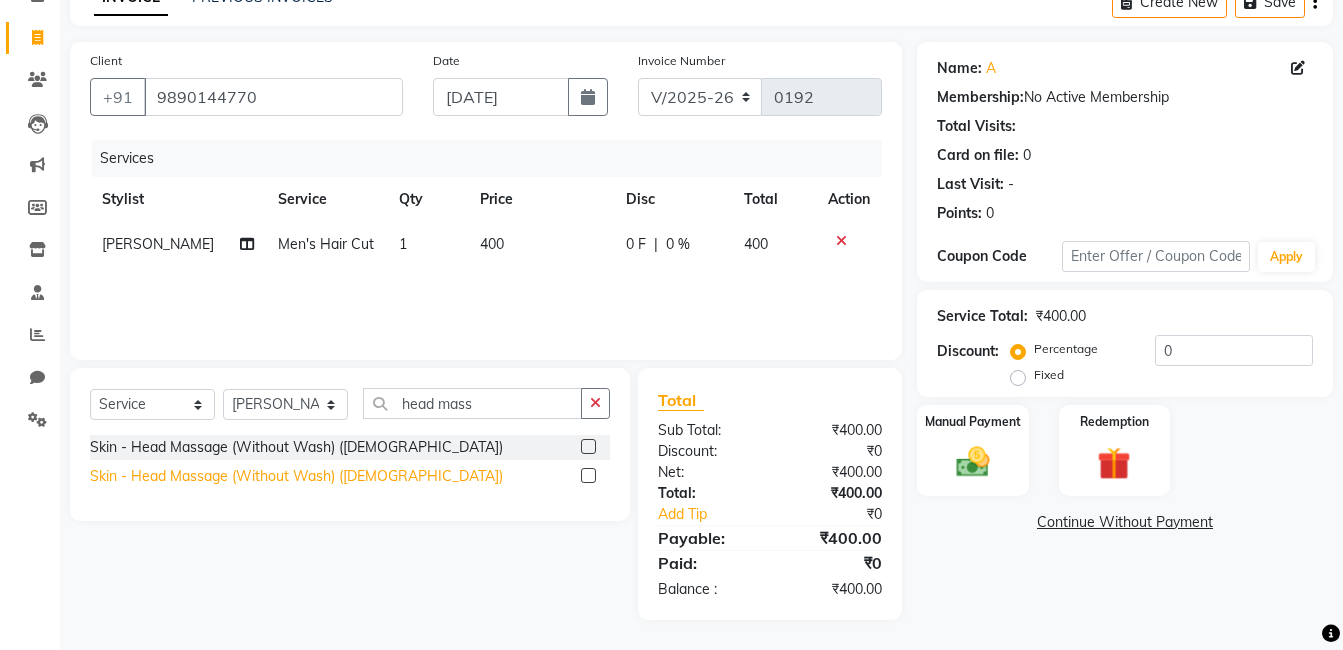 click on "Skin - Head Massage (Without Wash) ([DEMOGRAPHIC_DATA])" 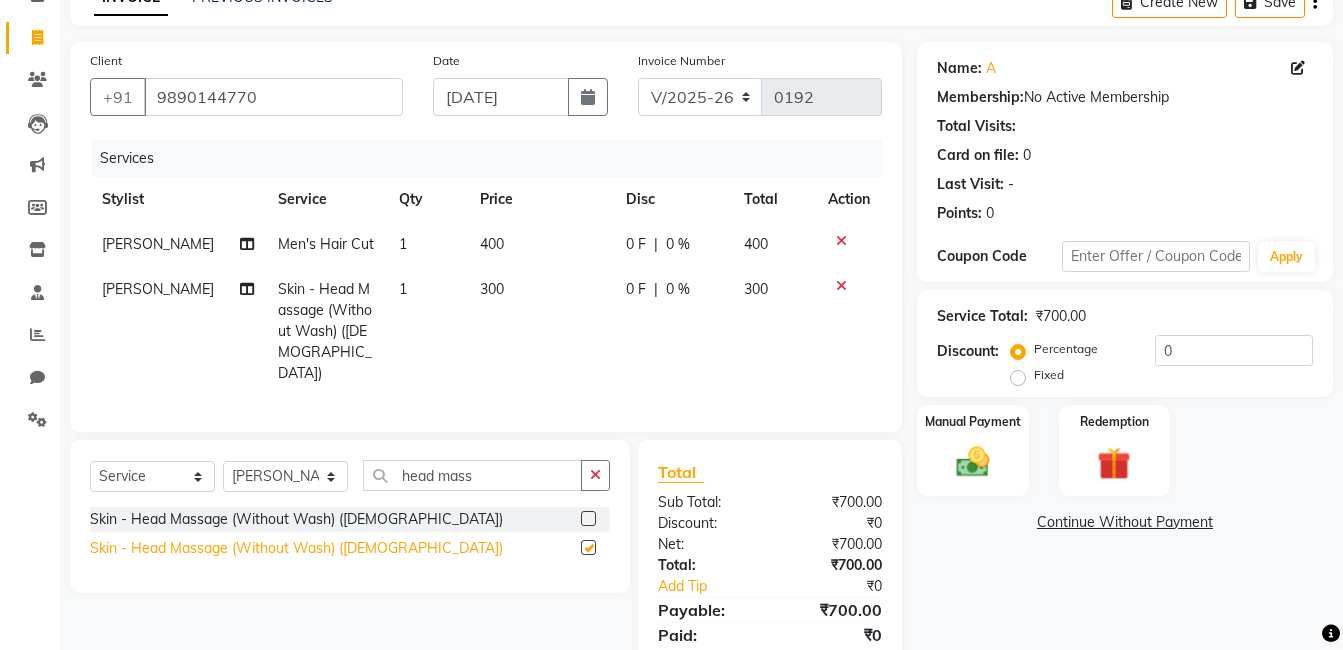 checkbox on "false" 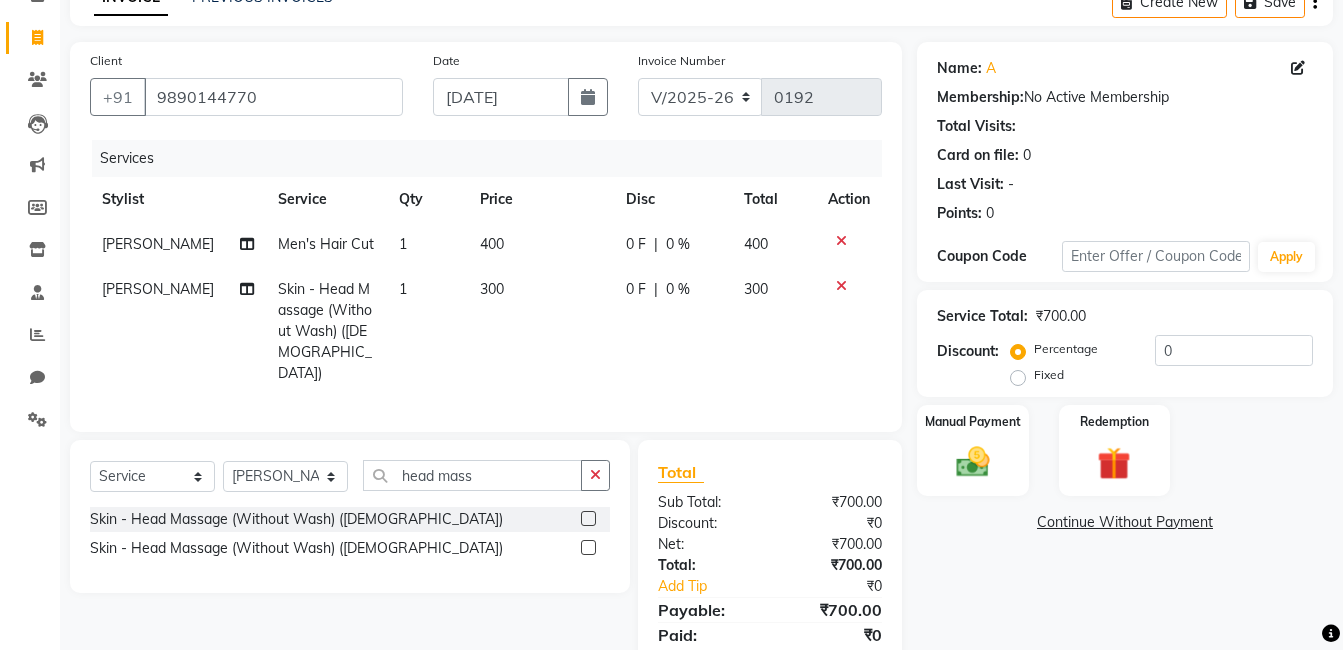 click on "300" 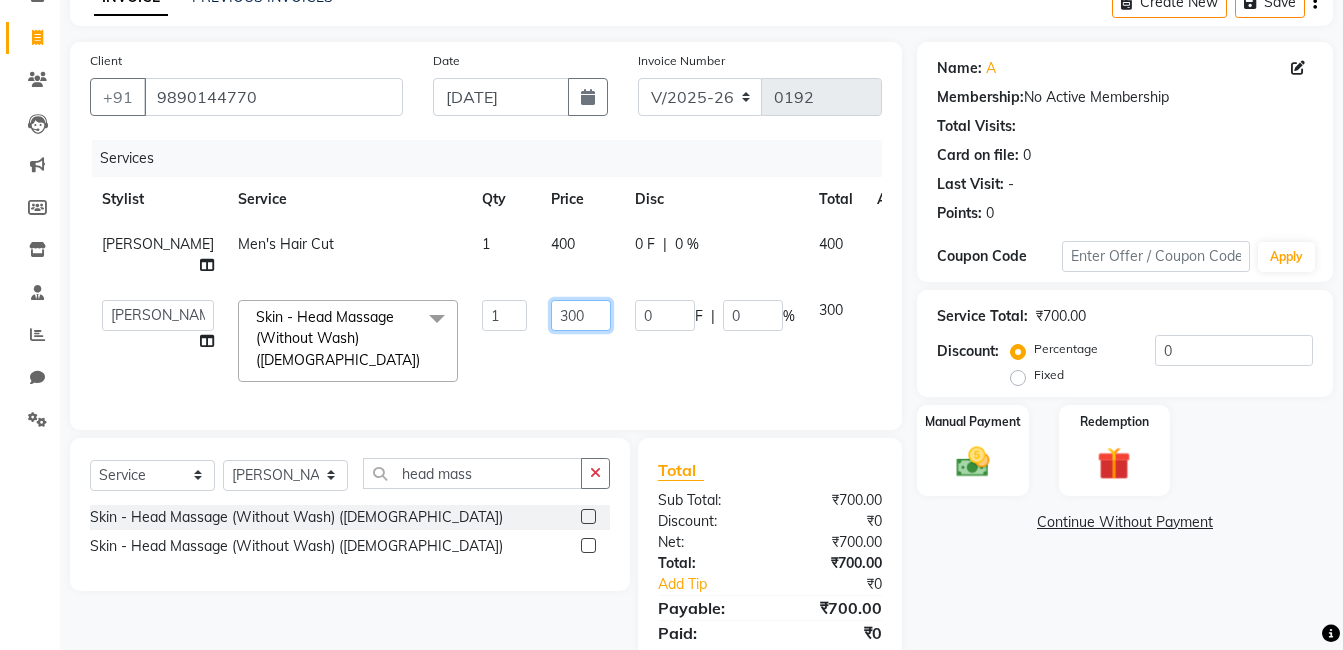 click on "300" 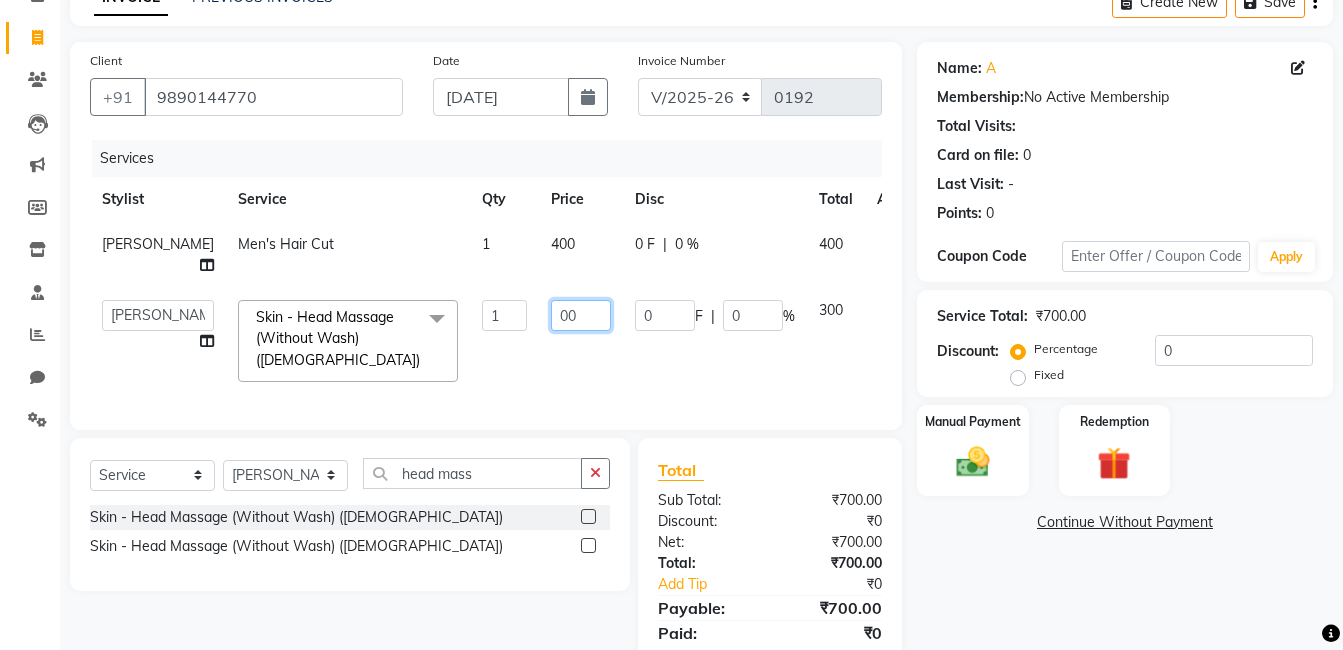 type on "400" 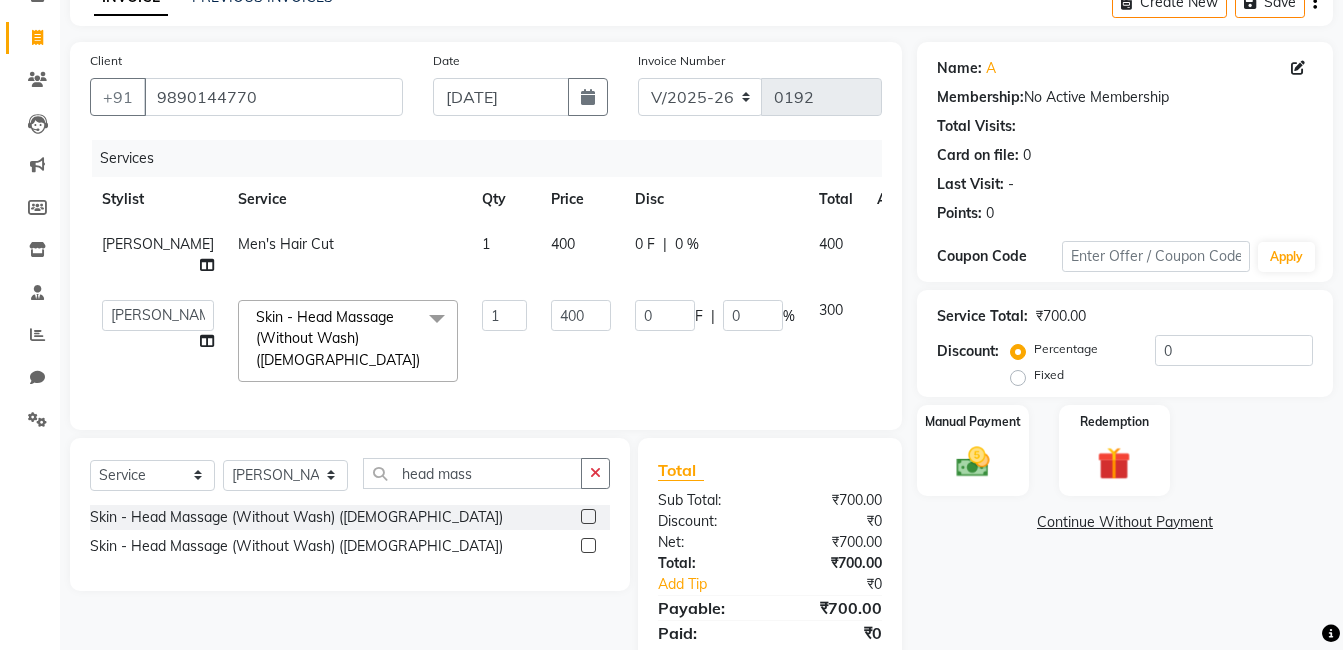 click on "0 F | 0 %" 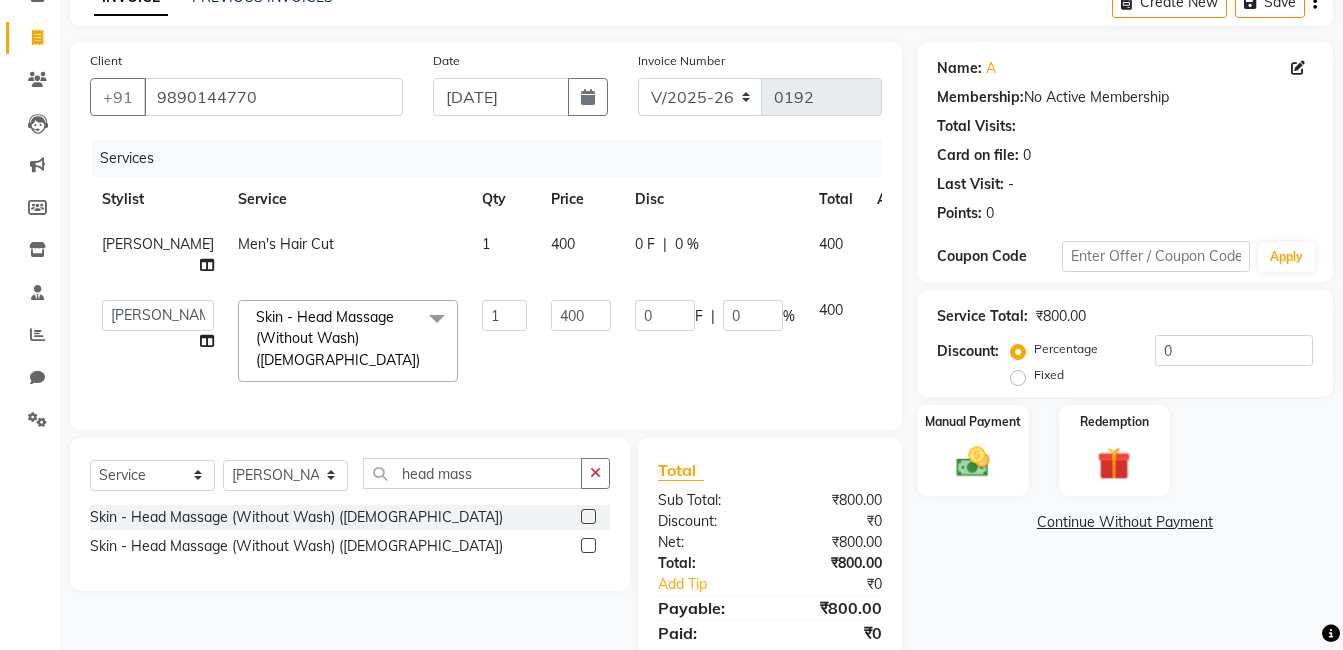 scroll, scrollTop: 151, scrollLeft: 0, axis: vertical 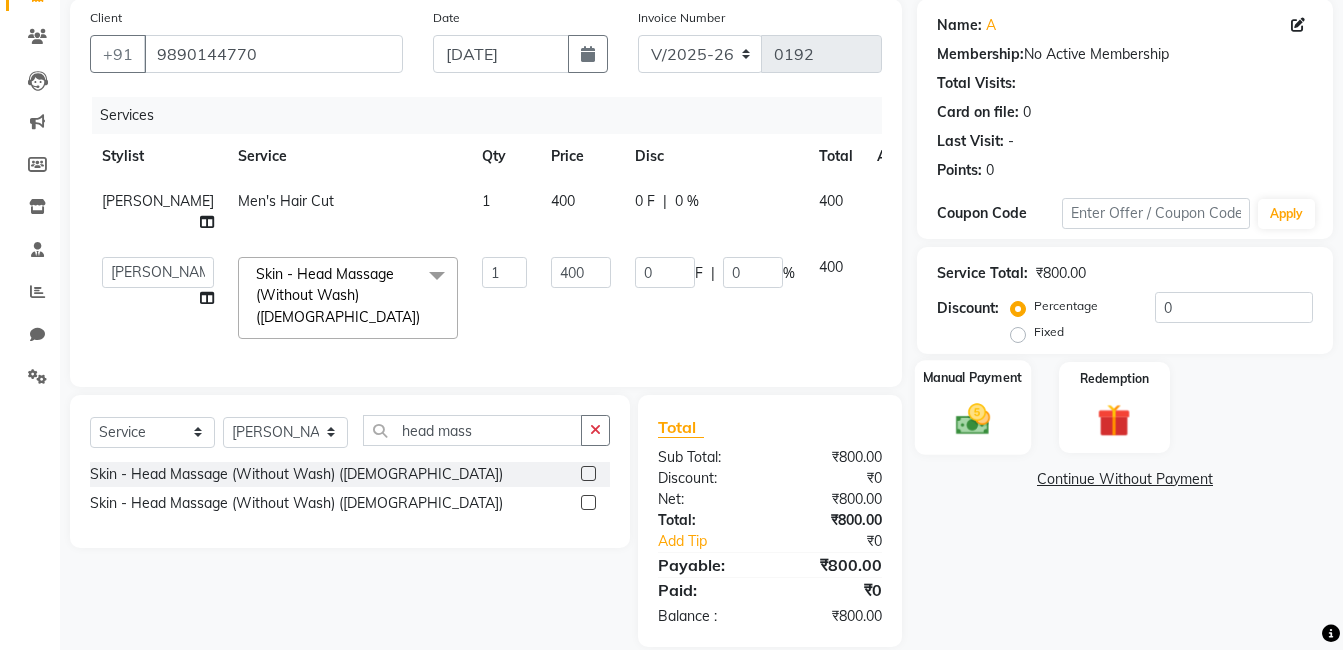 click 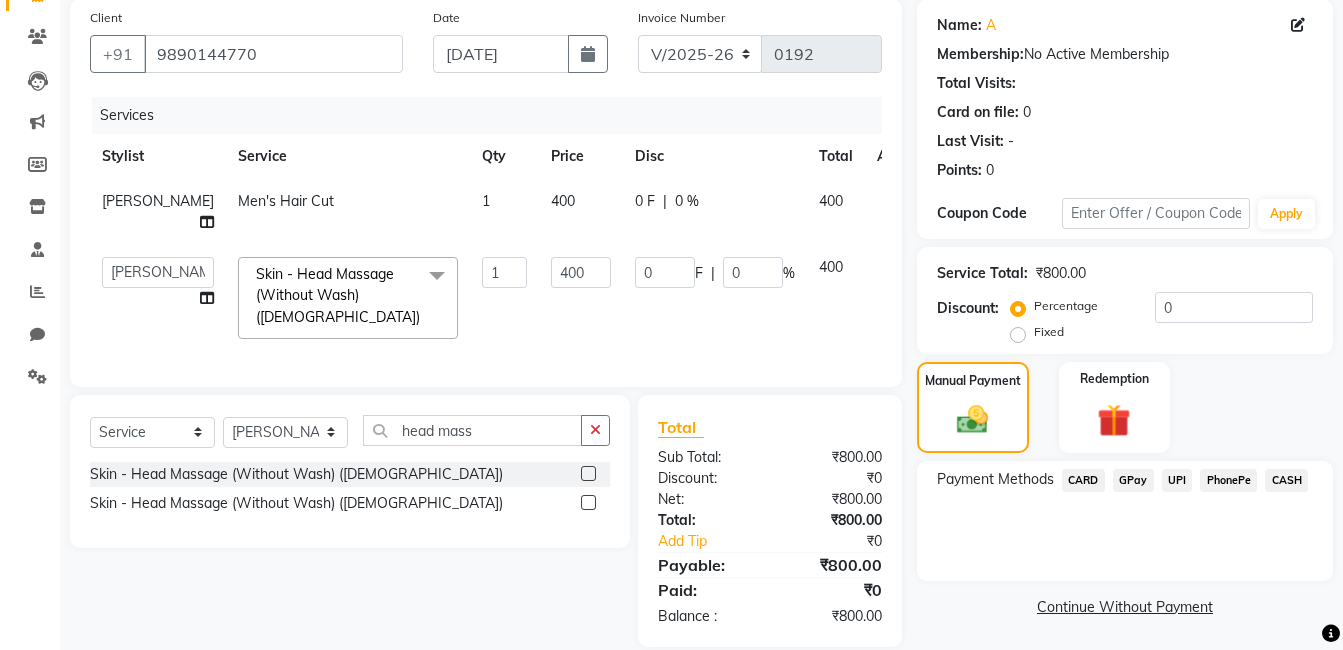 click on "CARD" 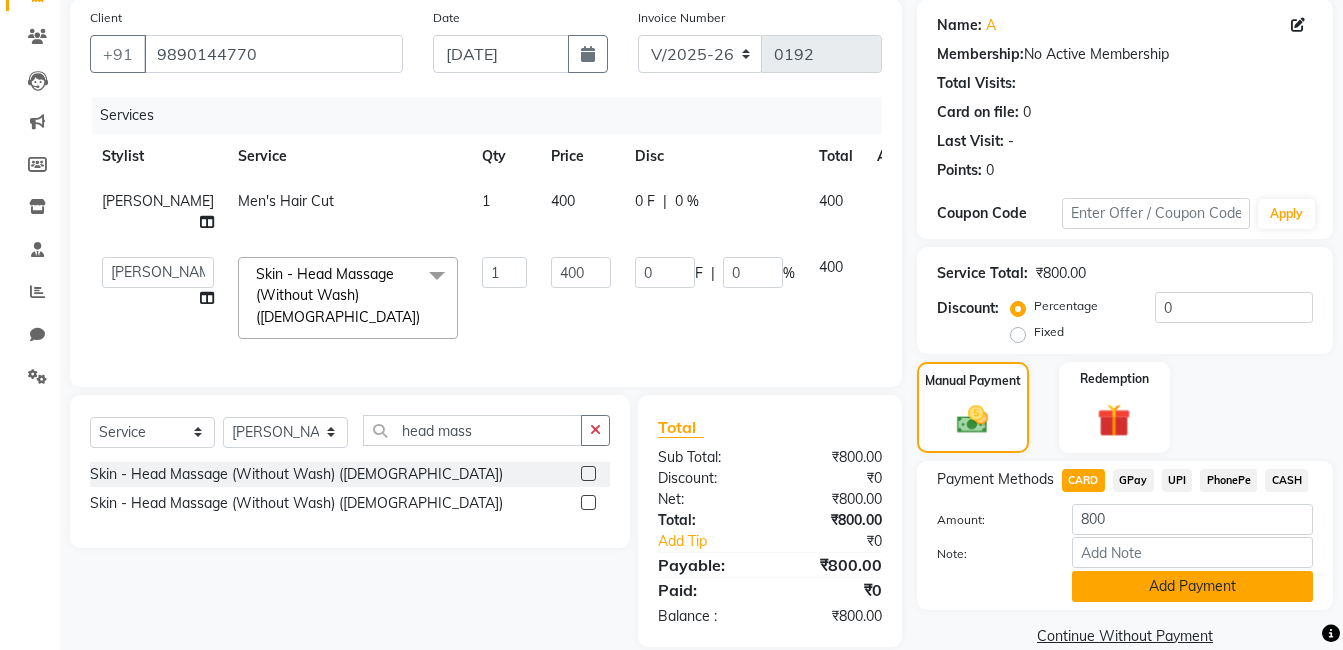 click on "Add Payment" 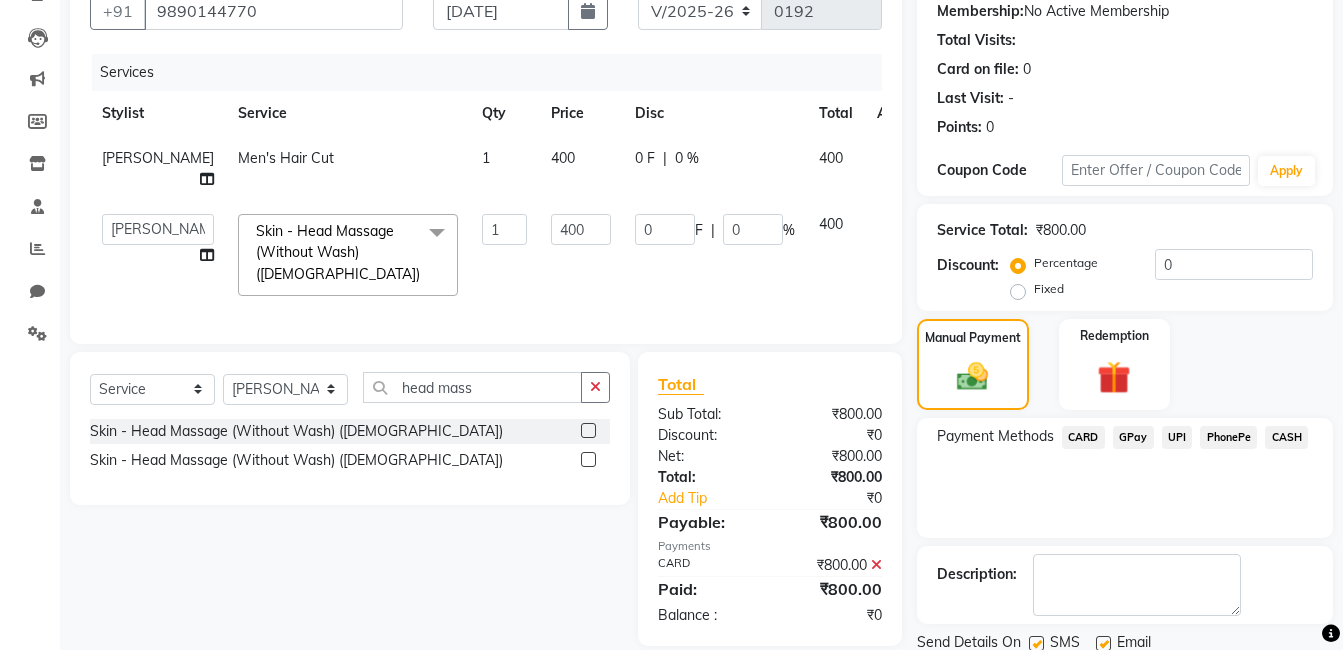 scroll, scrollTop: 266, scrollLeft: 0, axis: vertical 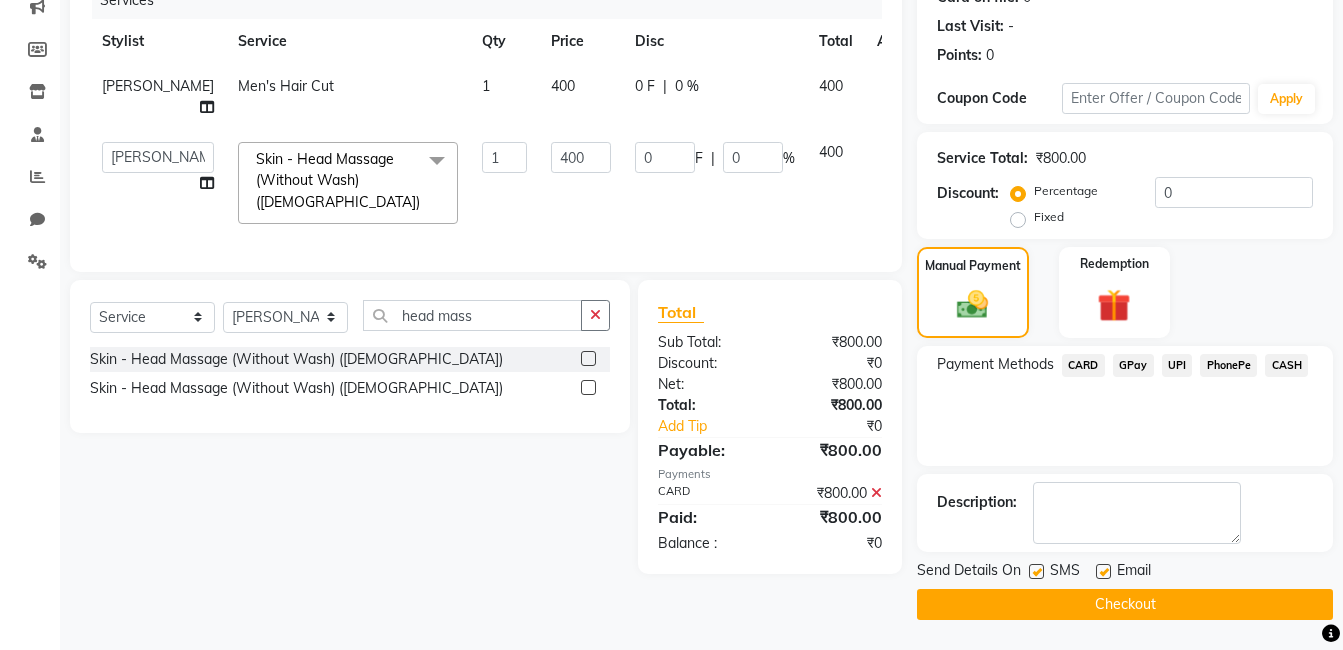 click on "Checkout" 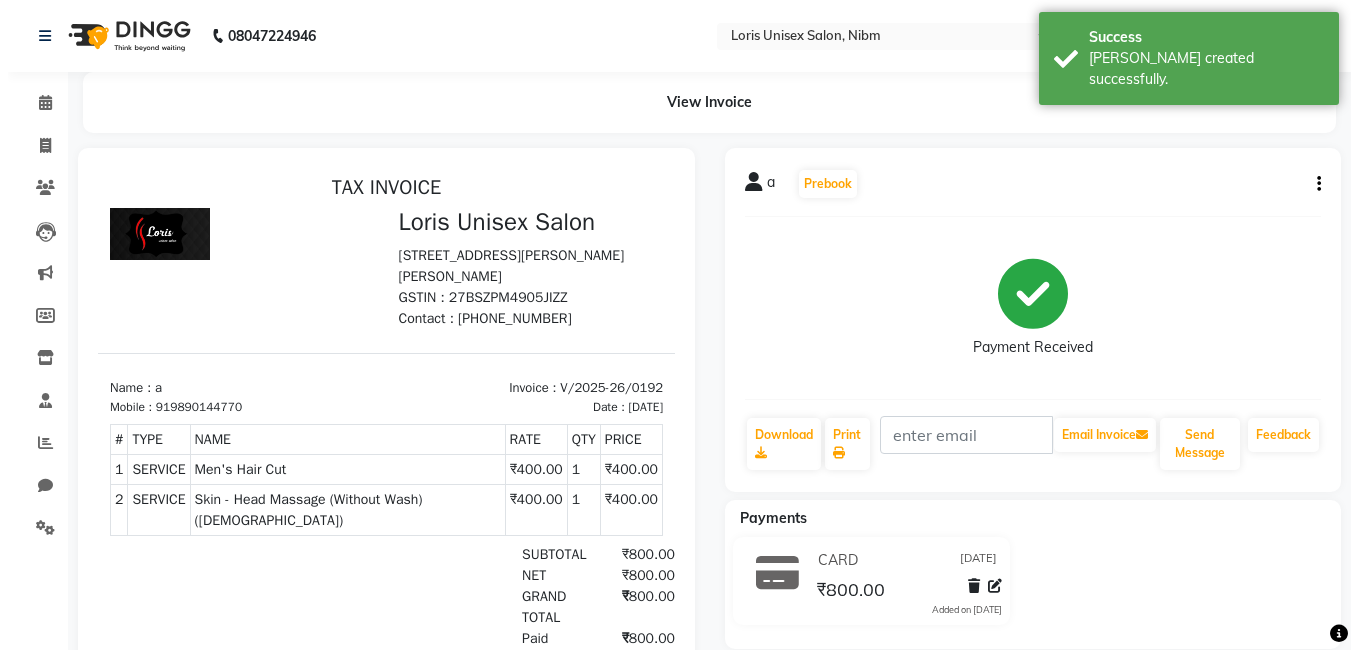 scroll, scrollTop: 0, scrollLeft: 0, axis: both 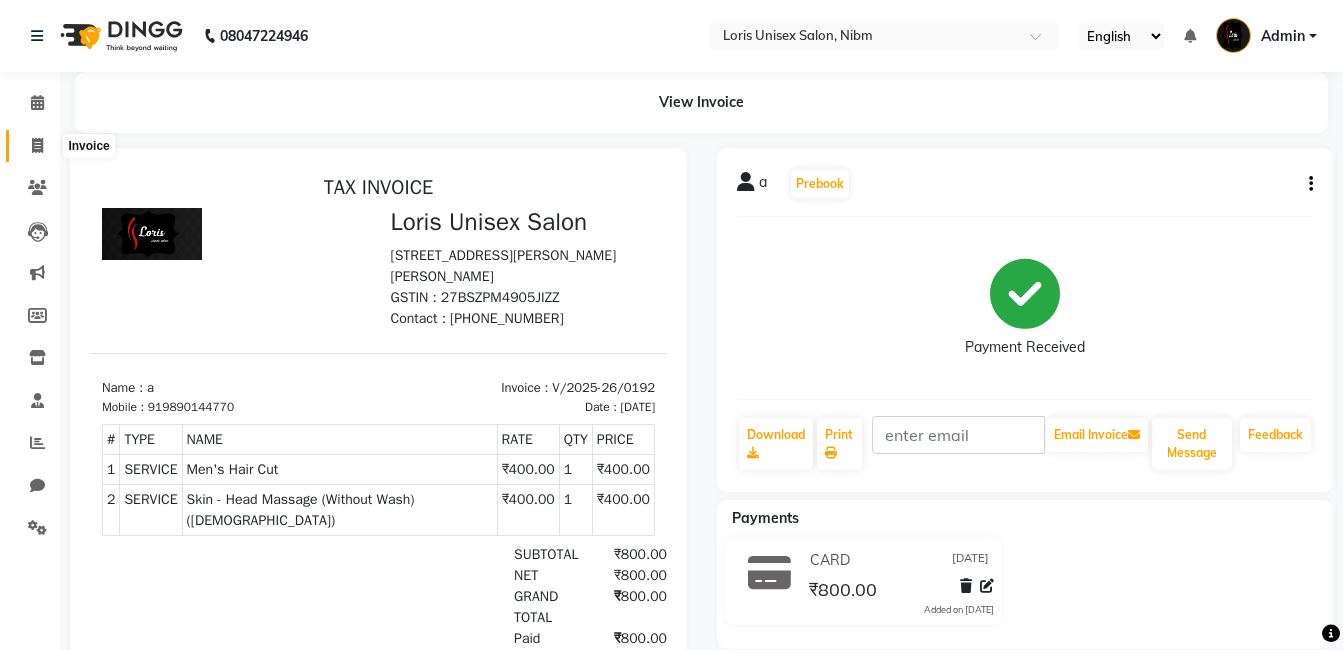 click 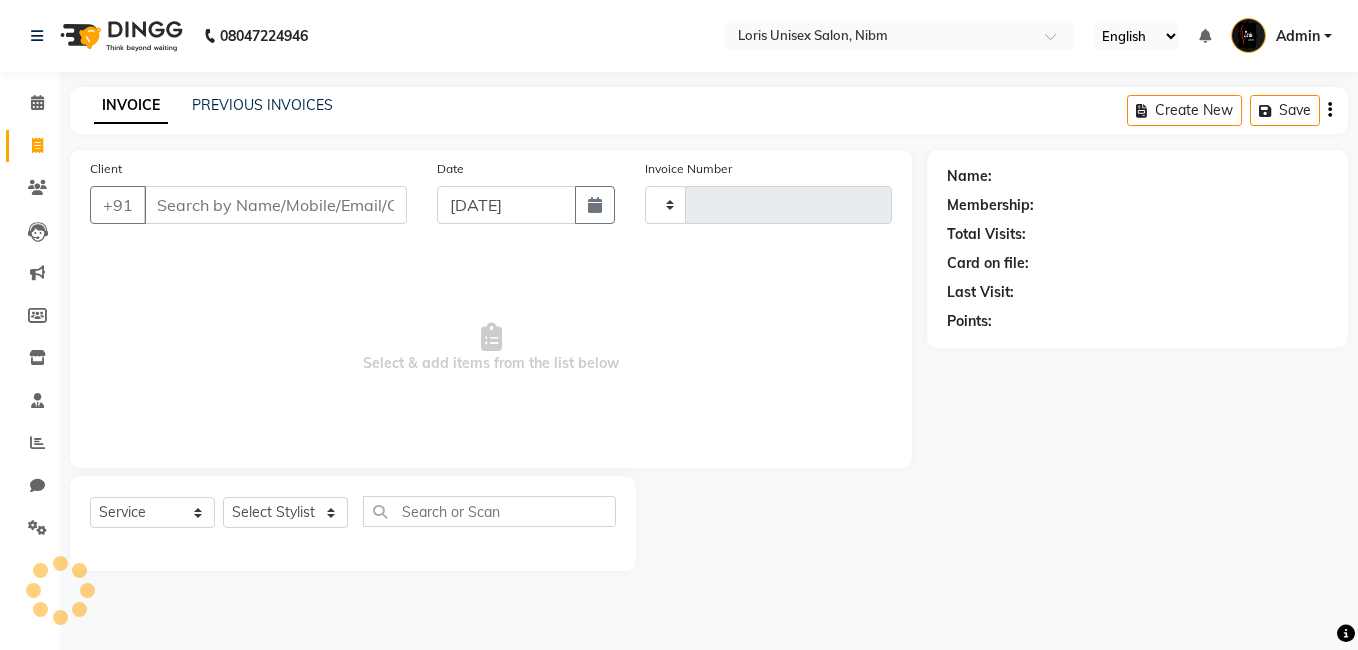 type on "0193" 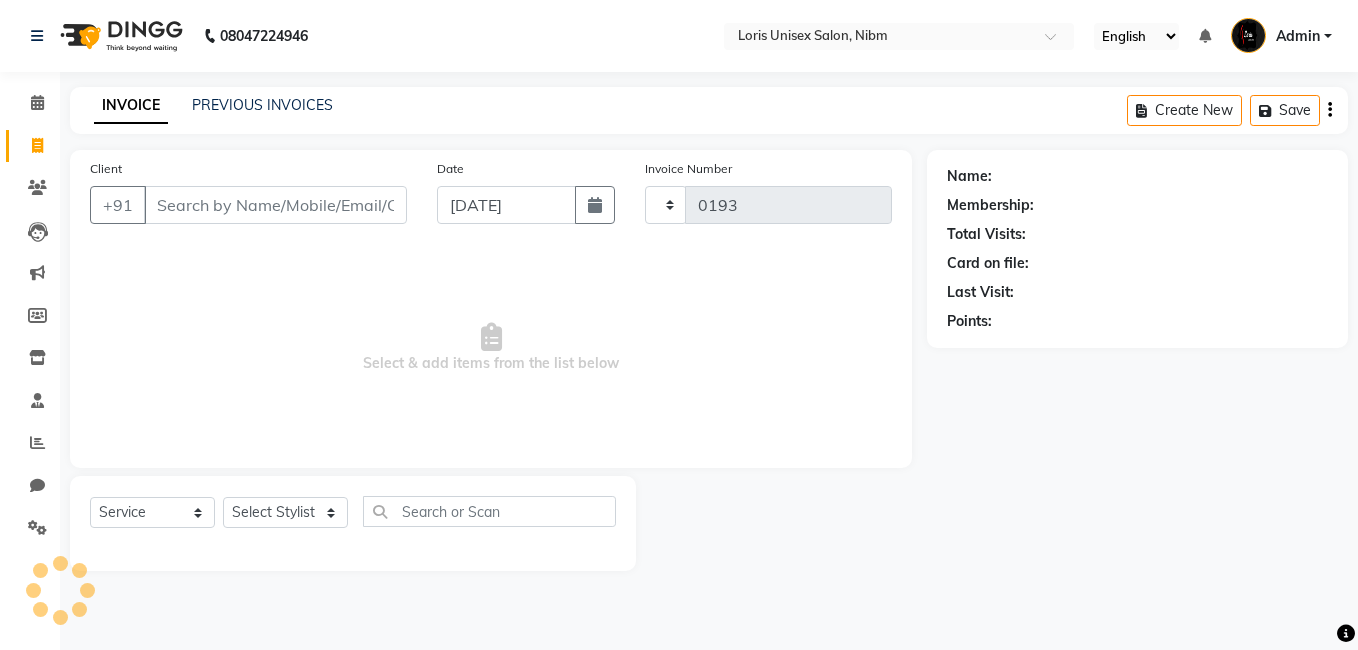 select on "2893" 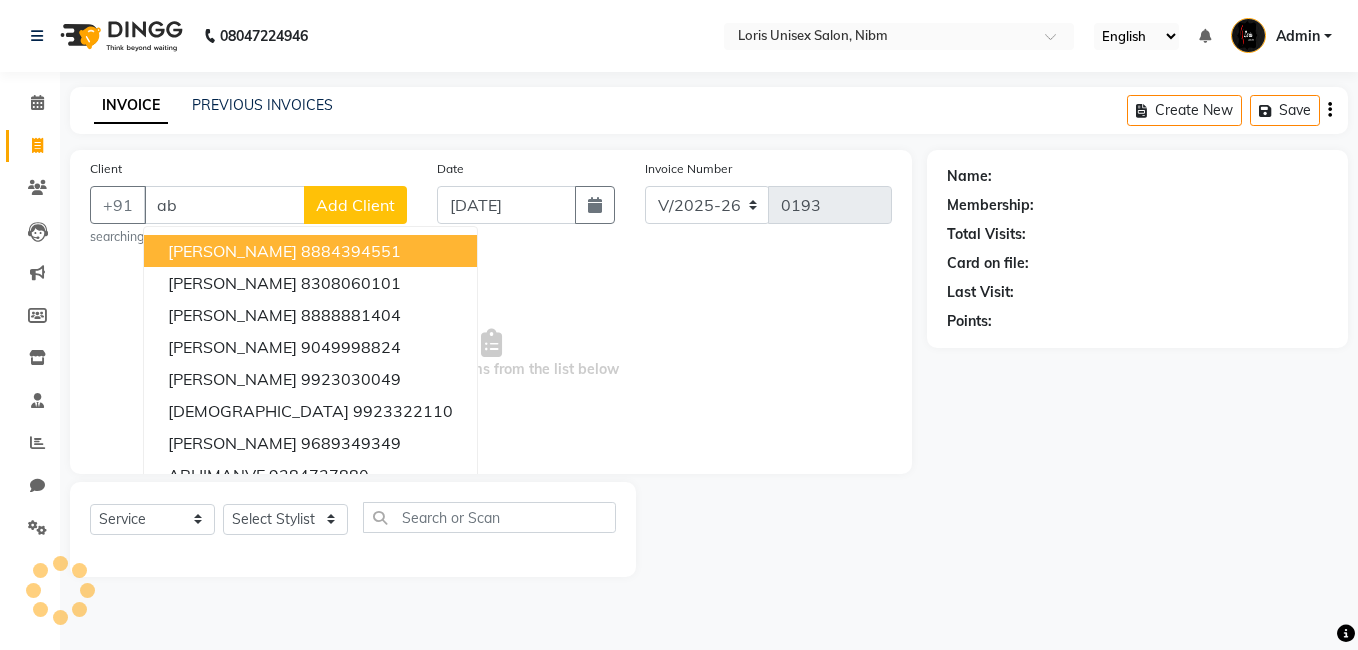 type on "a" 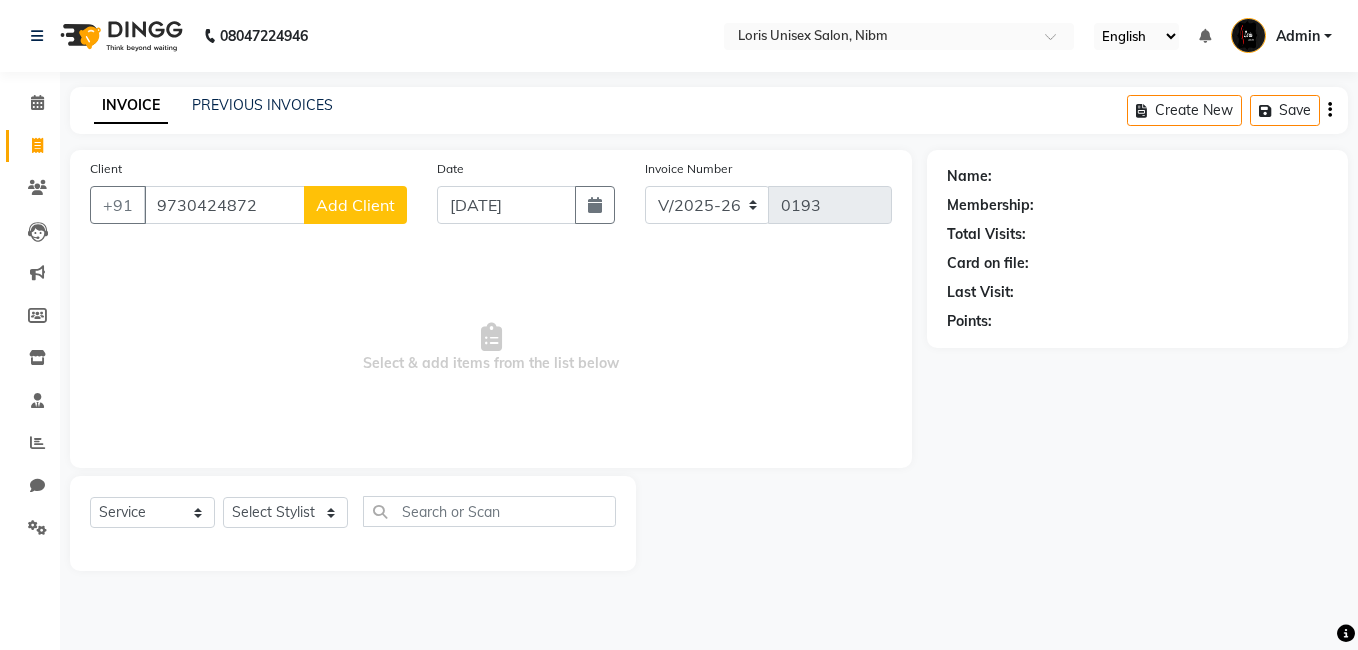 type on "9730424872" 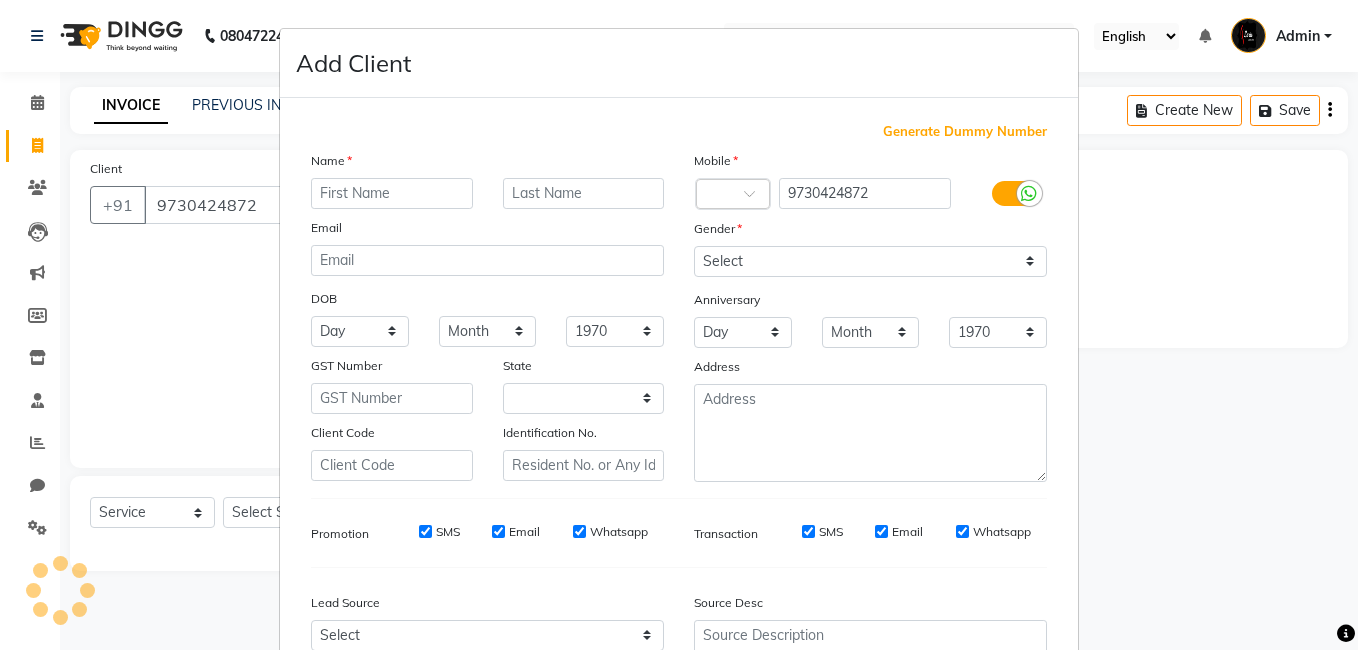 select on "22" 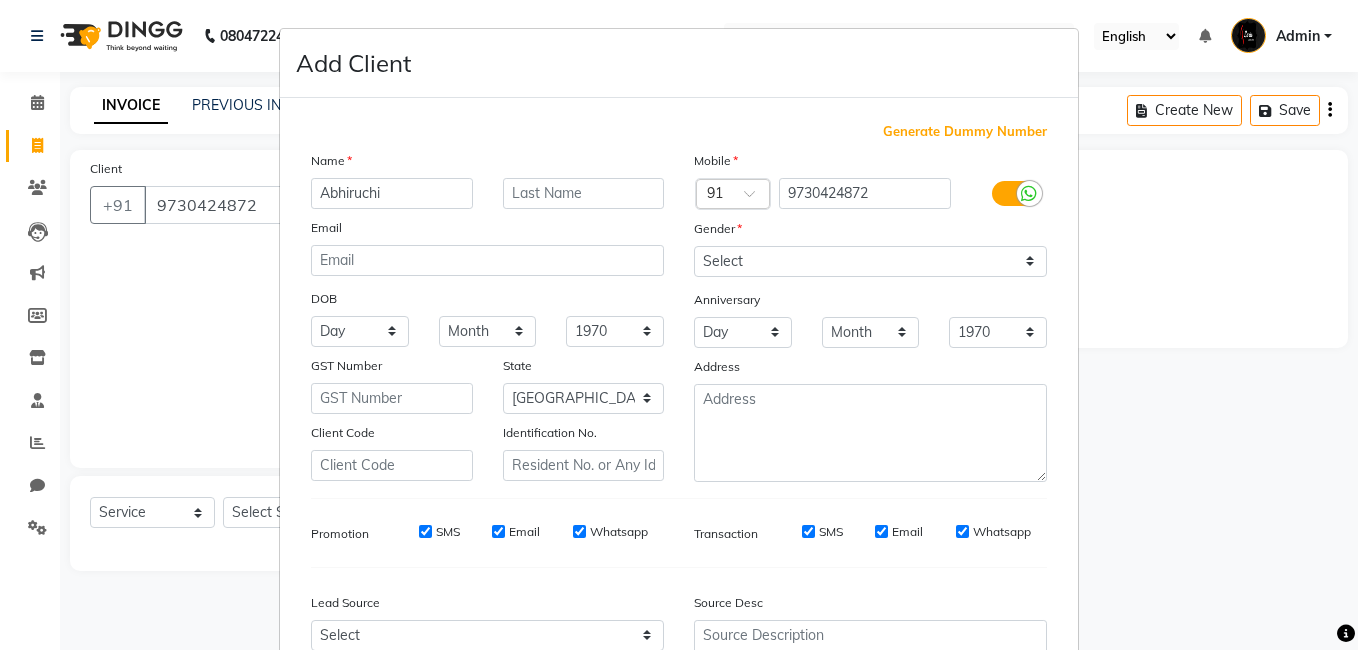 type on "Abhiruchi" 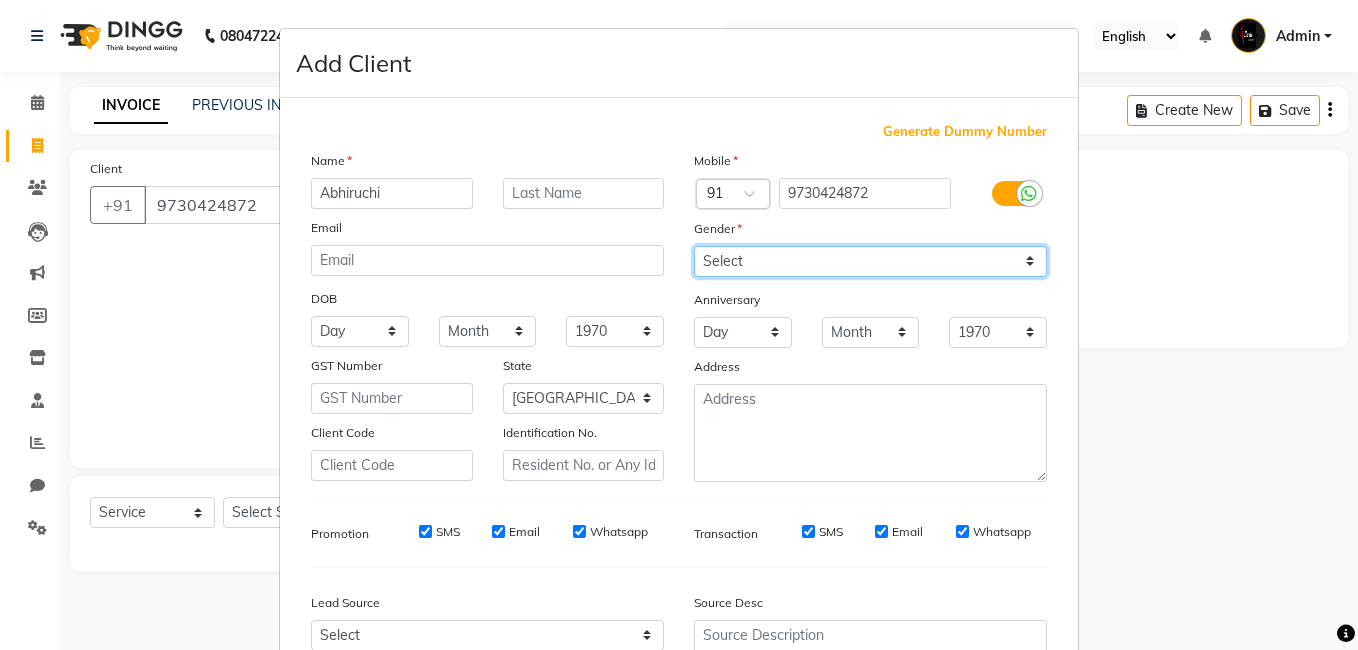 click on "Select [DEMOGRAPHIC_DATA] [DEMOGRAPHIC_DATA] Other Prefer Not To Say" at bounding box center [870, 261] 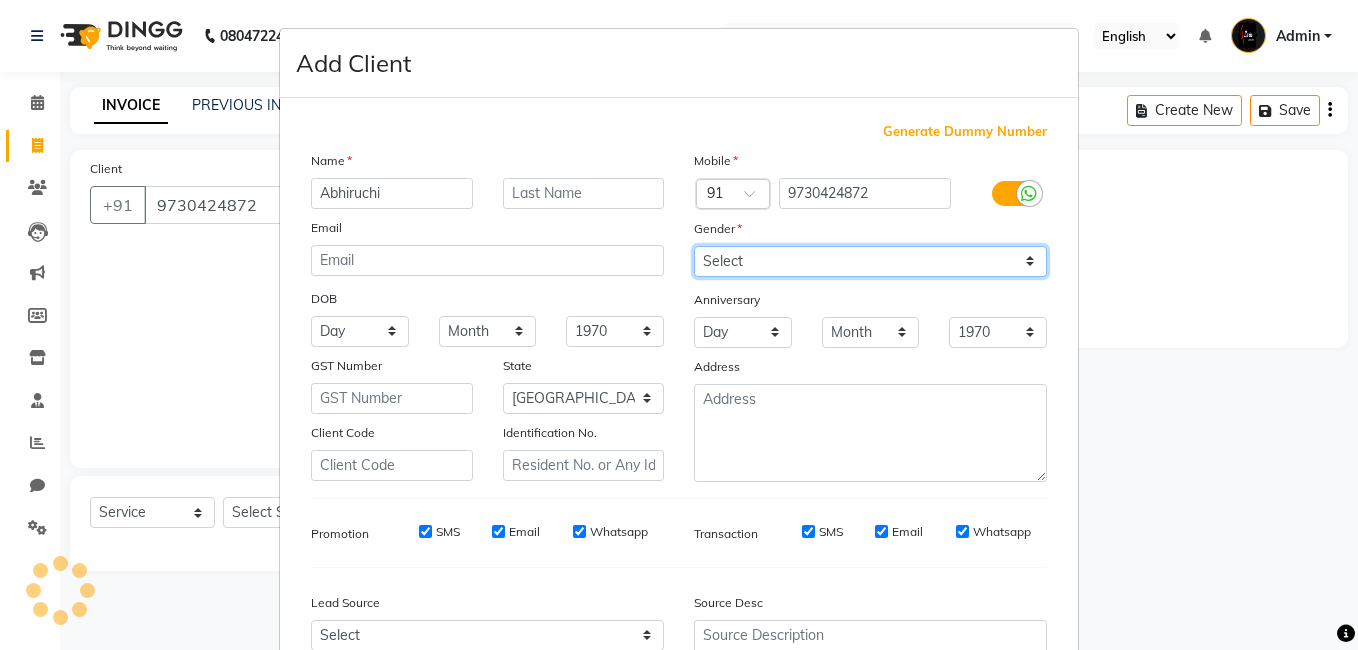 select on "[DEMOGRAPHIC_DATA]" 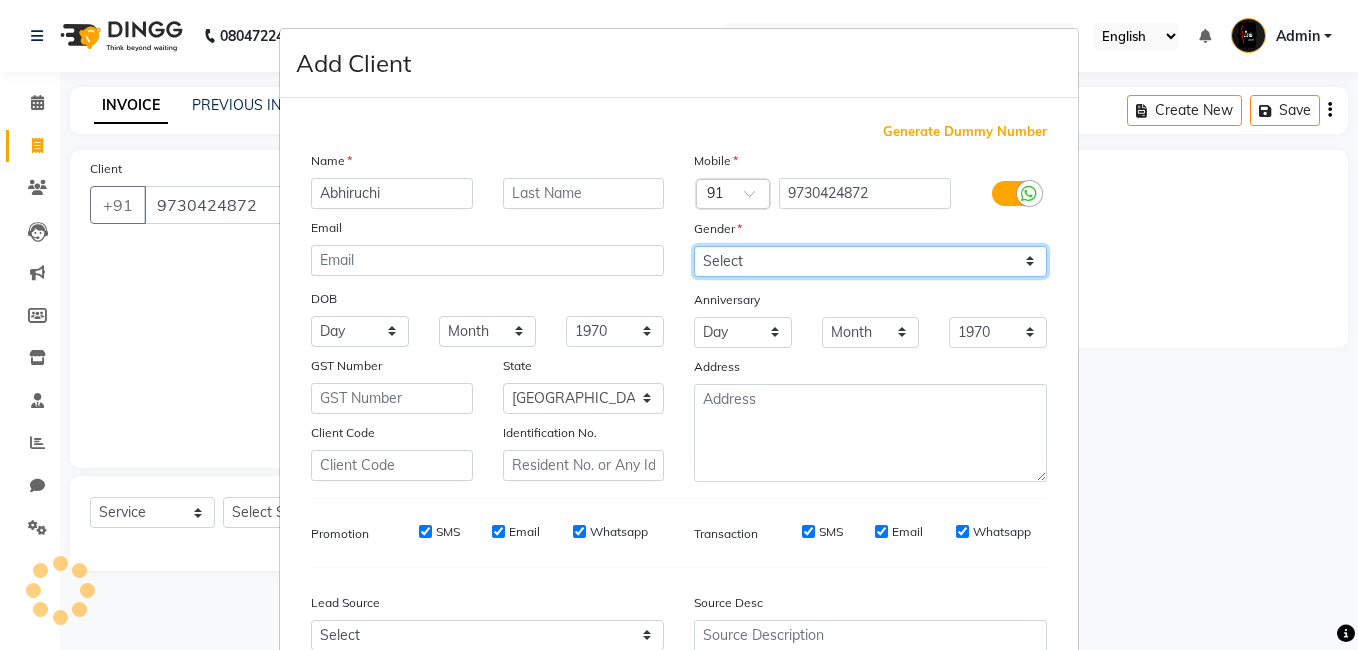 click on "Select [DEMOGRAPHIC_DATA] [DEMOGRAPHIC_DATA] Other Prefer Not To Say" at bounding box center [870, 261] 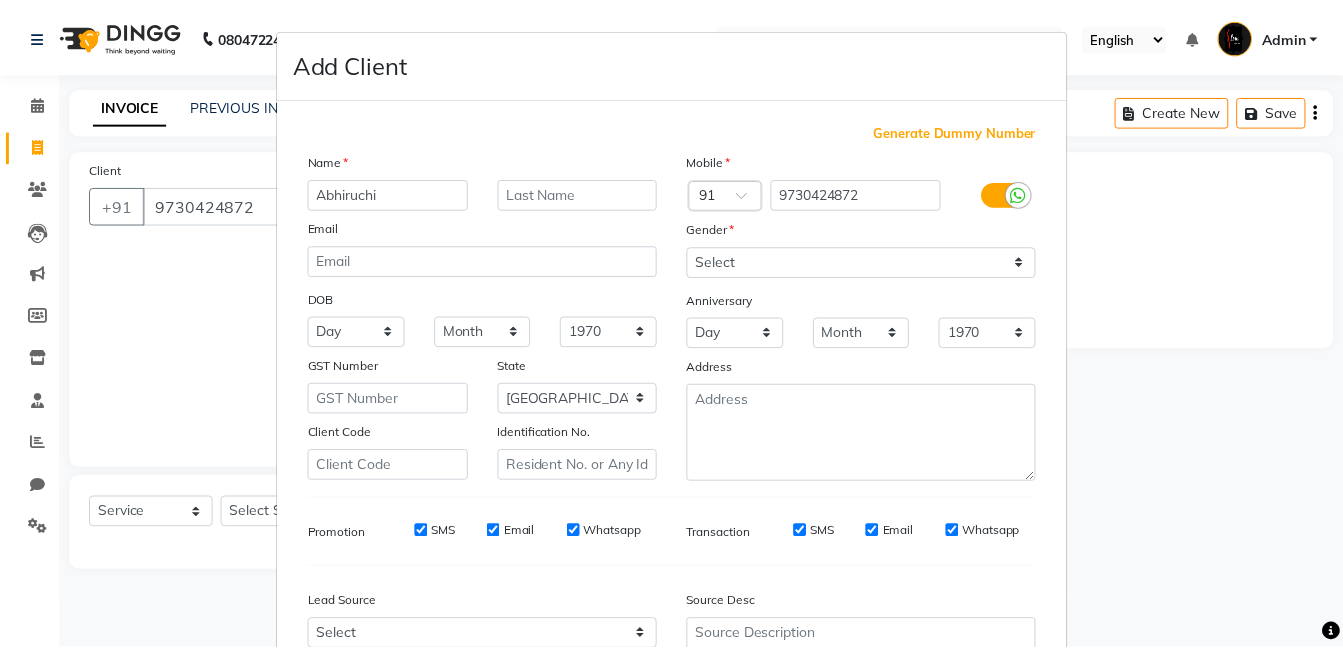 scroll, scrollTop: 199, scrollLeft: 0, axis: vertical 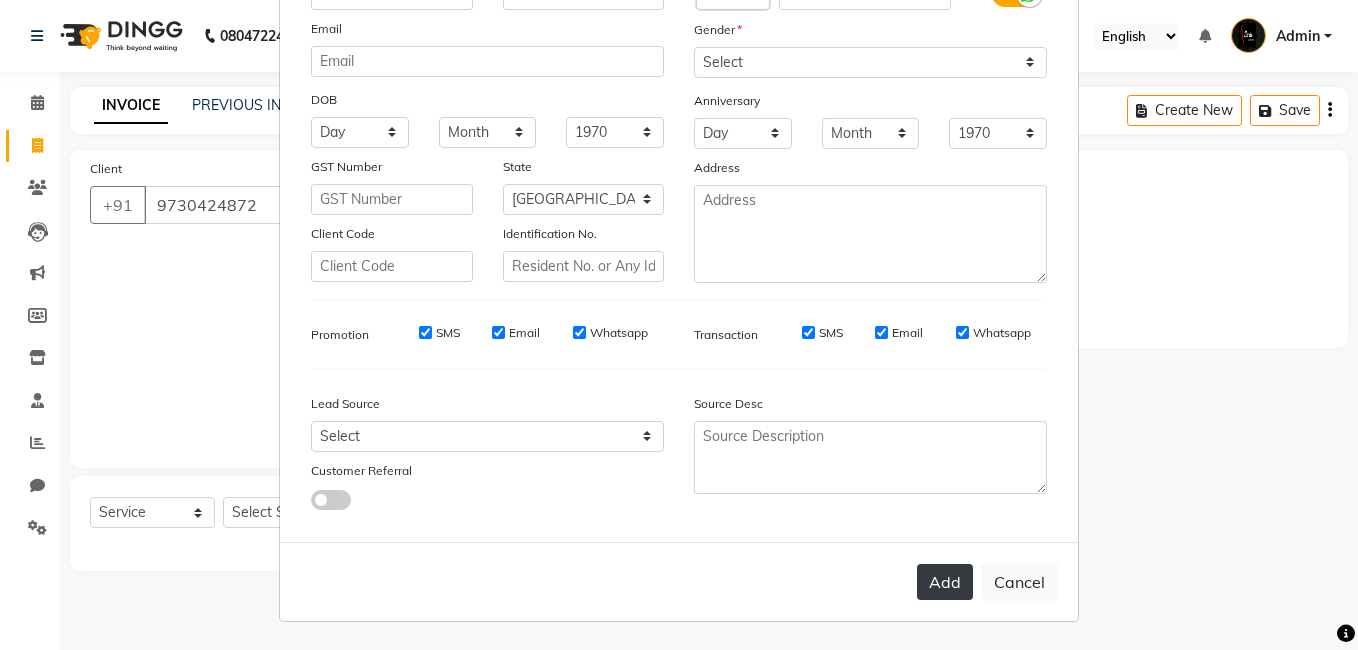 click on "Add" at bounding box center (945, 582) 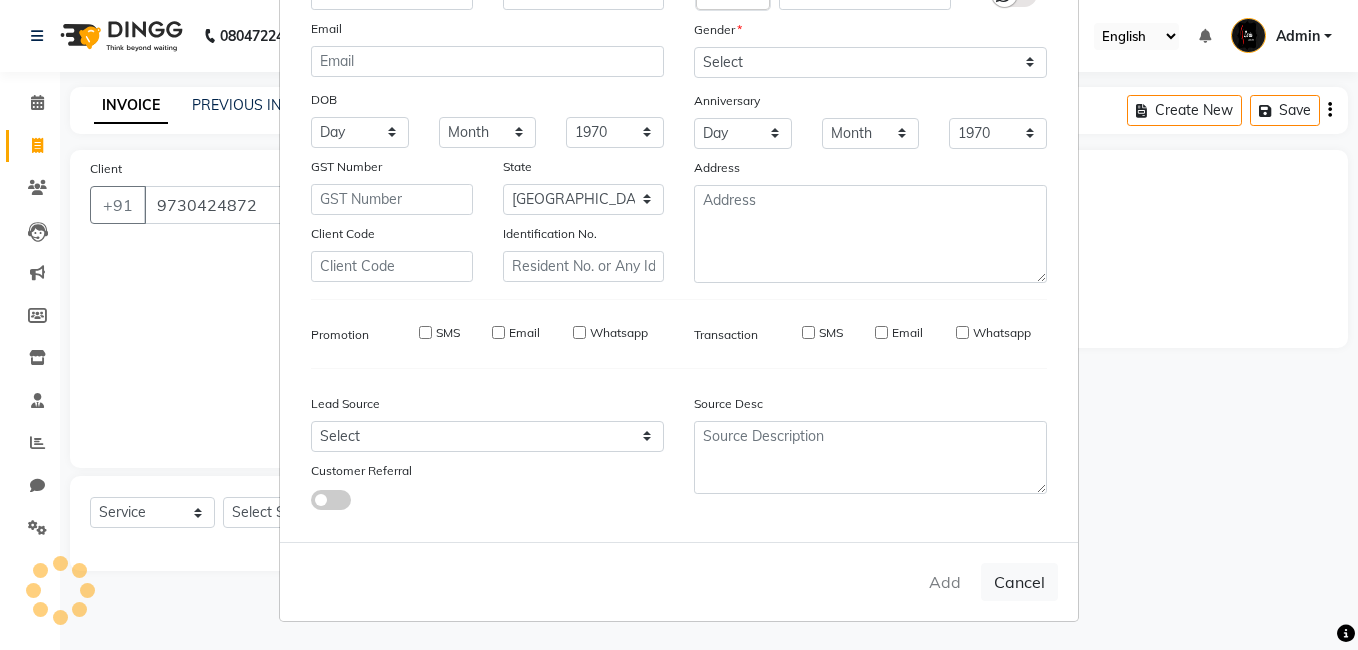 type 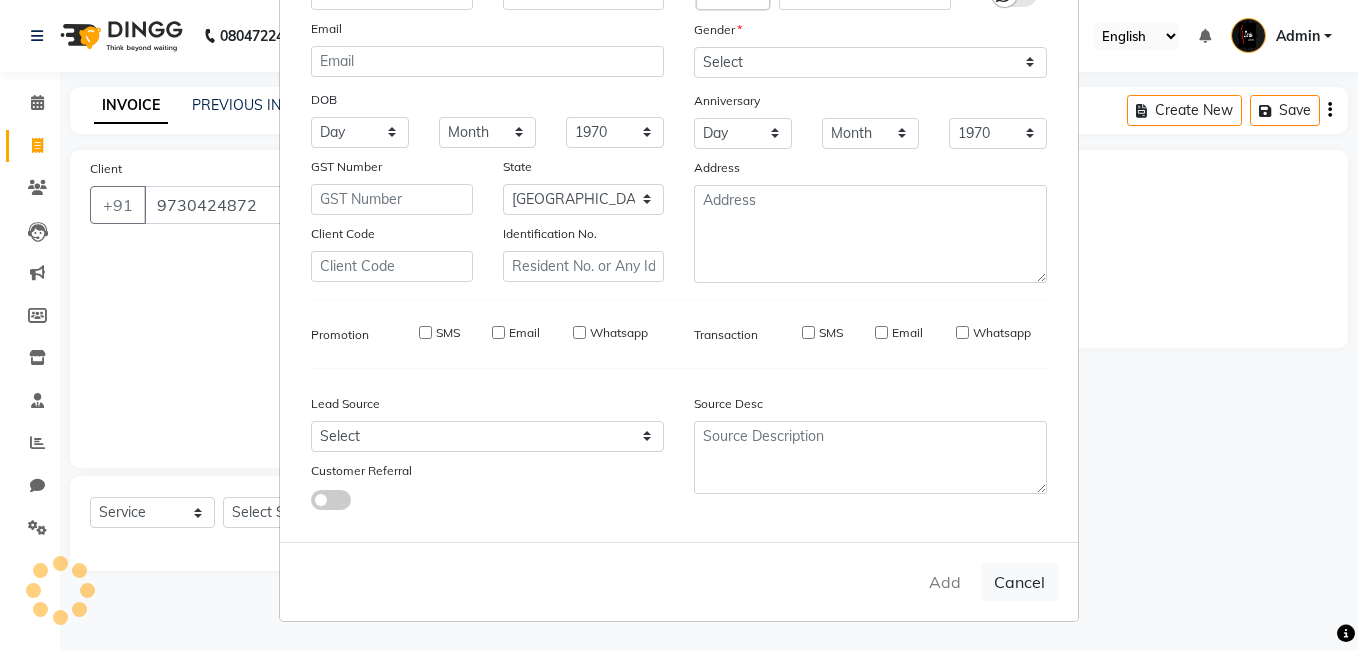 select 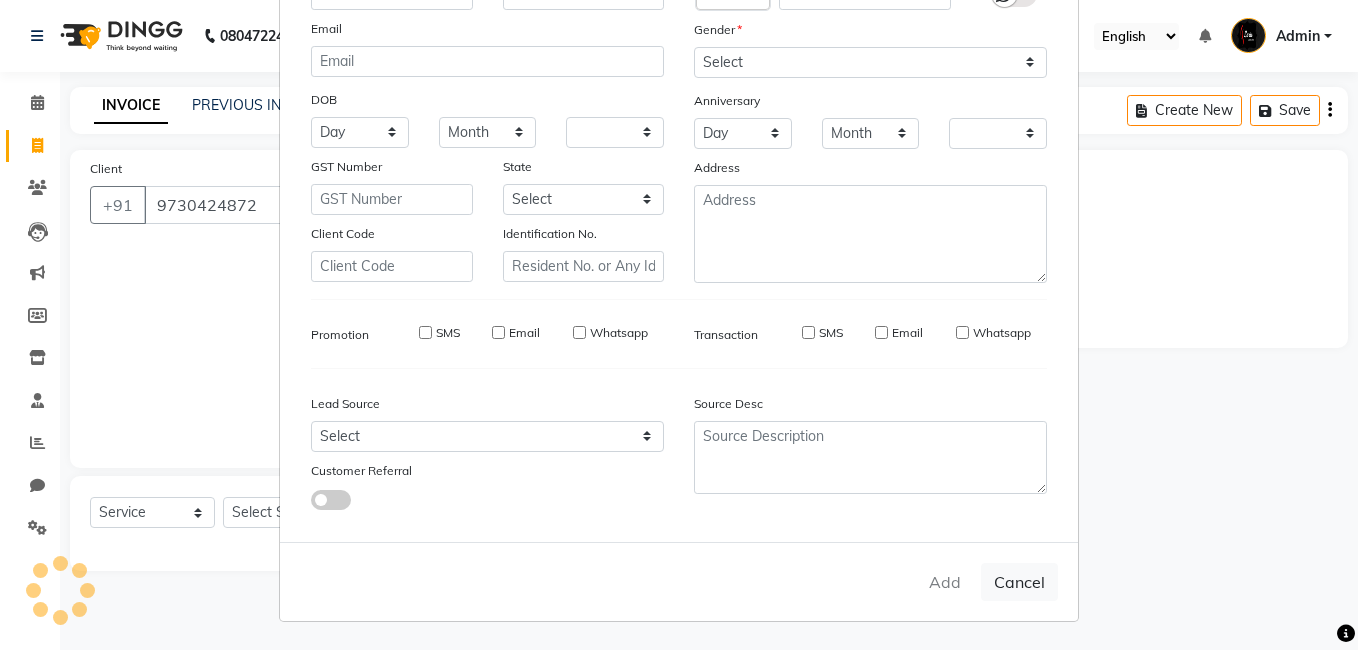 checkbox on "false" 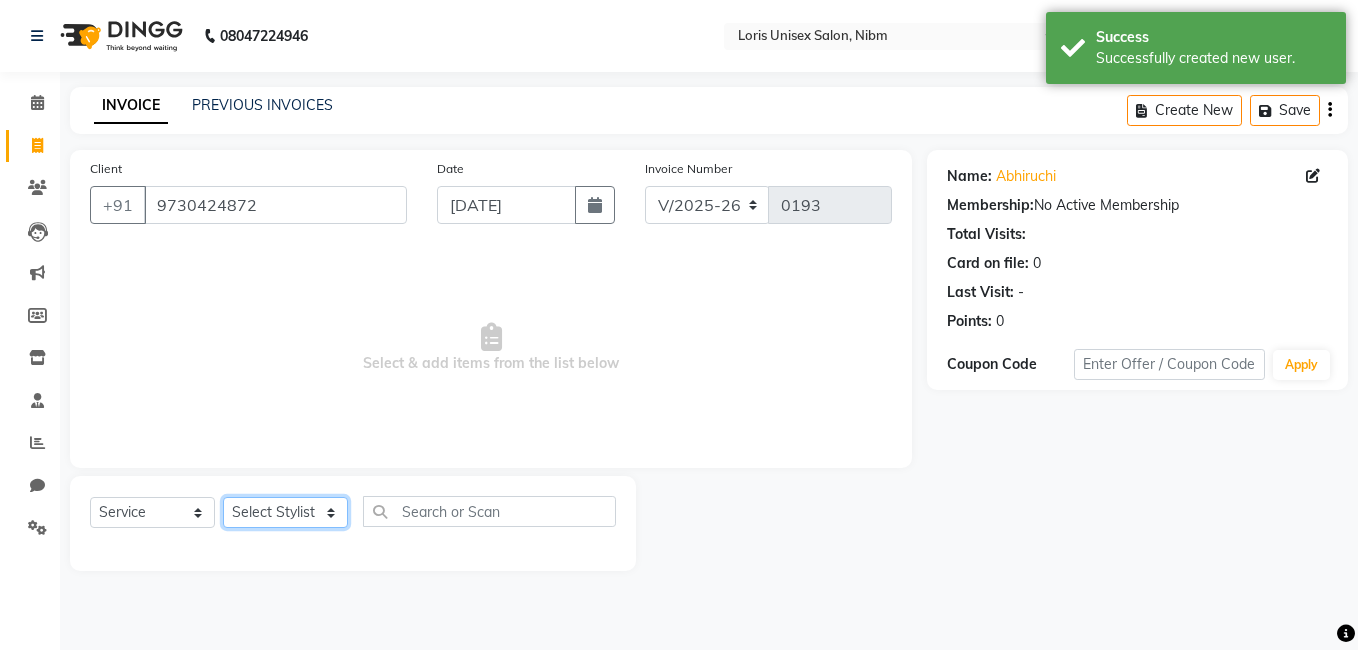 click on "Select Stylist [PERSON_NAME] Lucky MAJIT Manager [PERSON_NAME] [PERSON_NAME] [PERSON_NAME]  VAISHALIE MAM [PERSON_NAME]" 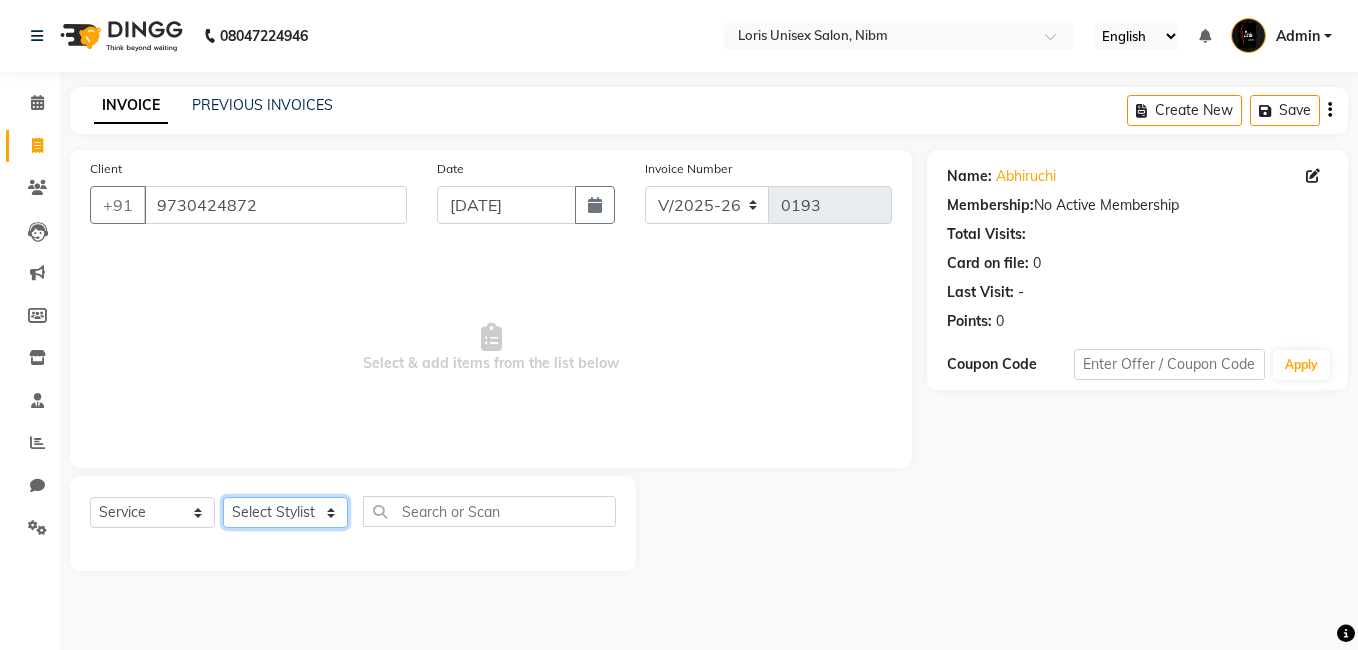 select on "51830" 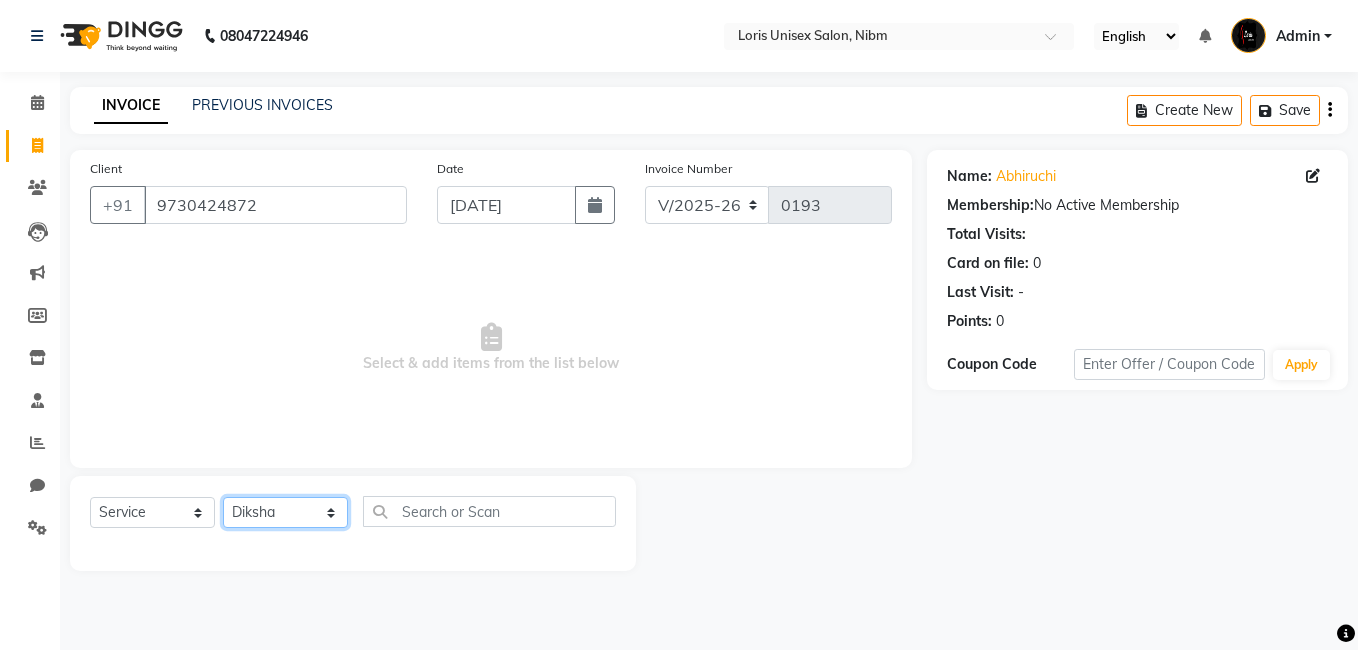click on "Select Stylist [PERSON_NAME] Lucky MAJIT Manager [PERSON_NAME] [PERSON_NAME] [PERSON_NAME]  VAISHALIE MAM [PERSON_NAME]" 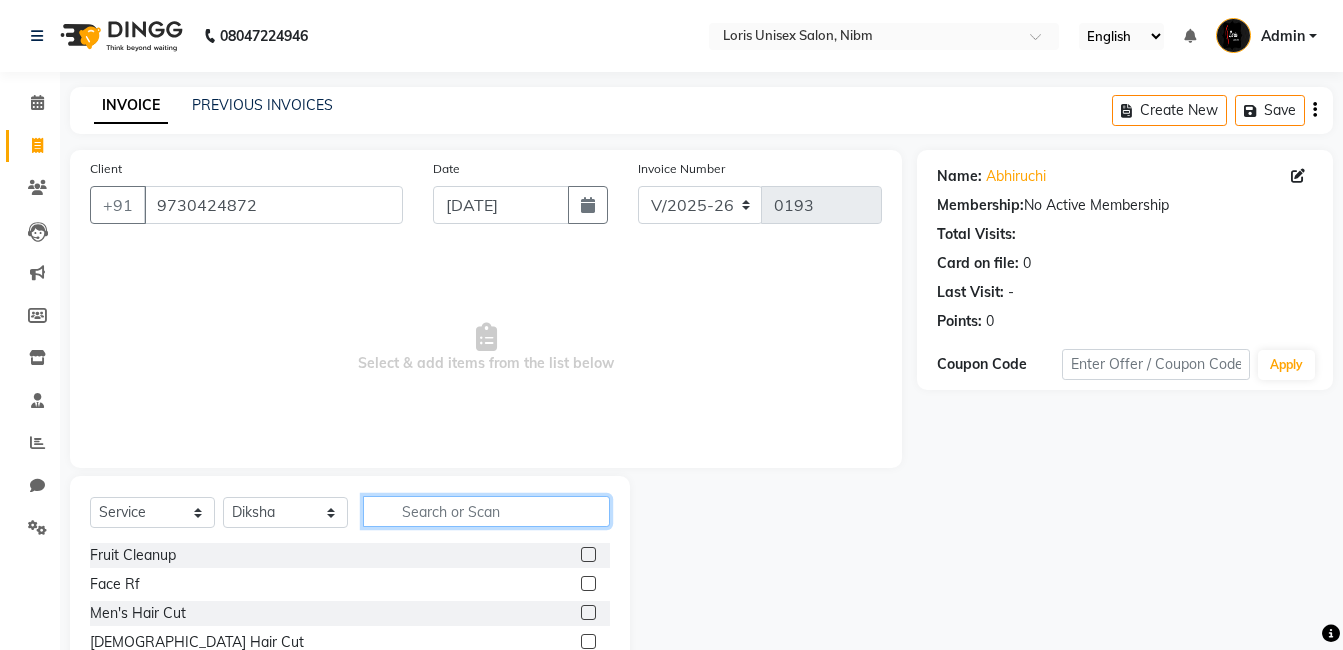 click 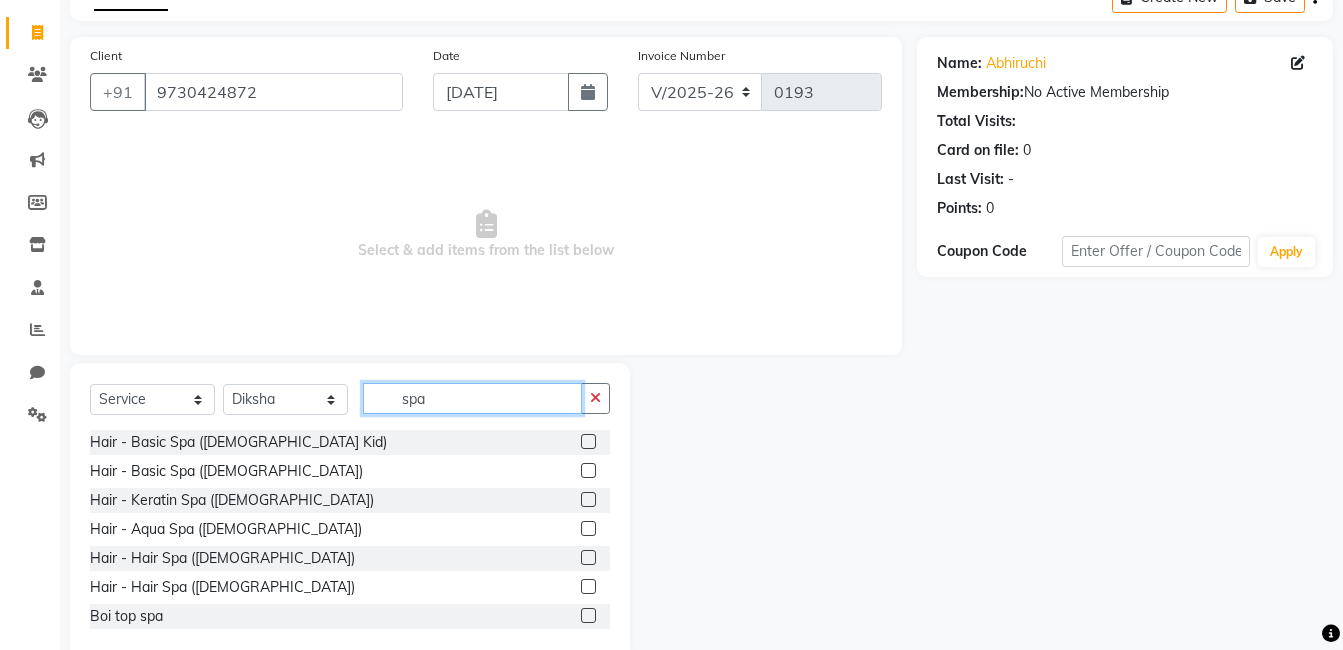 scroll, scrollTop: 151, scrollLeft: 0, axis: vertical 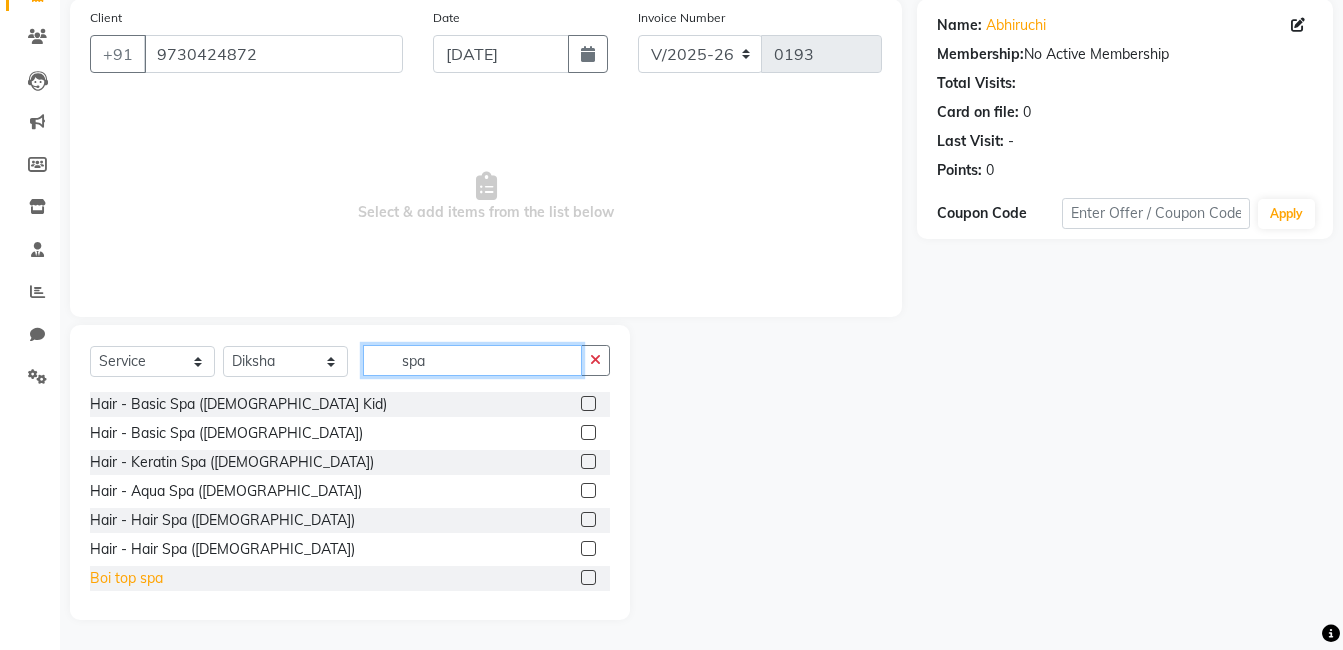 type on "spa" 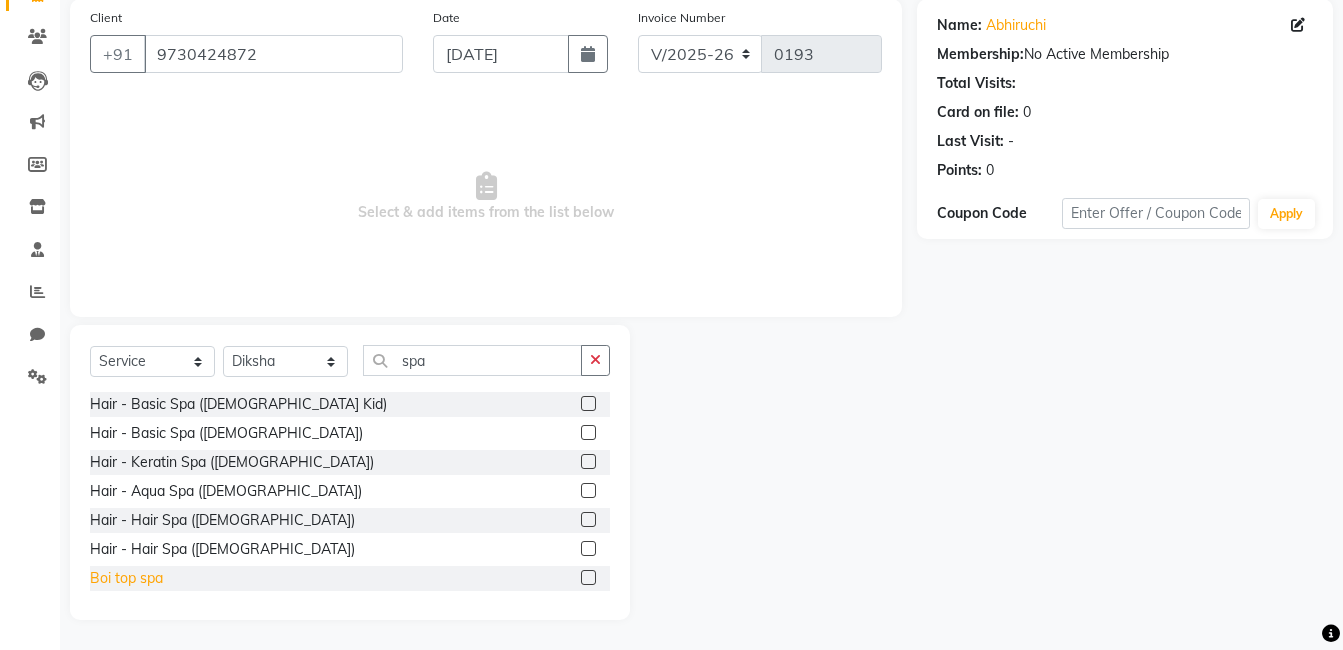 click on "Boi top spa" 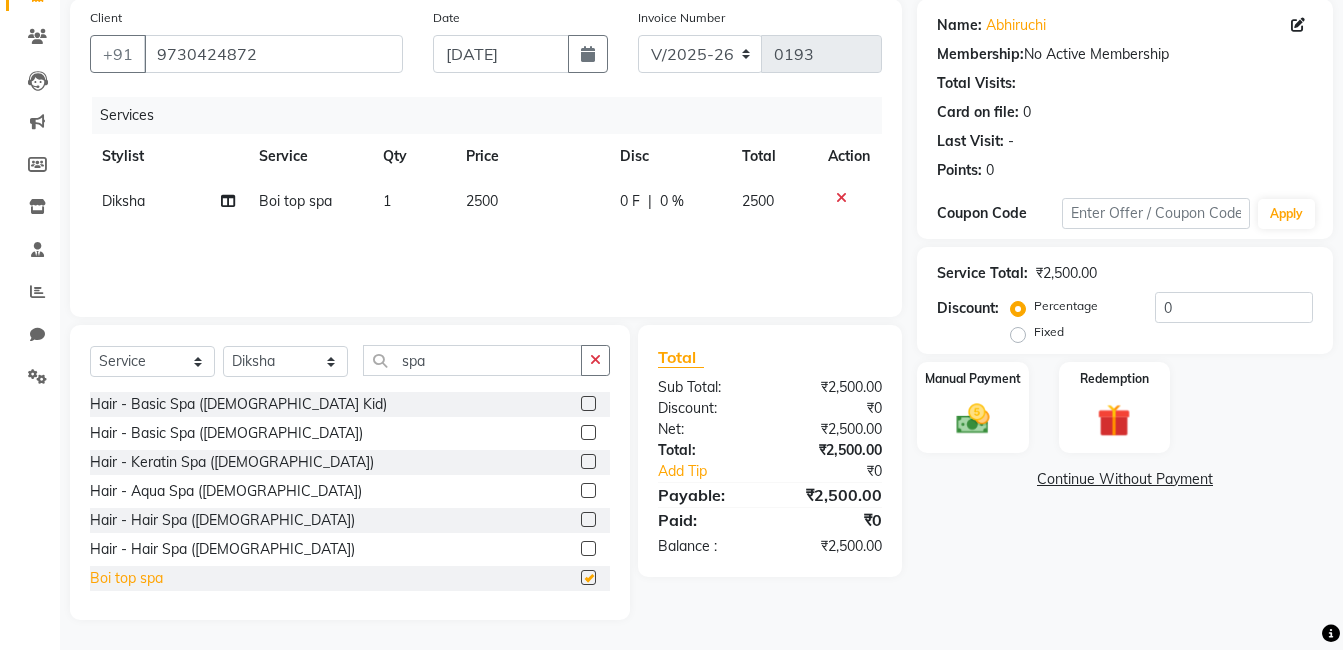 checkbox on "false" 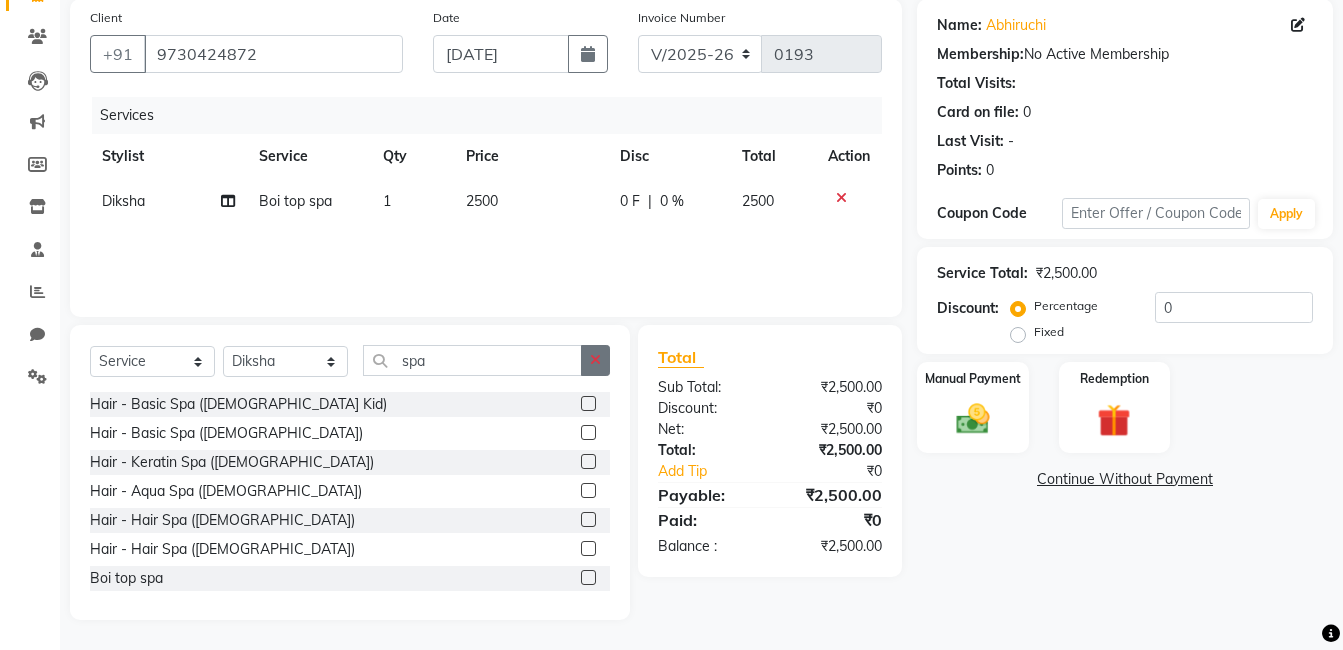 click 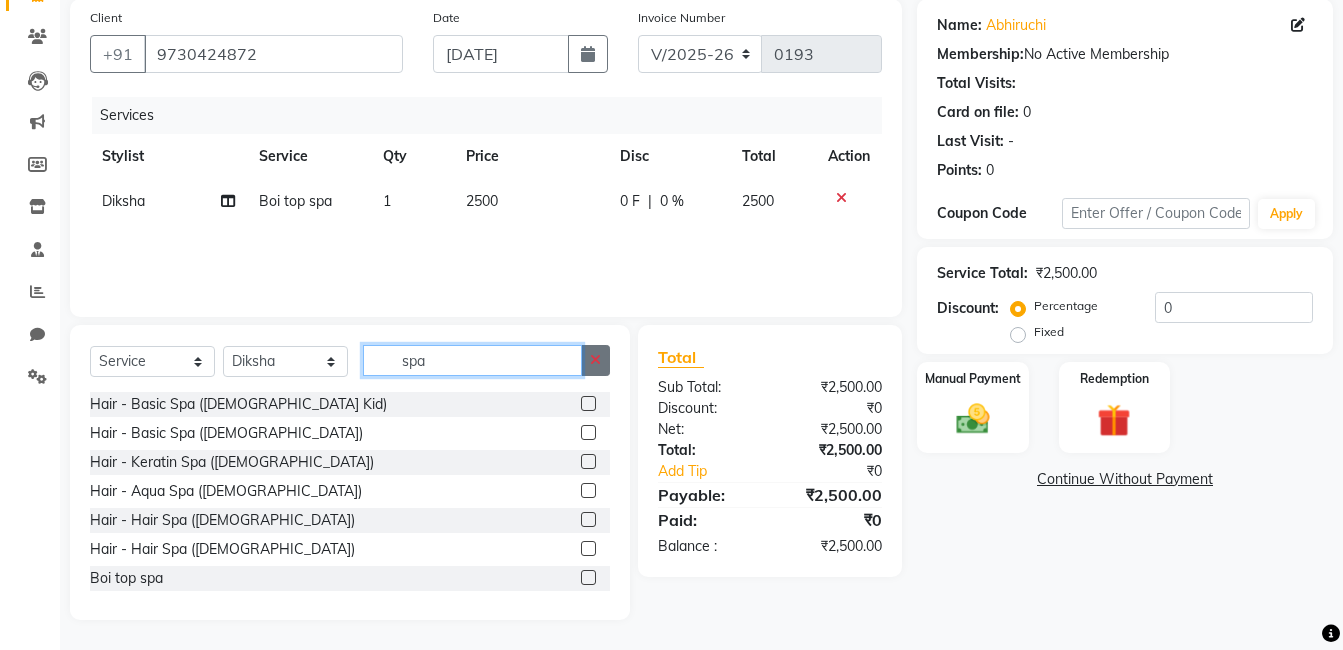 type 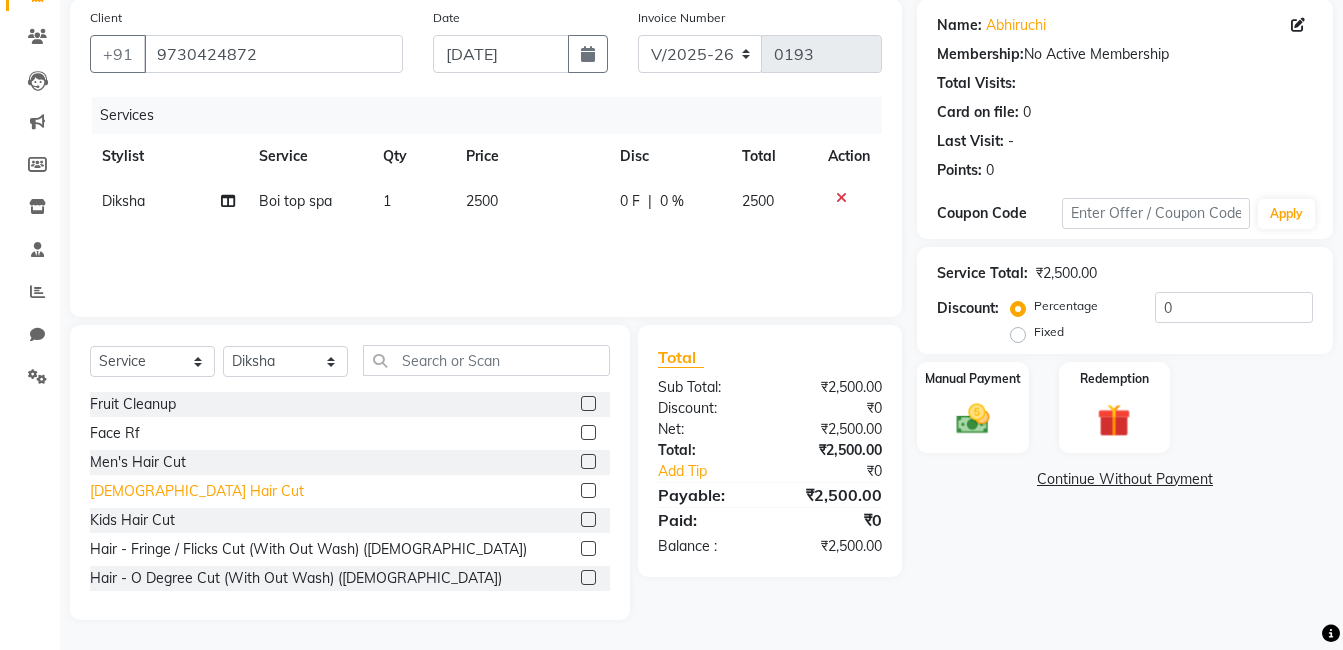 click on "[DEMOGRAPHIC_DATA] Hair Cut" 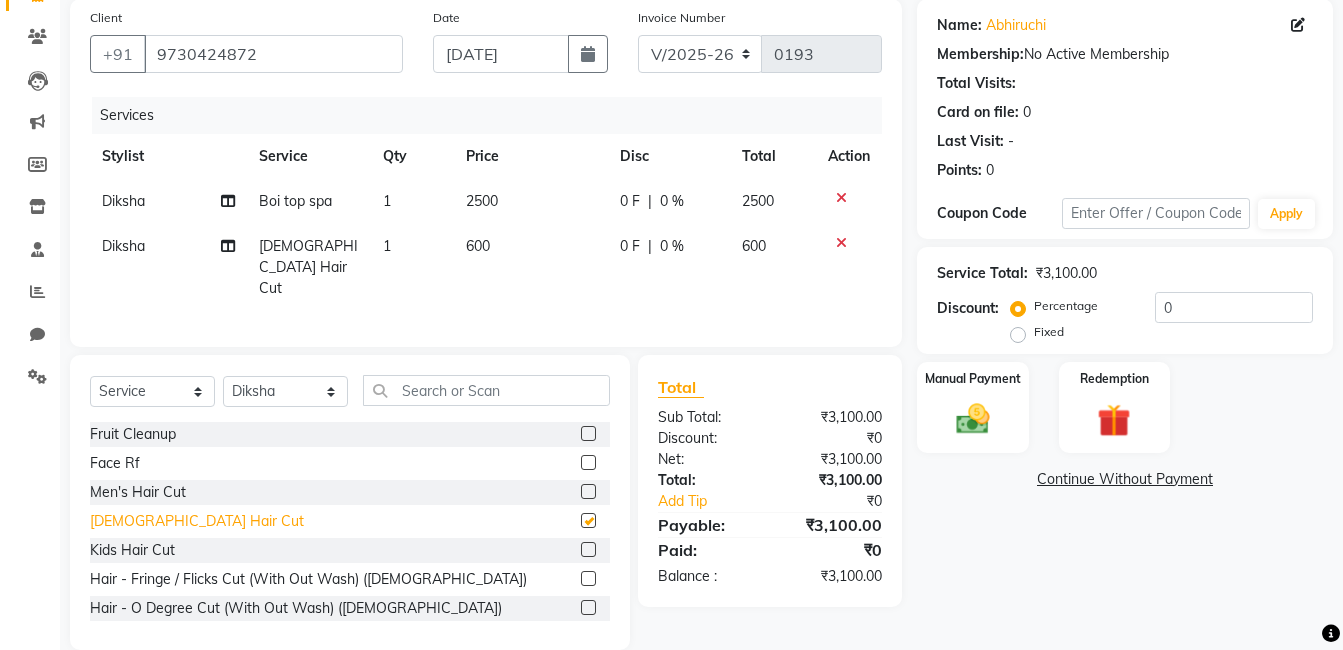 checkbox on "false" 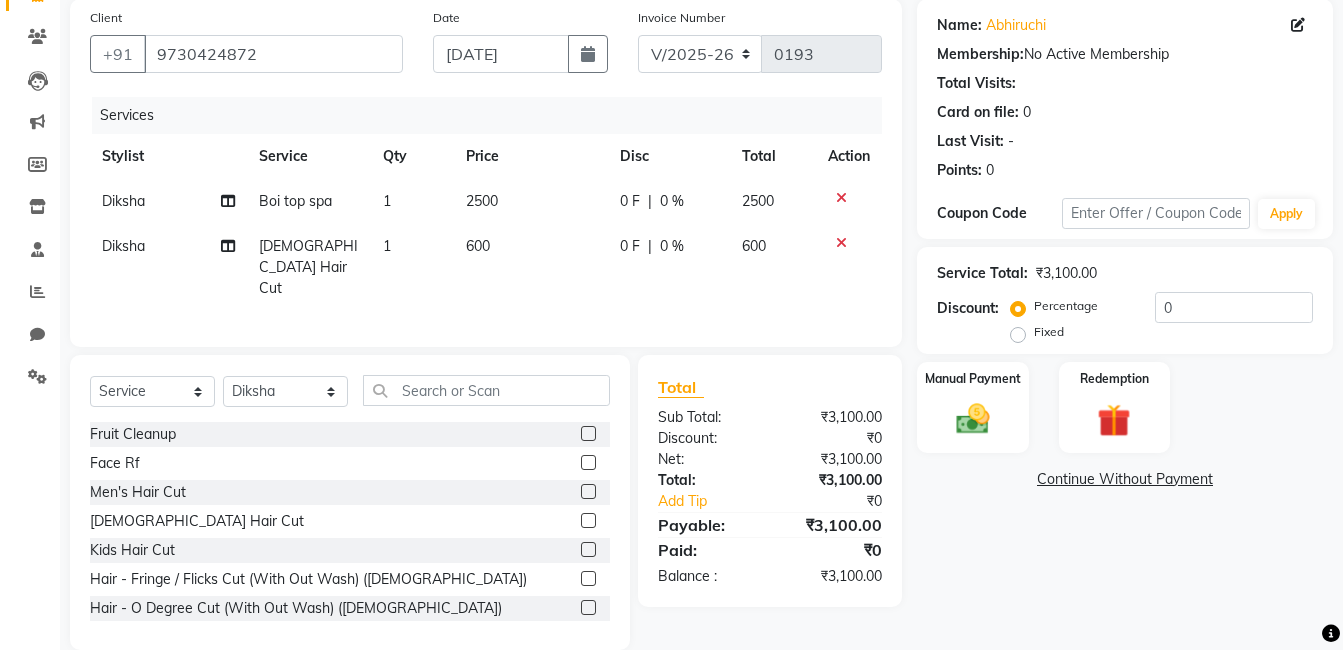 click on "0 %" 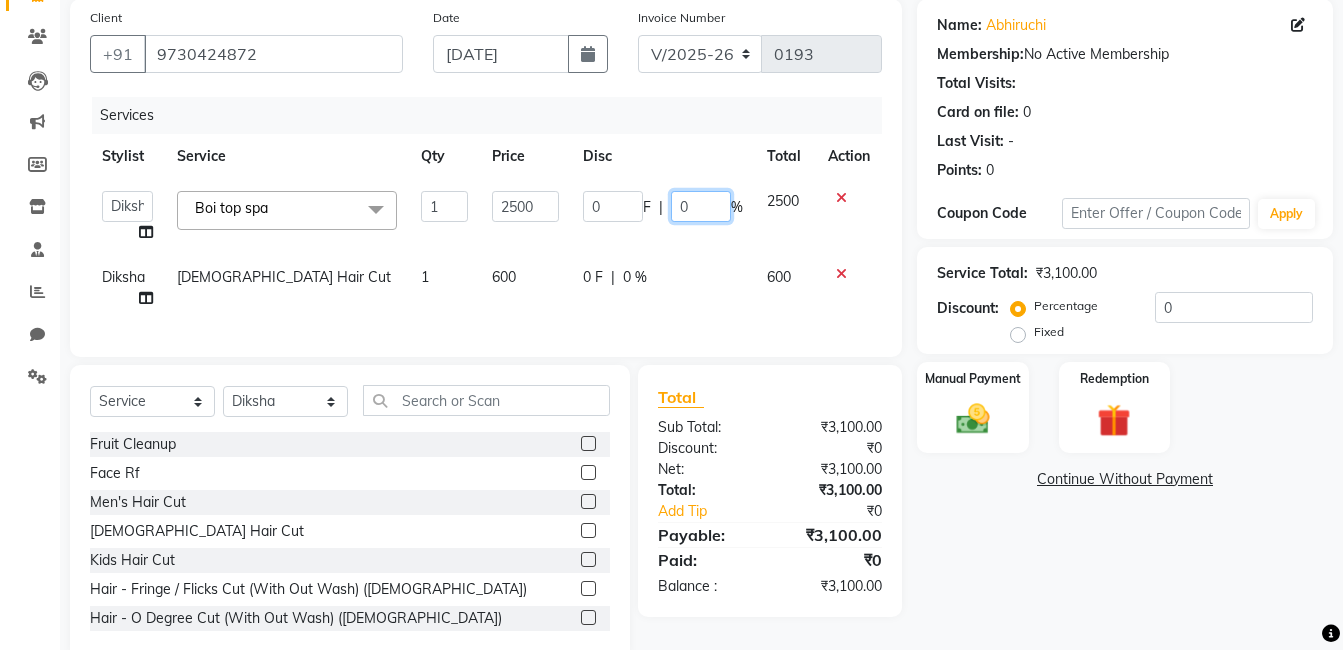 click on "0" 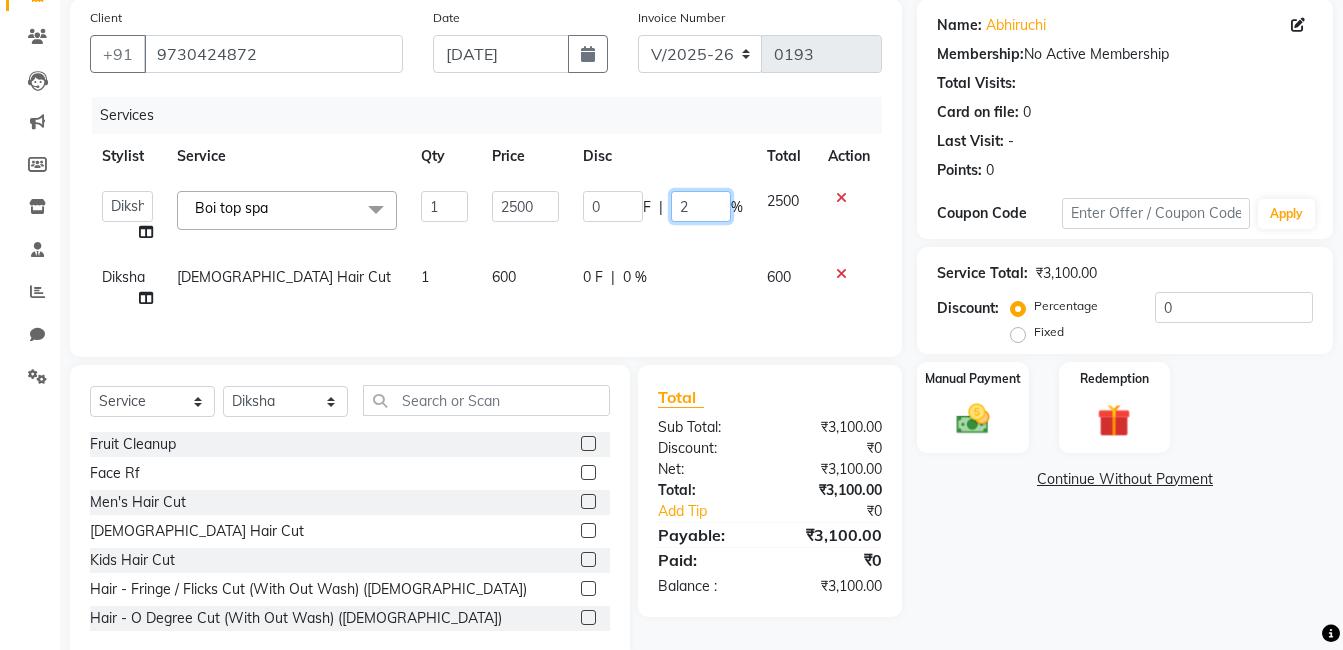 type on "20" 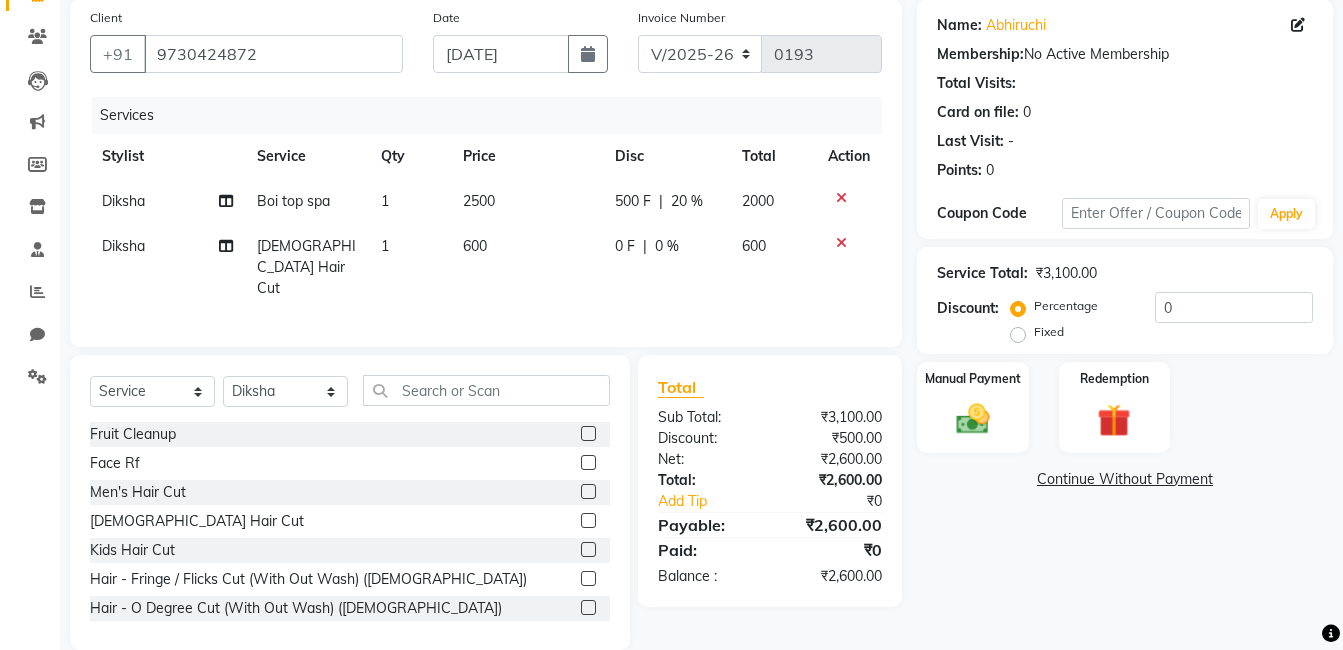 click on "0 F | 0 %" 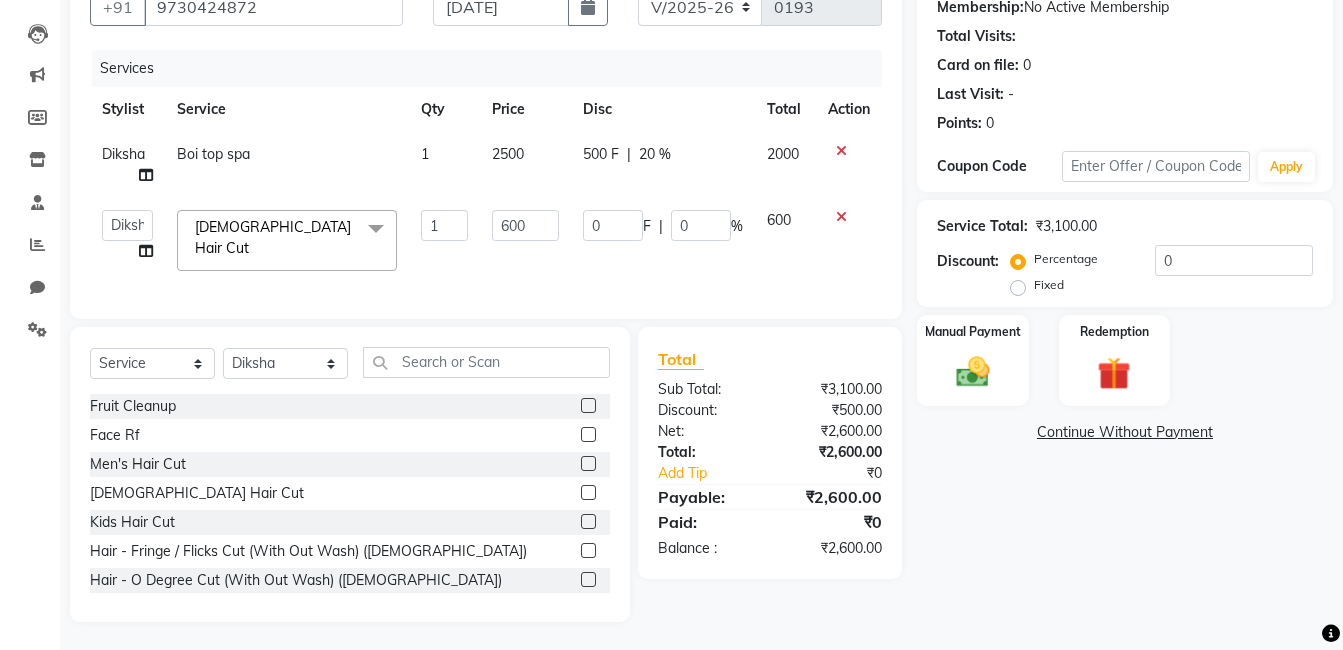 scroll, scrollTop: 206, scrollLeft: 0, axis: vertical 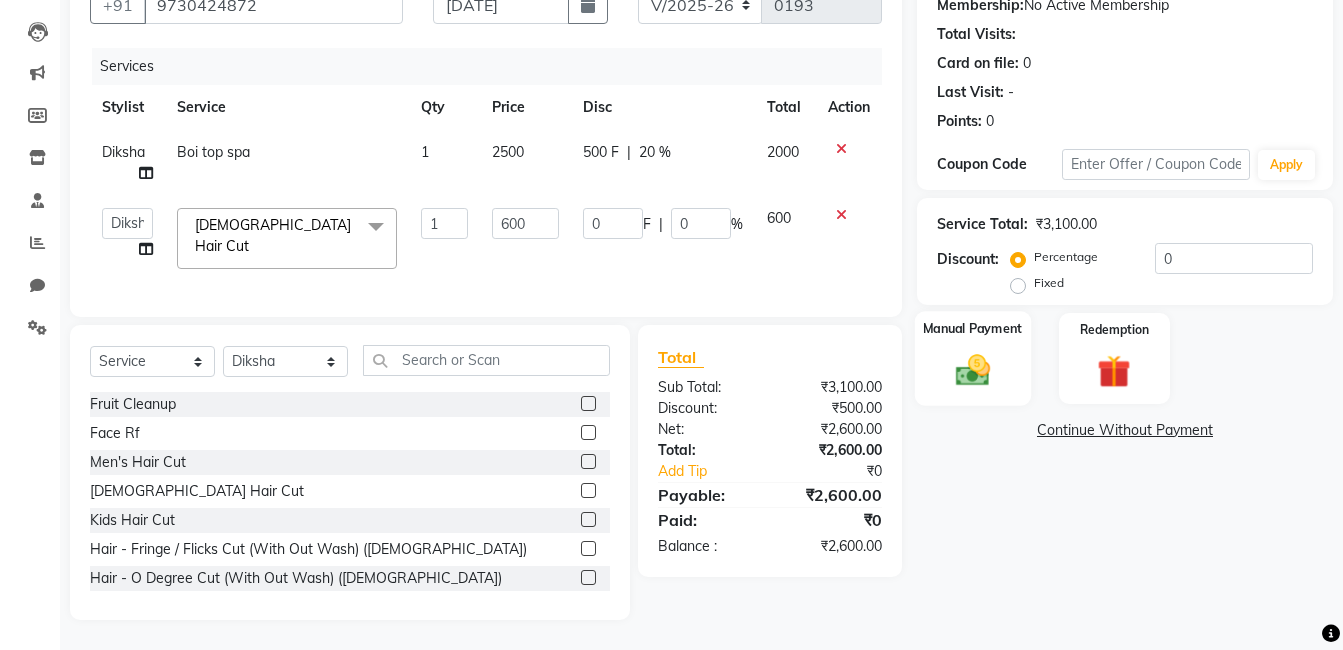 click 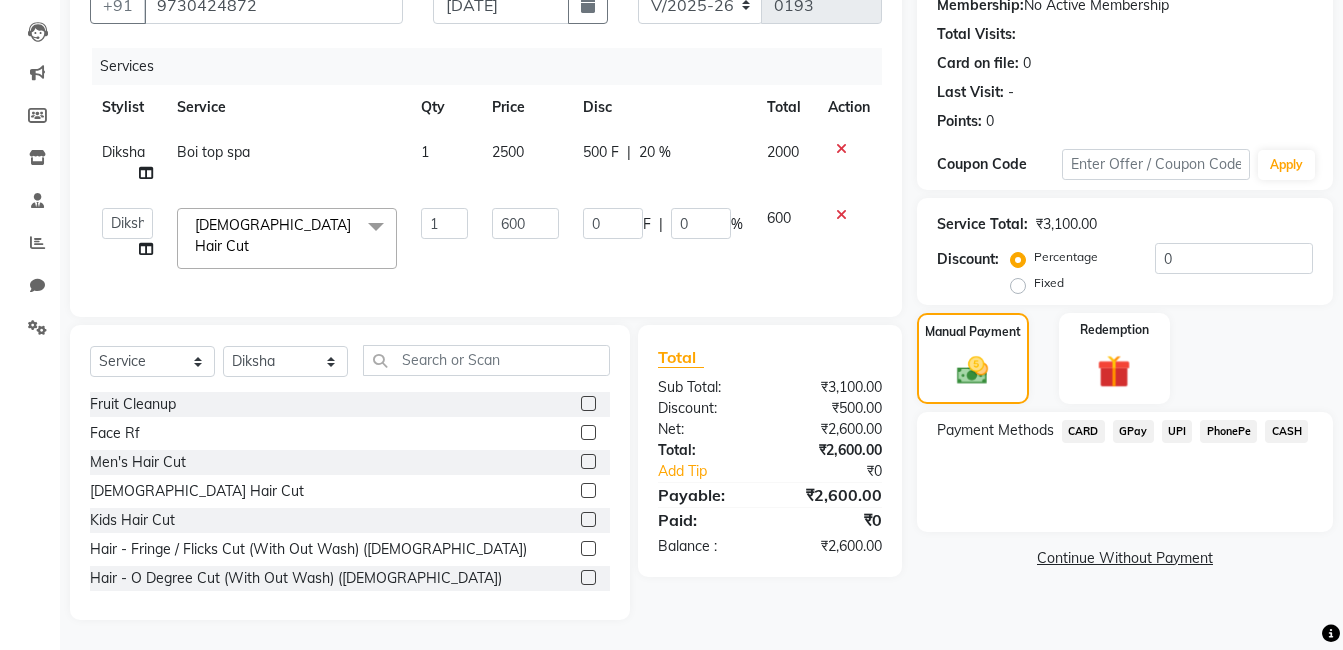 click on "GPay" 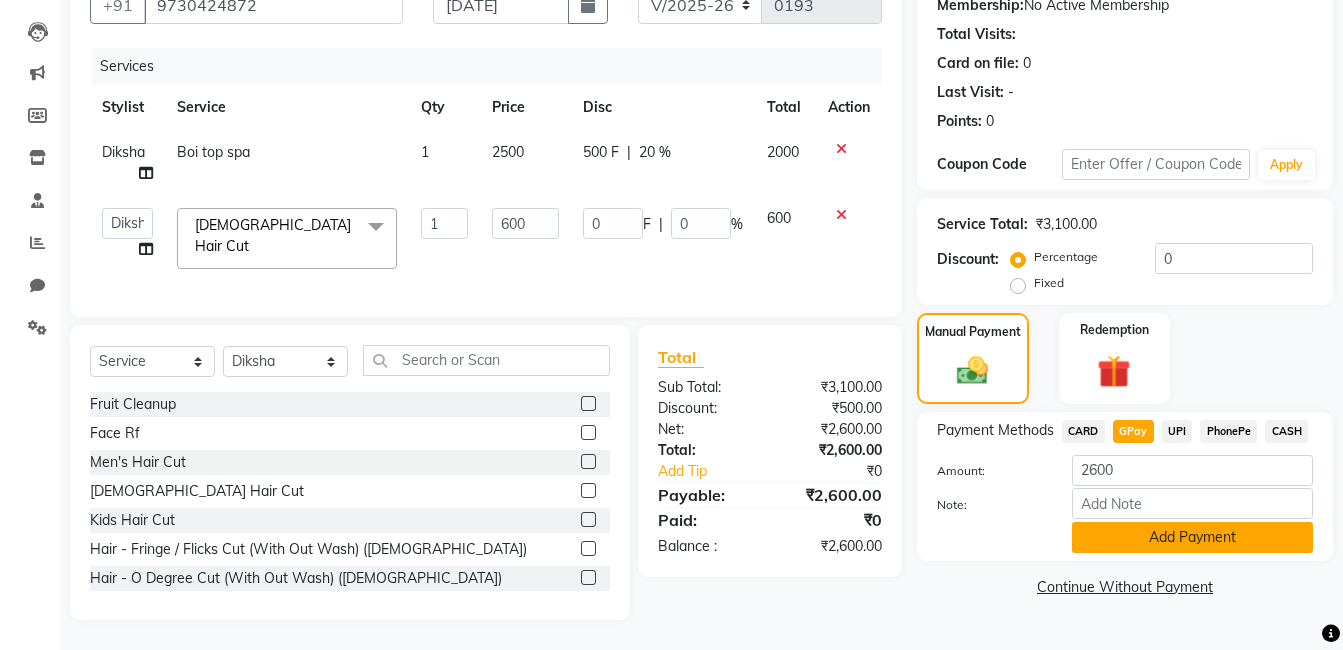 click on "Add Payment" 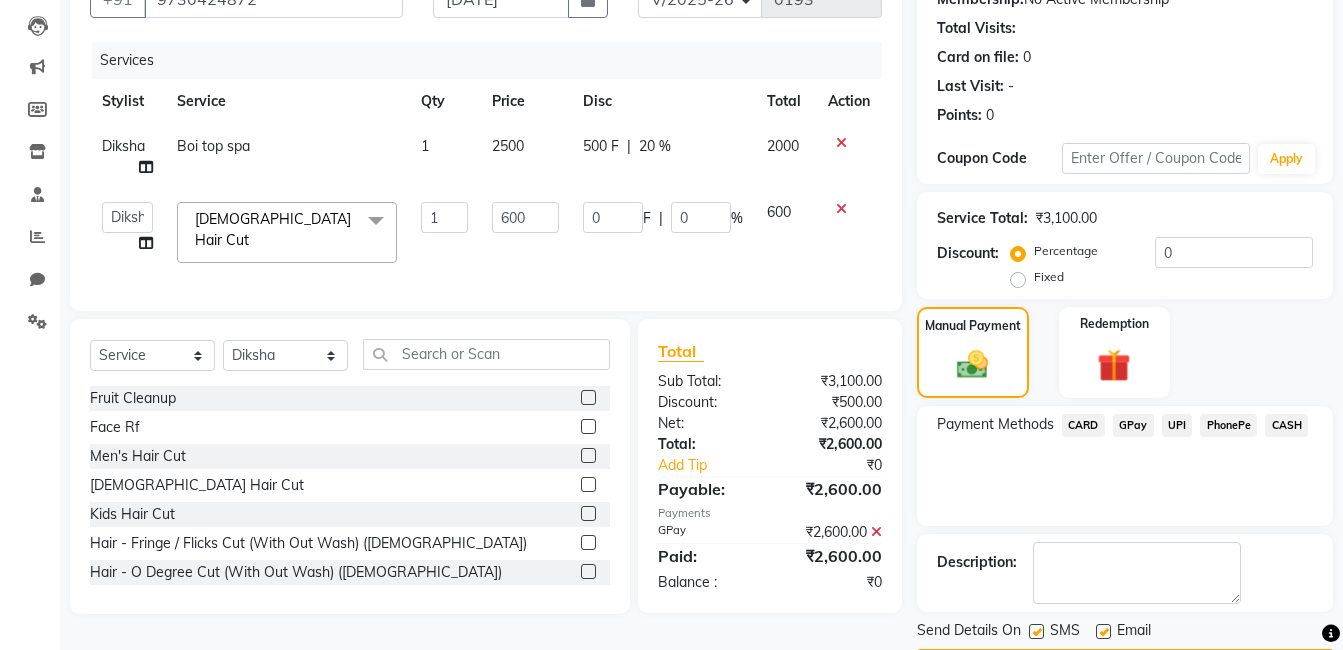 scroll, scrollTop: 266, scrollLeft: 0, axis: vertical 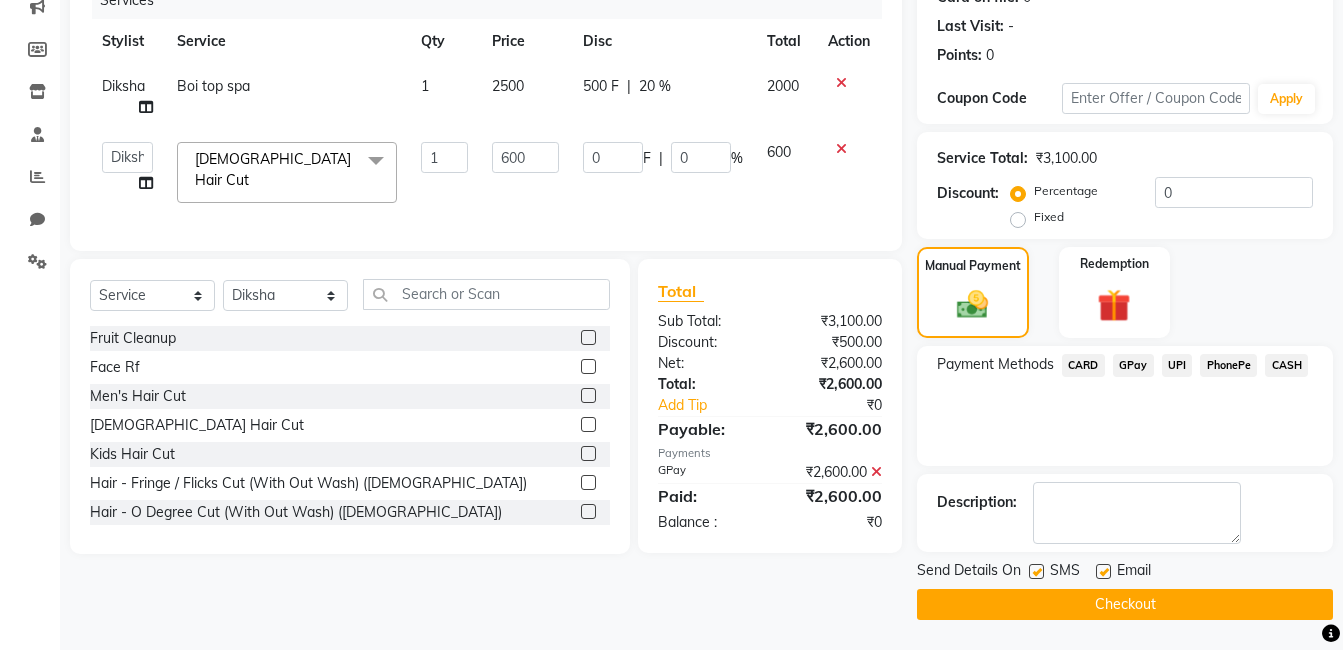 click on "Checkout" 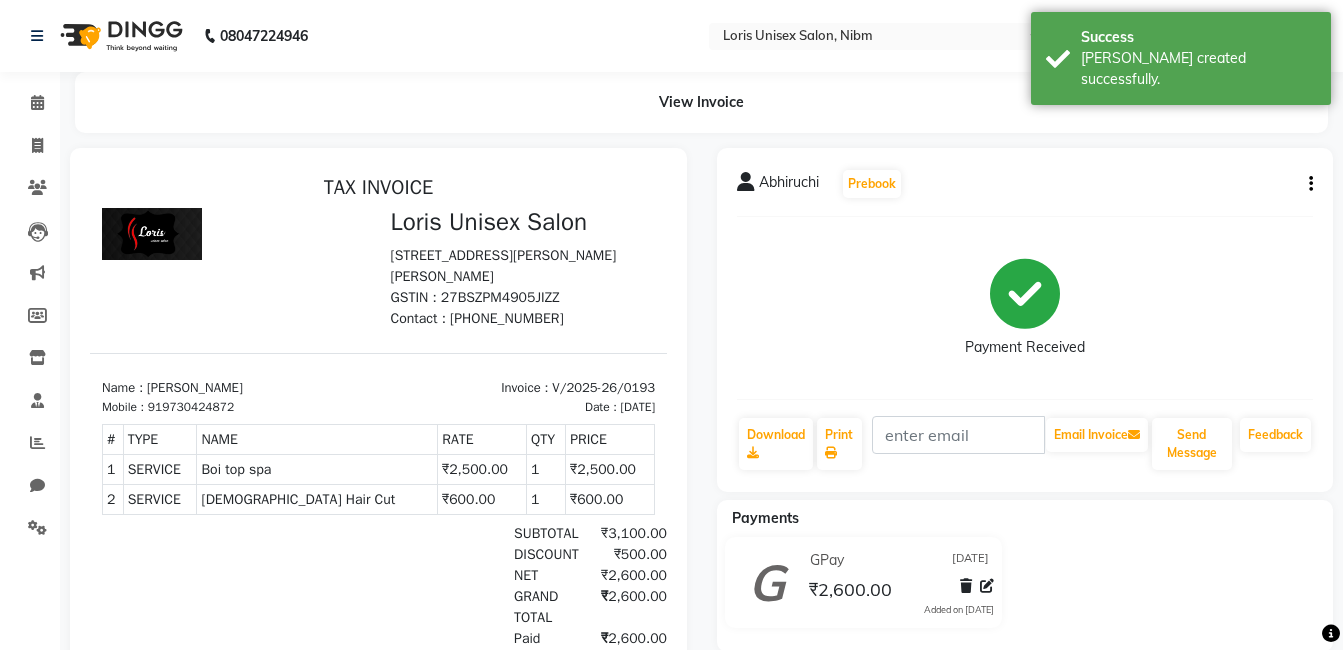 scroll, scrollTop: 0, scrollLeft: 0, axis: both 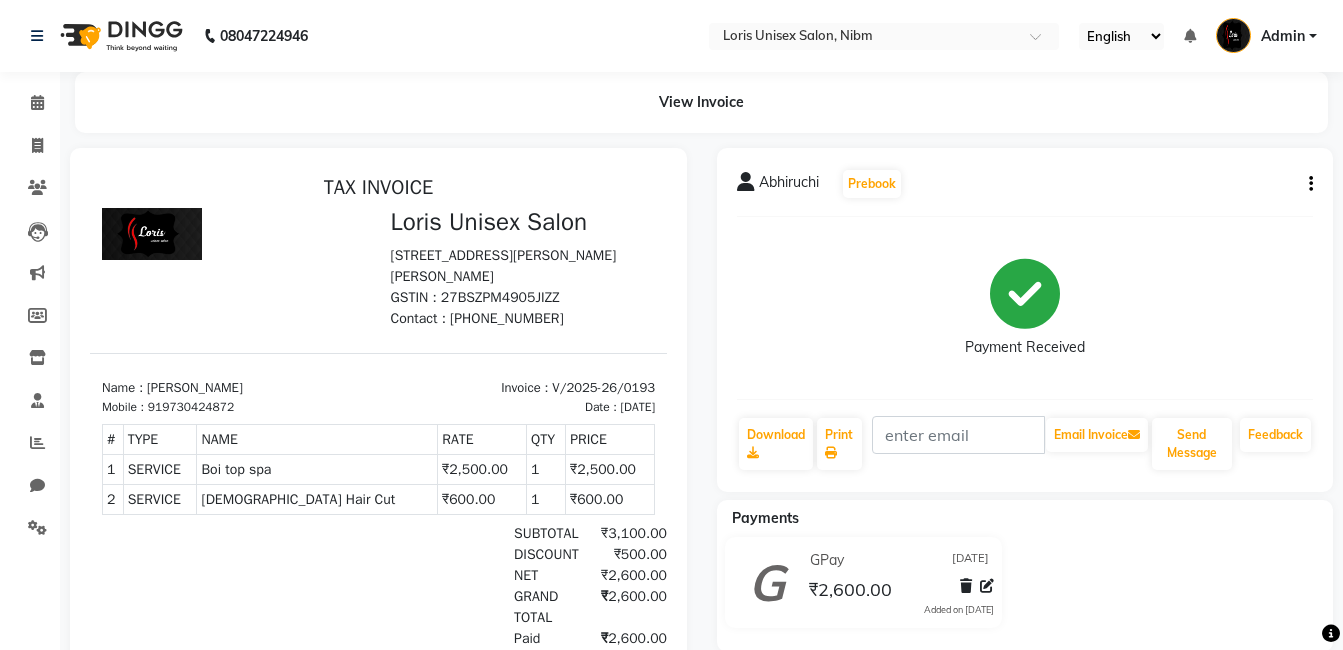drag, startPoint x: 1222, startPoint y: 601, endPoint x: 1213, endPoint y: 588, distance: 15.811388 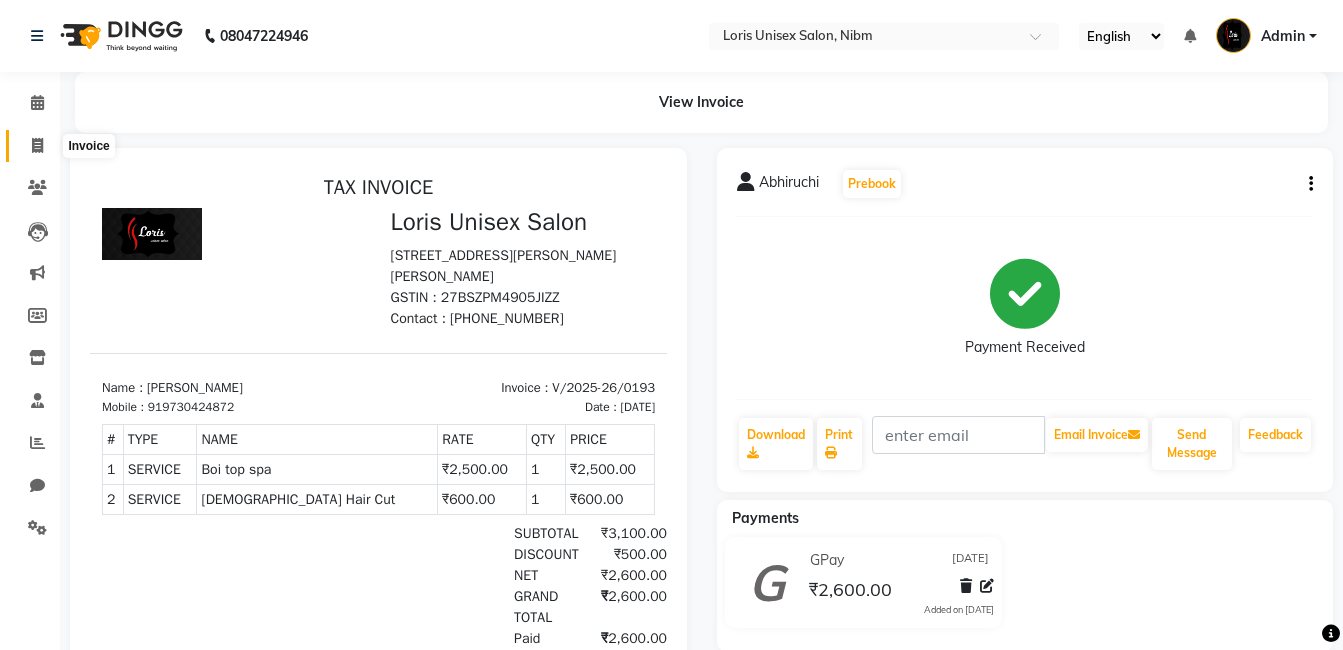 click 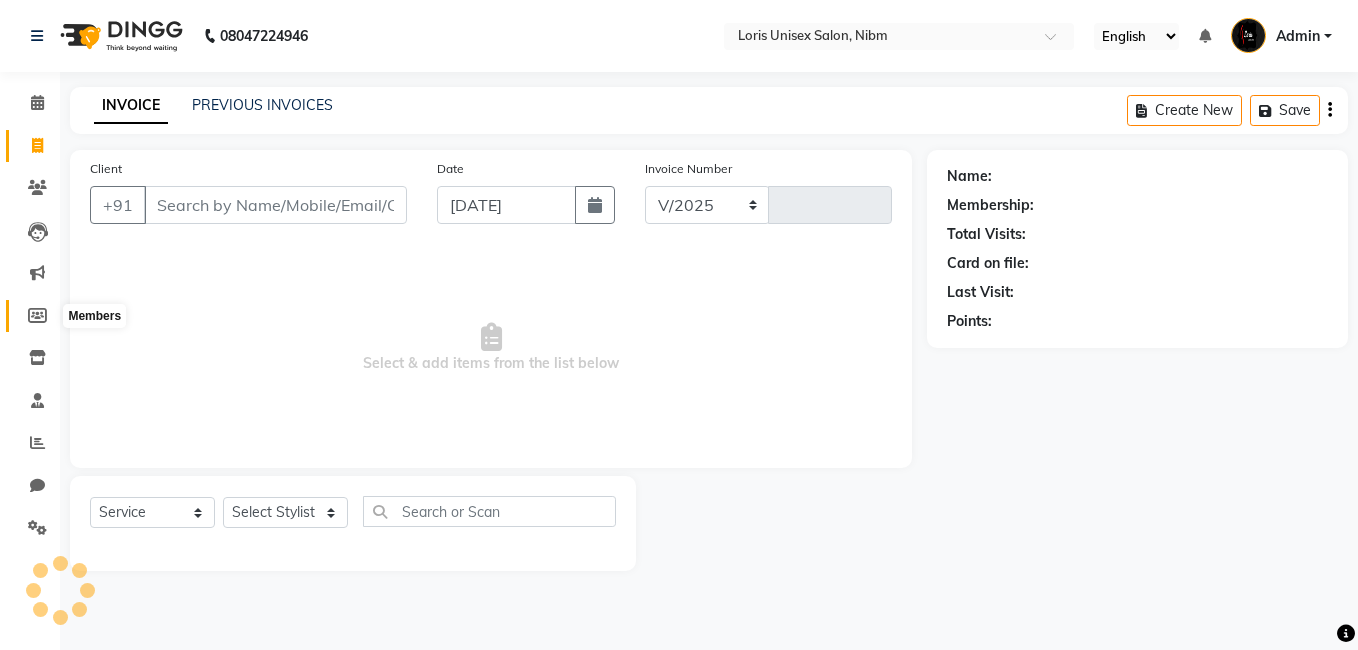 select on "2893" 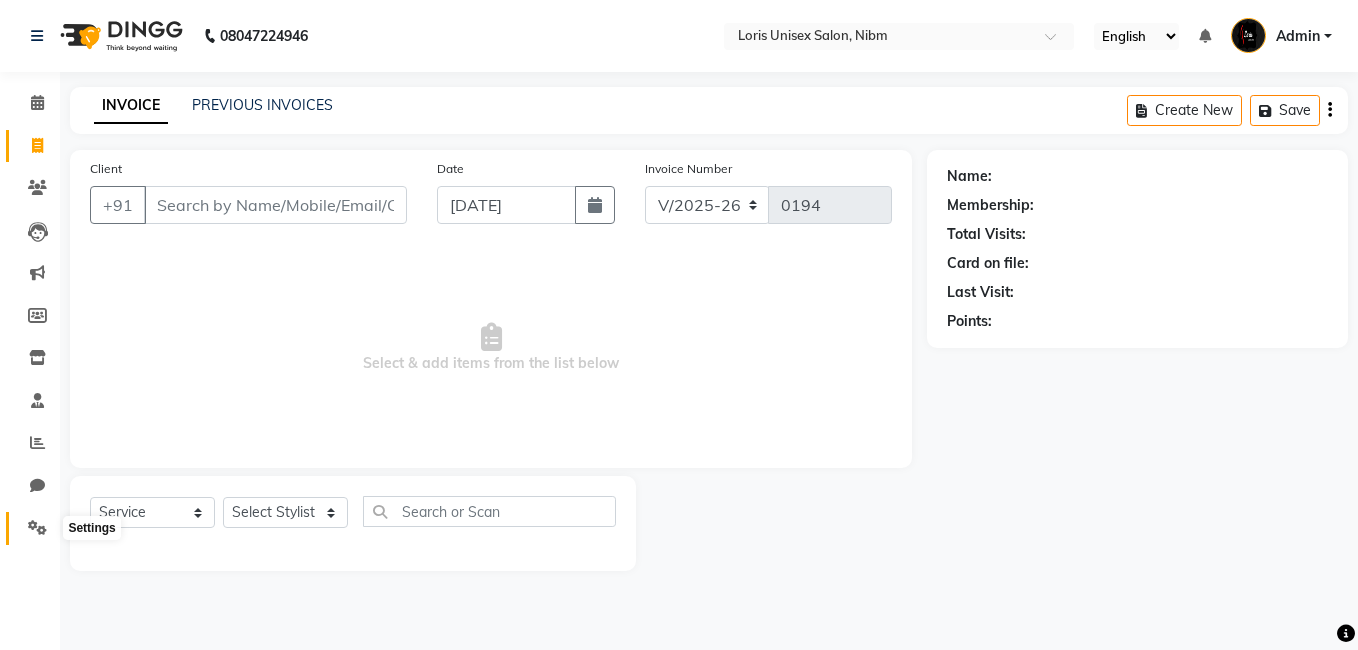 click 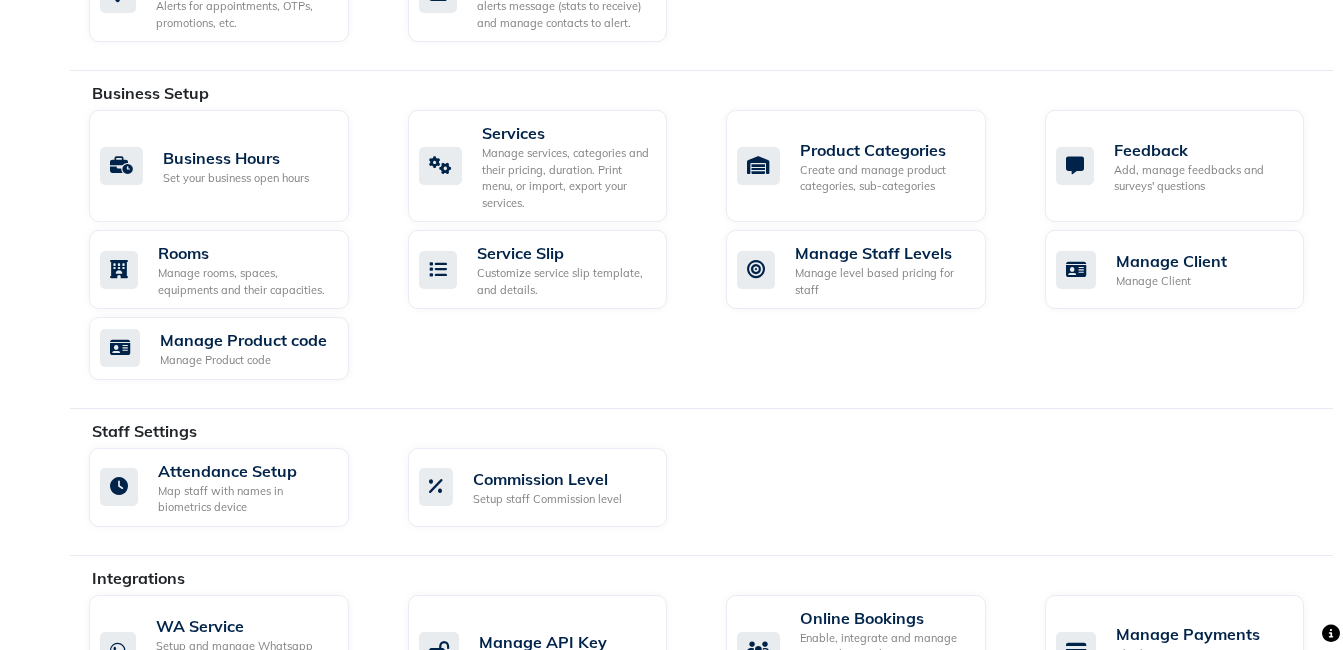 scroll, scrollTop: 719, scrollLeft: 0, axis: vertical 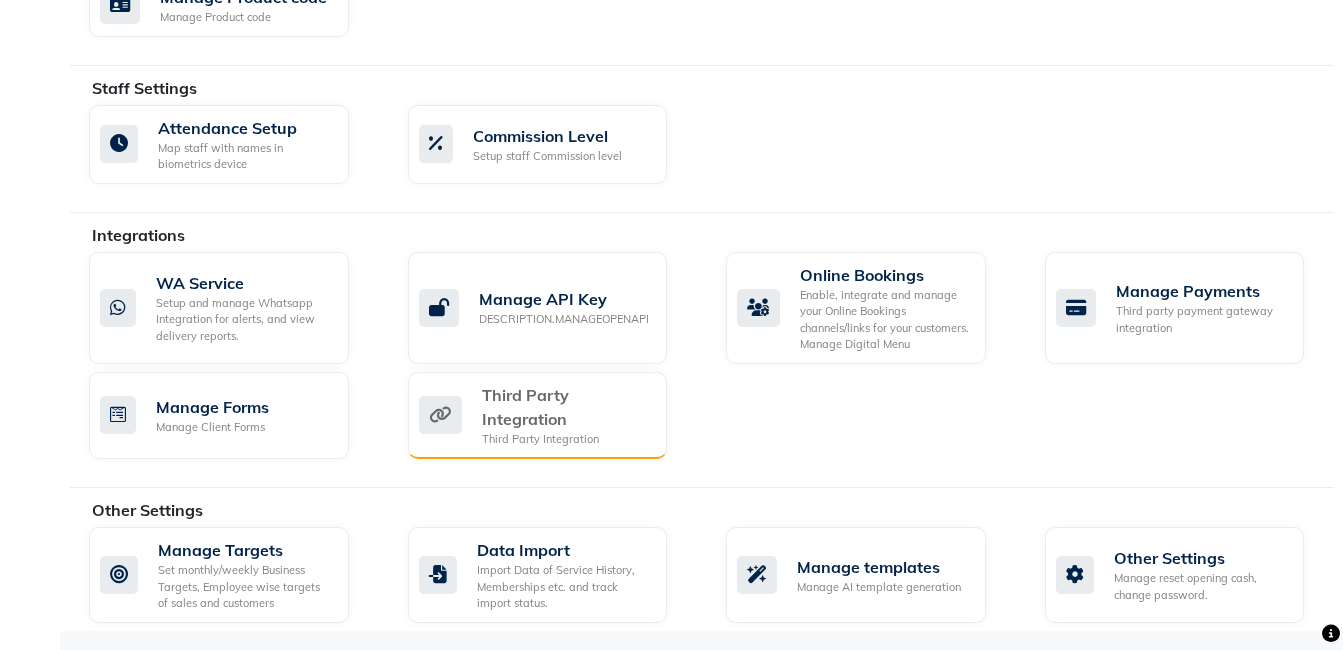 click on "Third Party Integration" 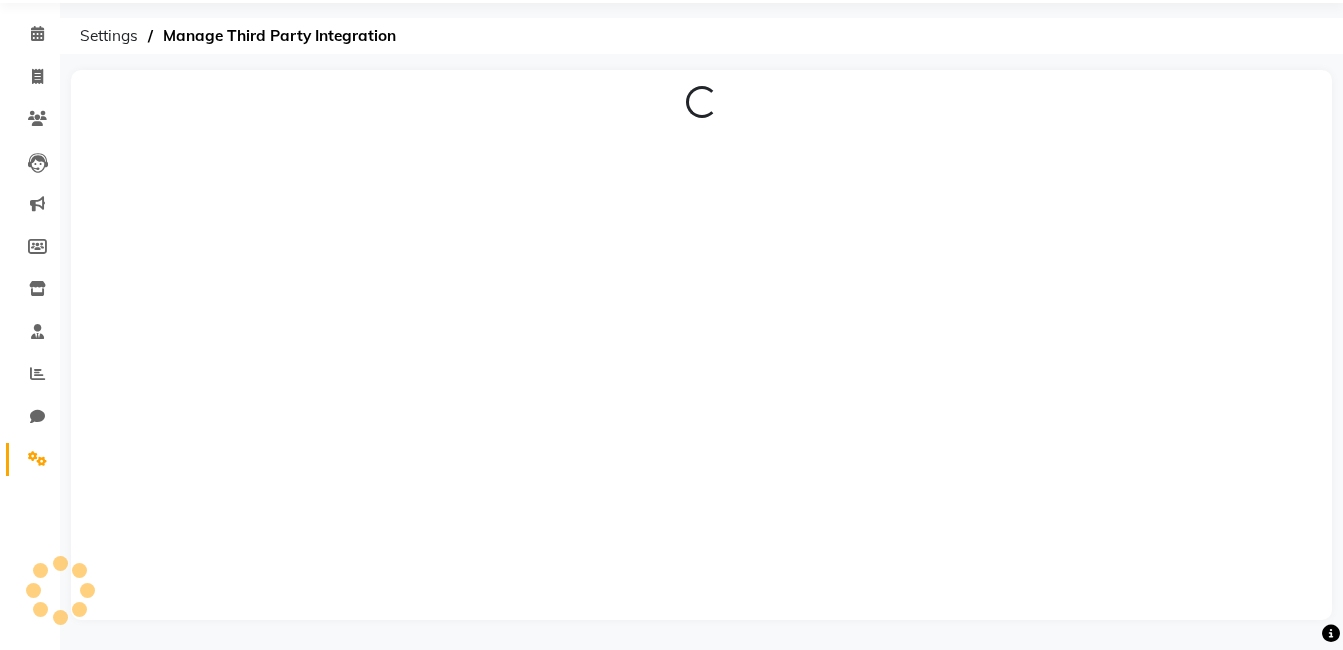 scroll, scrollTop: 69, scrollLeft: 0, axis: vertical 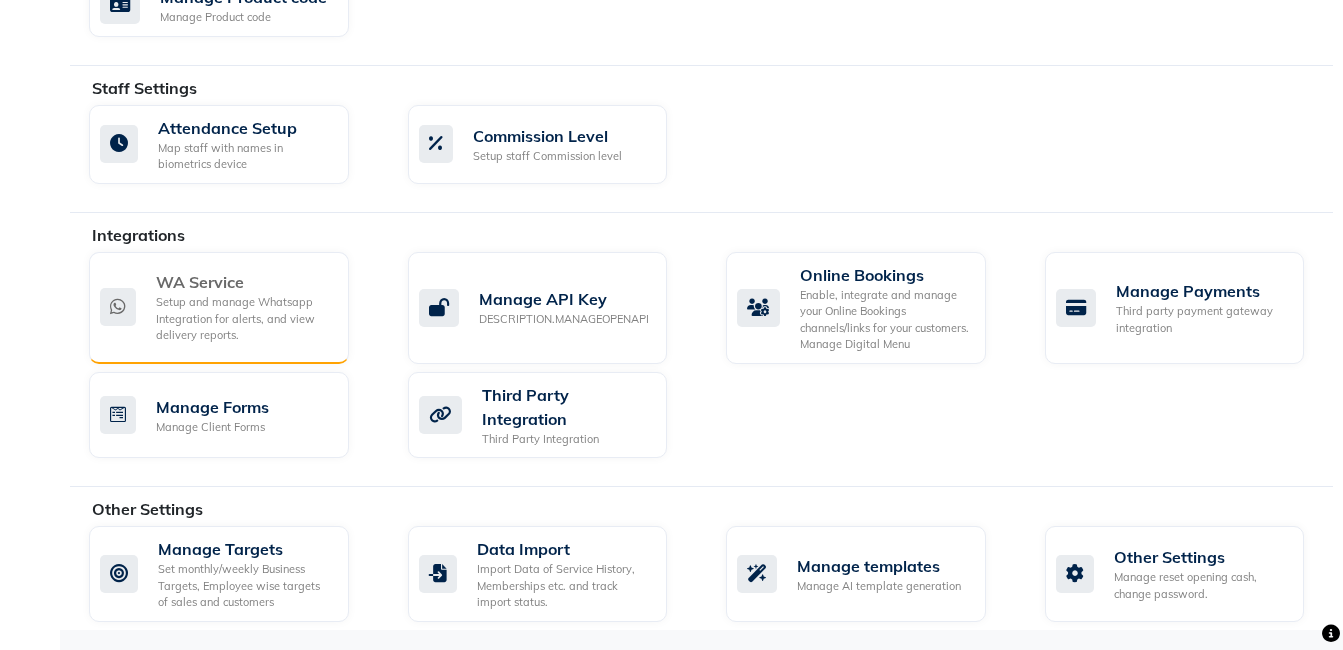 click on "Setup and manage Whatsapp Integration for alerts, and view delivery reports." 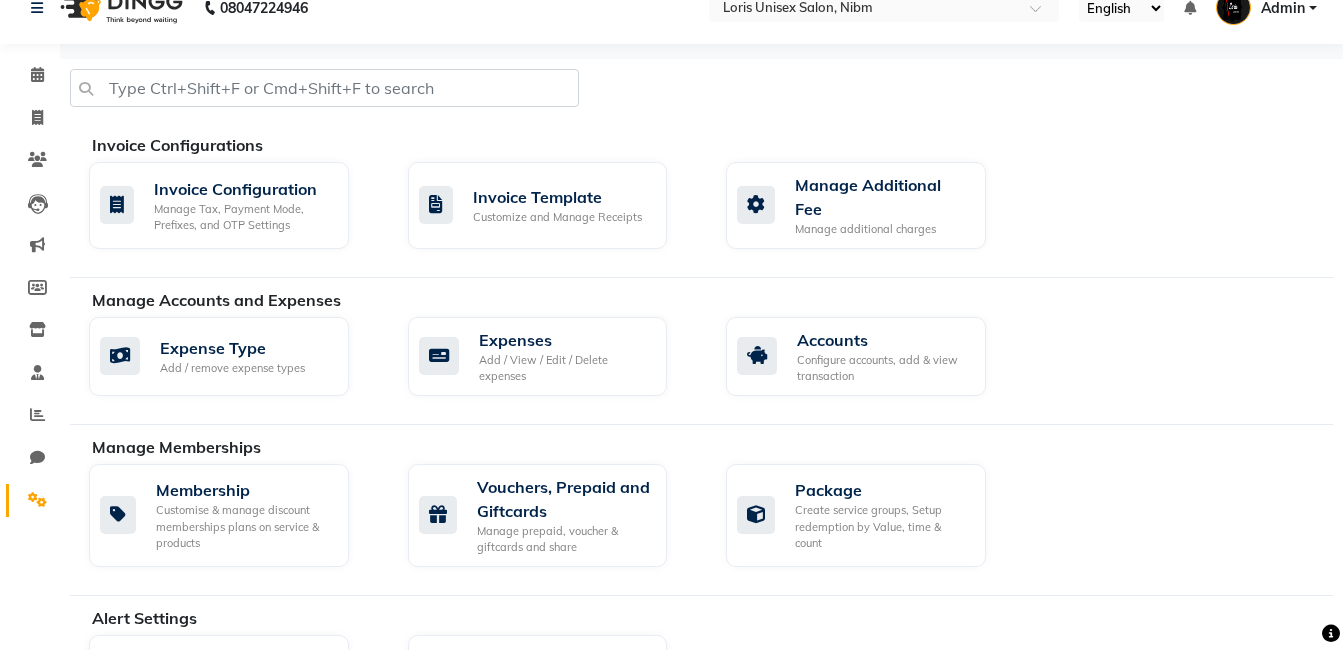 scroll, scrollTop: 40, scrollLeft: 0, axis: vertical 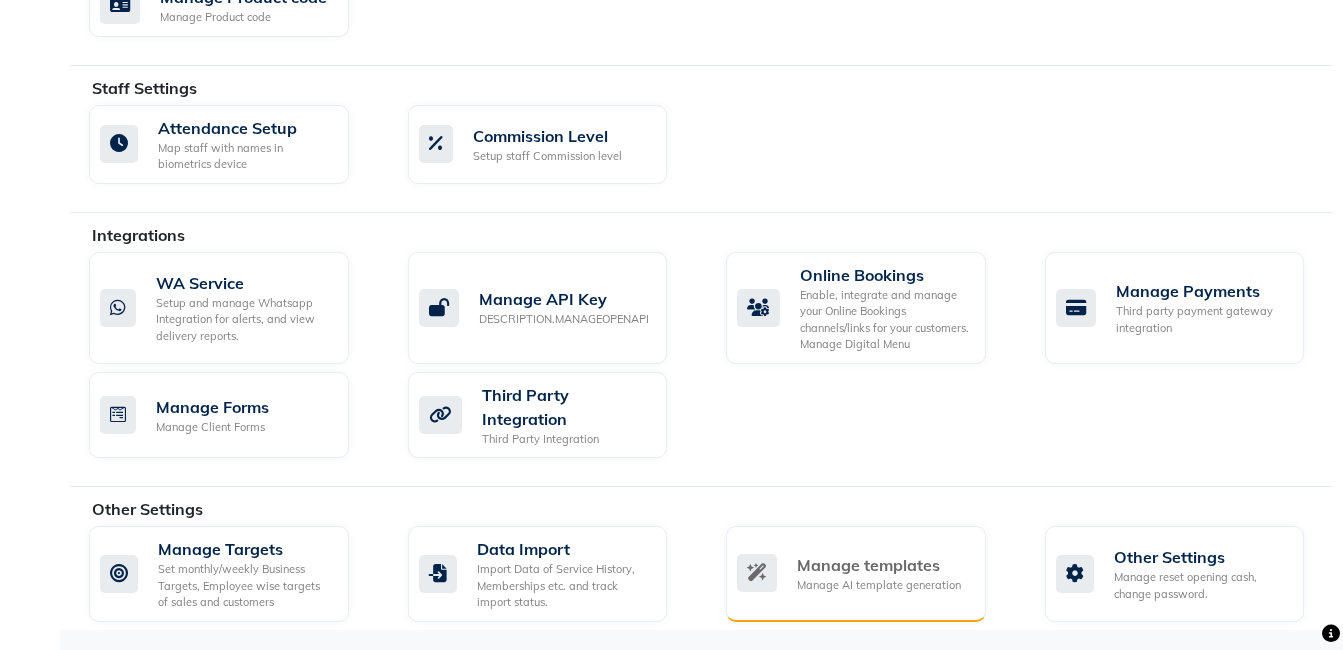 click on "Manage templates Manage AI template generation" 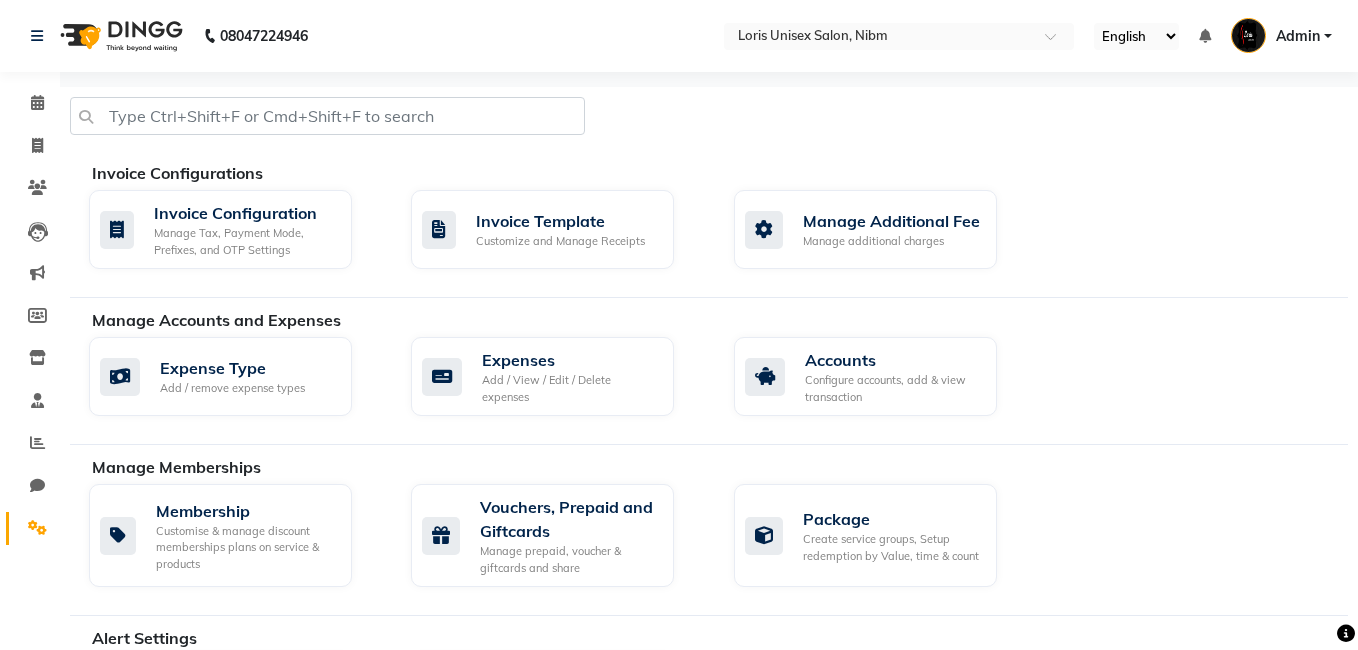 select on "APPROVED" 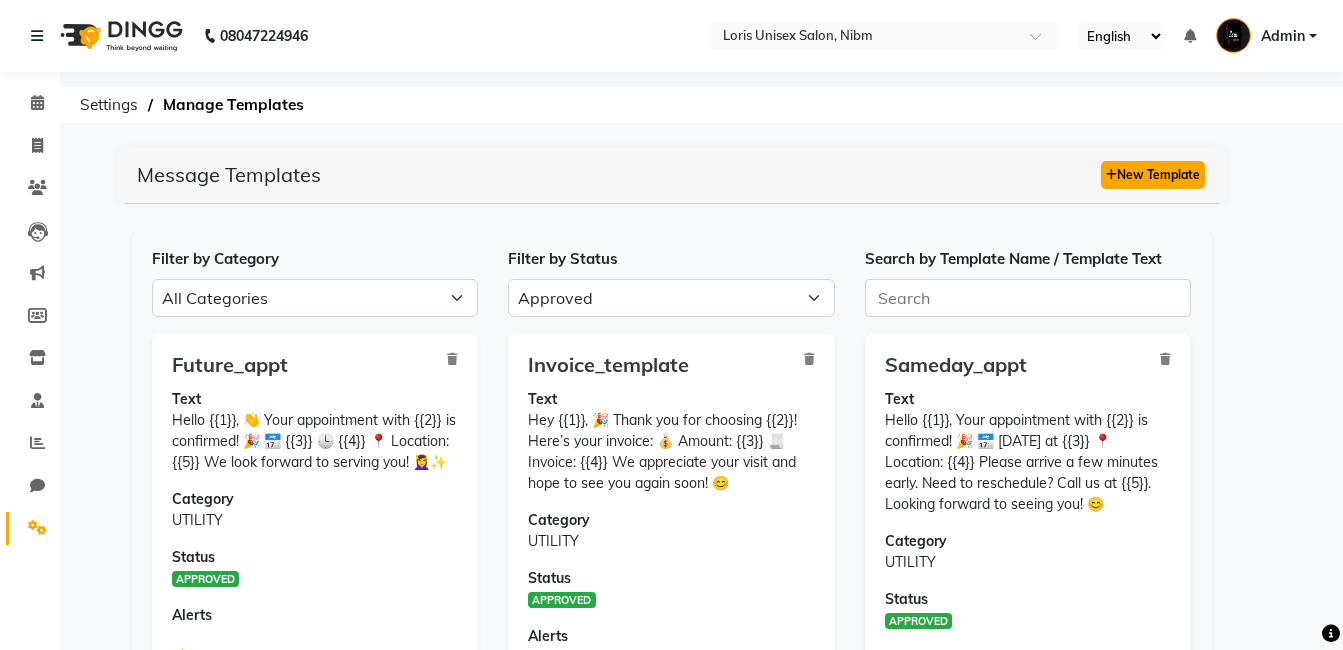click on "New Template" 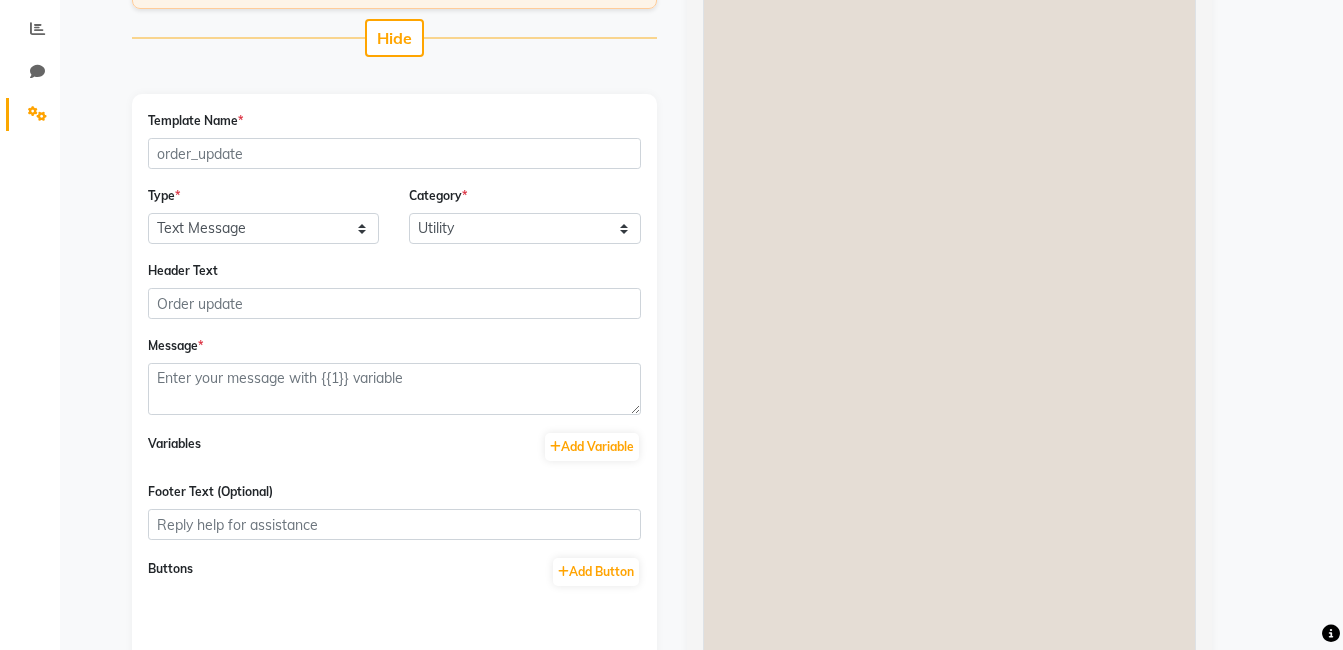 scroll, scrollTop: 424, scrollLeft: 0, axis: vertical 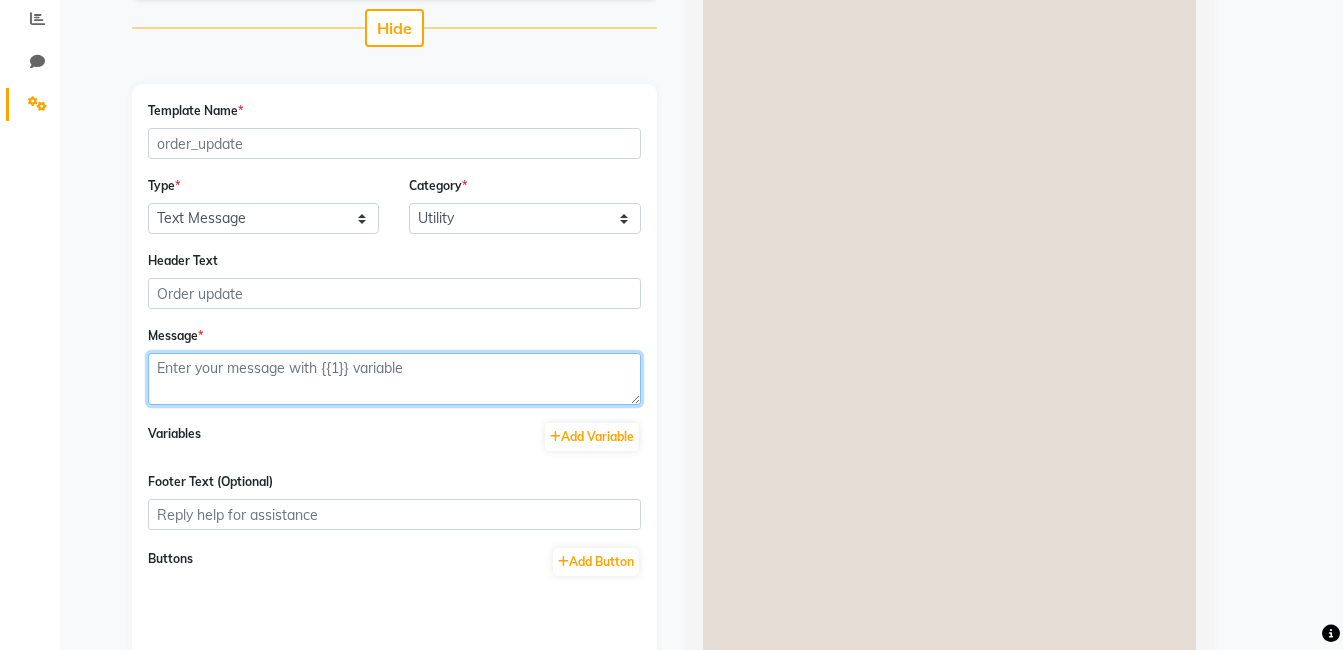 click at bounding box center [394, 379] 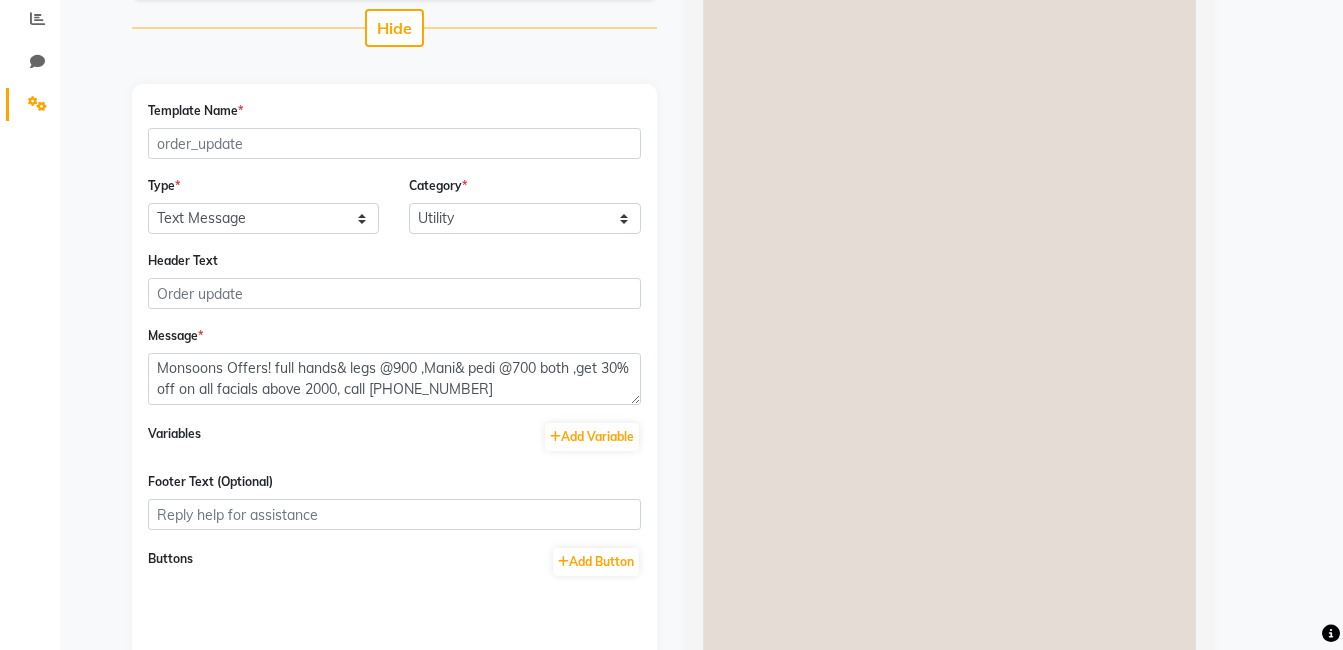 click on "Template Name  *  Type  * Text Message Image with Text  Category  * Utility Marketing Header Text  Message  * Monsoons Offers! full hands& legs @900 ,Mani& pedi @700 both ,get 30% off on all facials above 2000, call [PHONE_NUMBER] Variables  Add Variable  Footer Text (Optional) Buttons  Add Button   Reset  Cancel  Create Template" 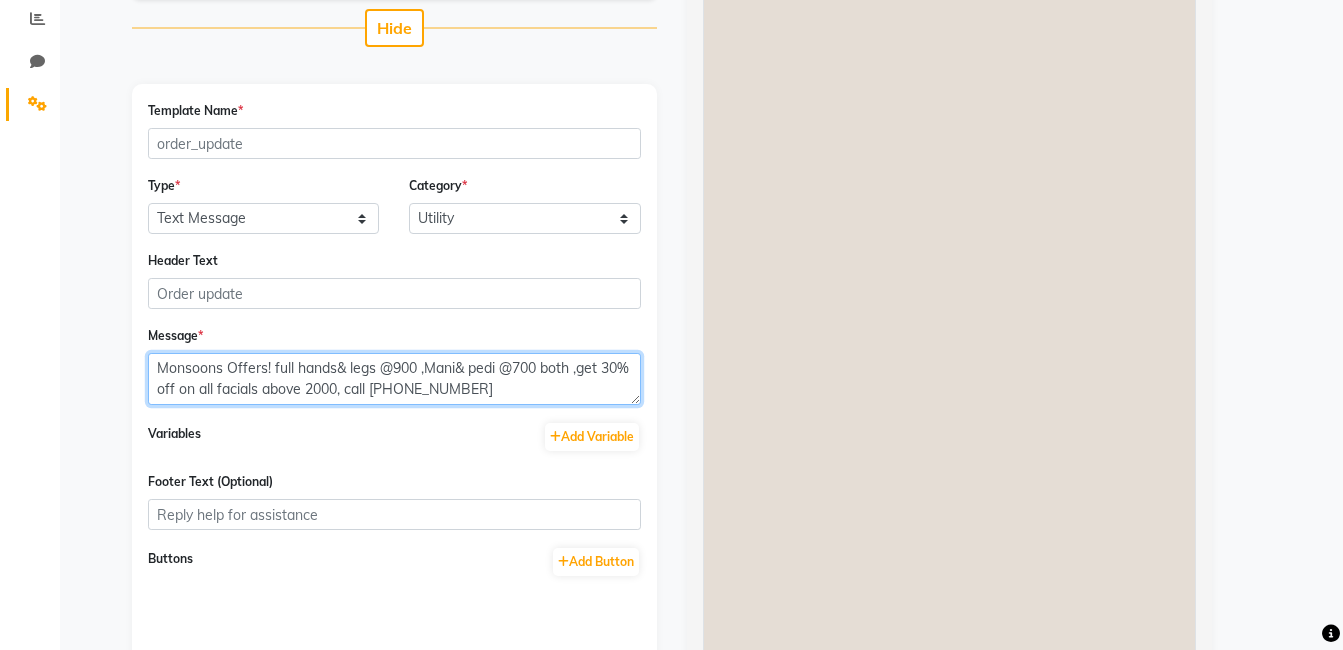 click on "Monsoons Offers! full hands& legs @900 ,Mani& pedi @700 both ,get 30% off on all facials above 2000, call [PHONE_NUMBER]" at bounding box center [394, 379] 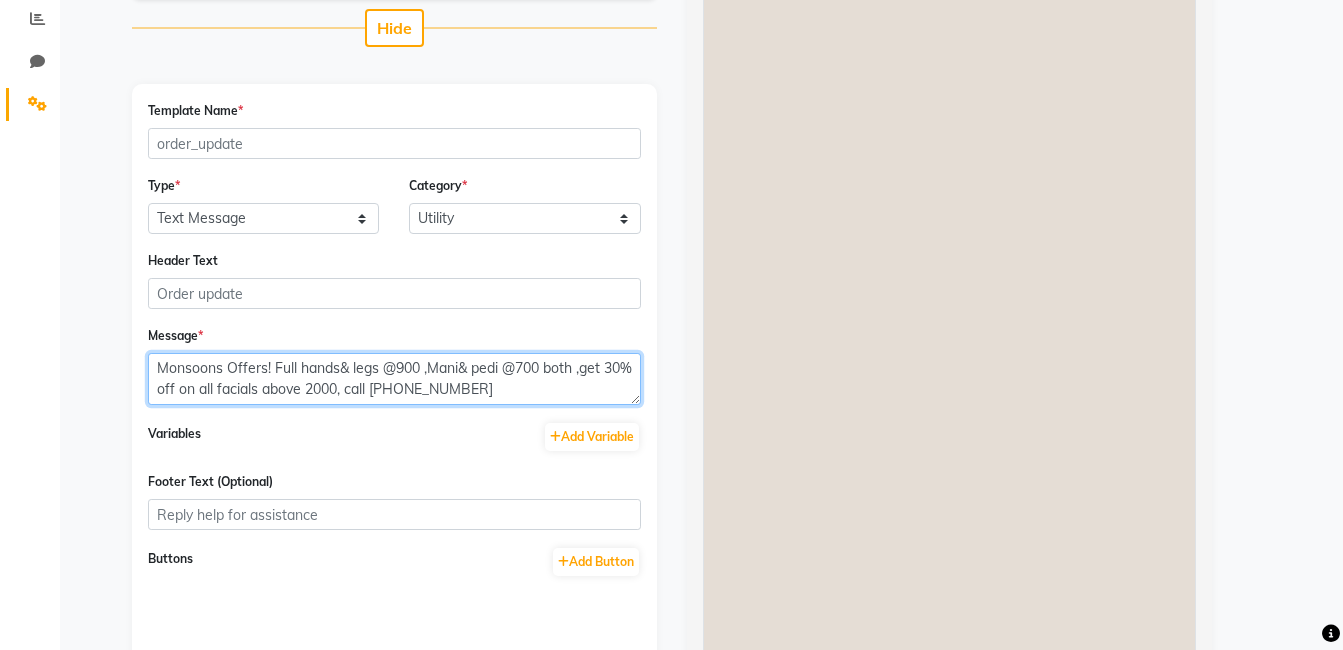 click on "Monsoons Offers! Full hands& legs @900 ,Mani& pedi @700 both ,get 30% off on all facials above 2000, call [PHONE_NUMBER]" at bounding box center (394, 379) 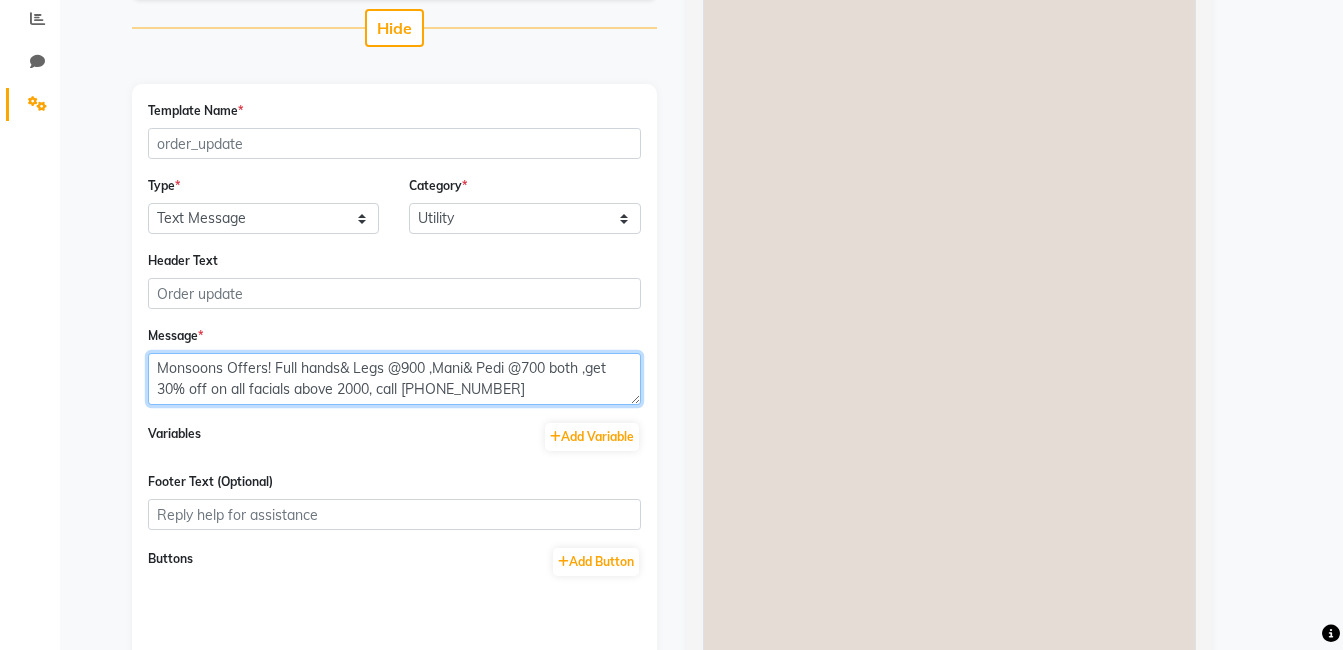 click on "Monsoons Offers! Full hands& Legs @900 ,Mani& Pedi @700 both ,get 30% off on all facials above 2000, call [PHONE_NUMBER]" at bounding box center (394, 379) 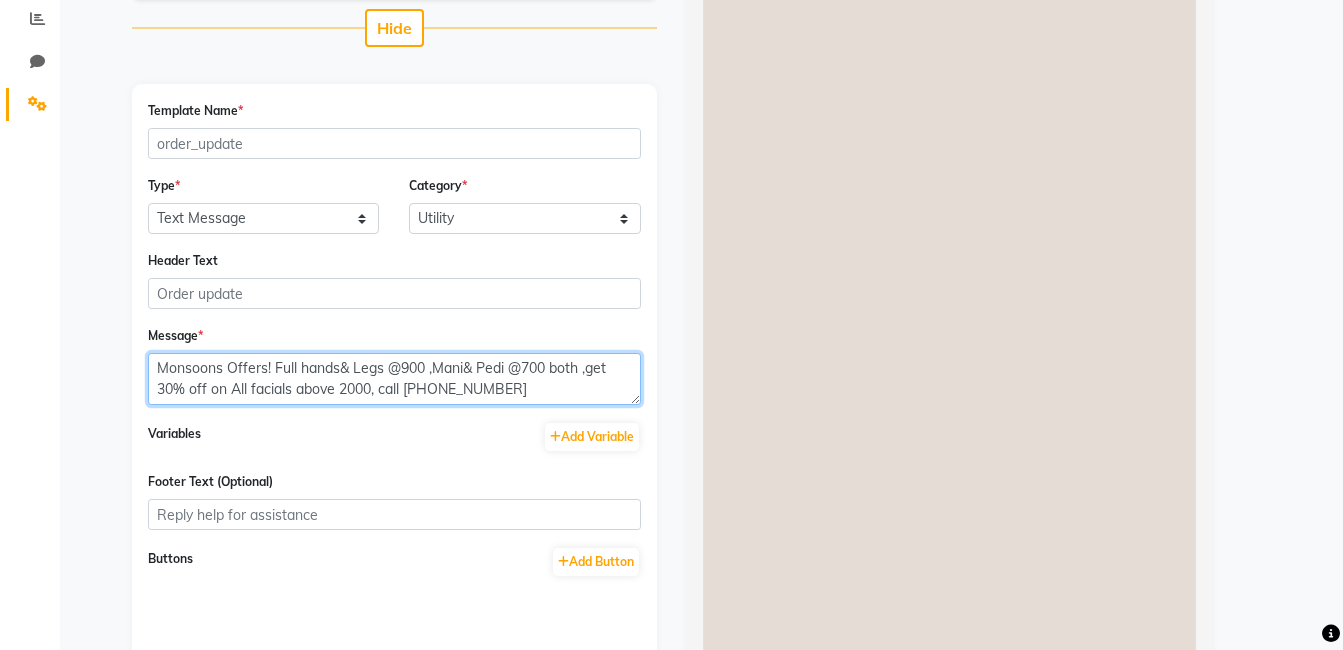 click on "Monsoons Offers! Full hands& Legs @900 ,Mani& Pedi @700 both ,get 30% off on All facials above 2000, call [PHONE_NUMBER]" at bounding box center (394, 379) 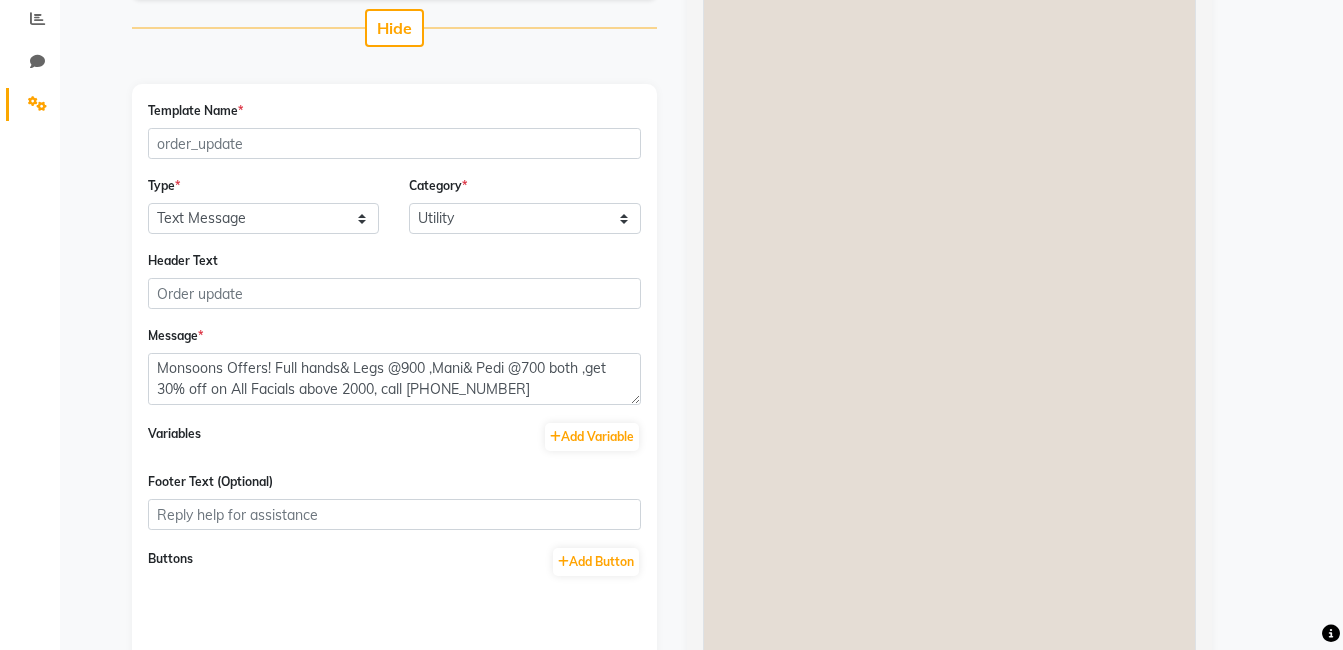 click on "Variables  Add Variable" 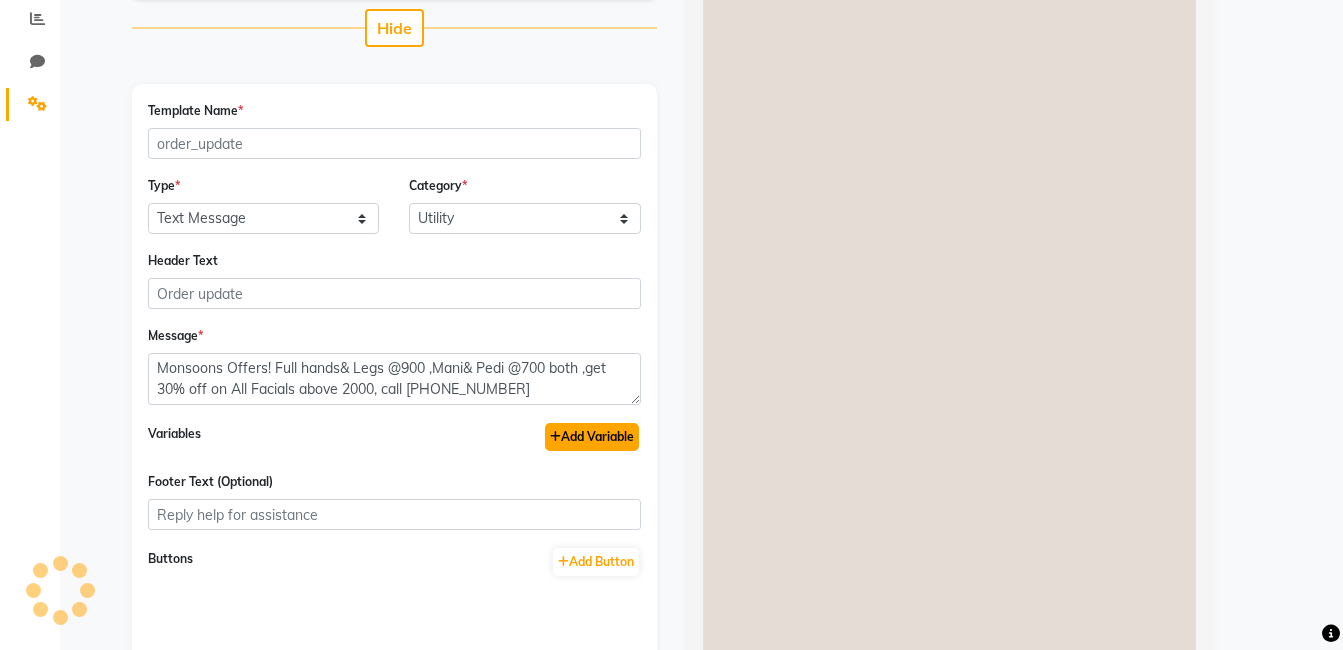 click on "Add Variable" 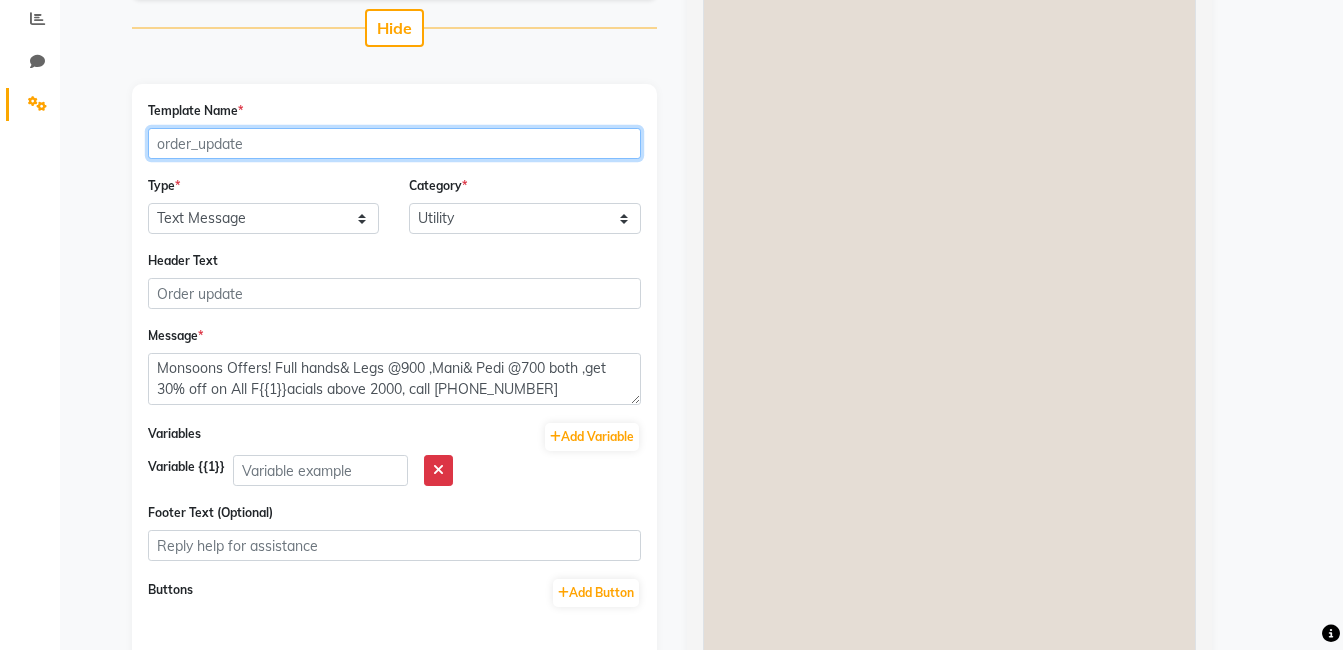 click on "Template Name  *" at bounding box center (394, 143) 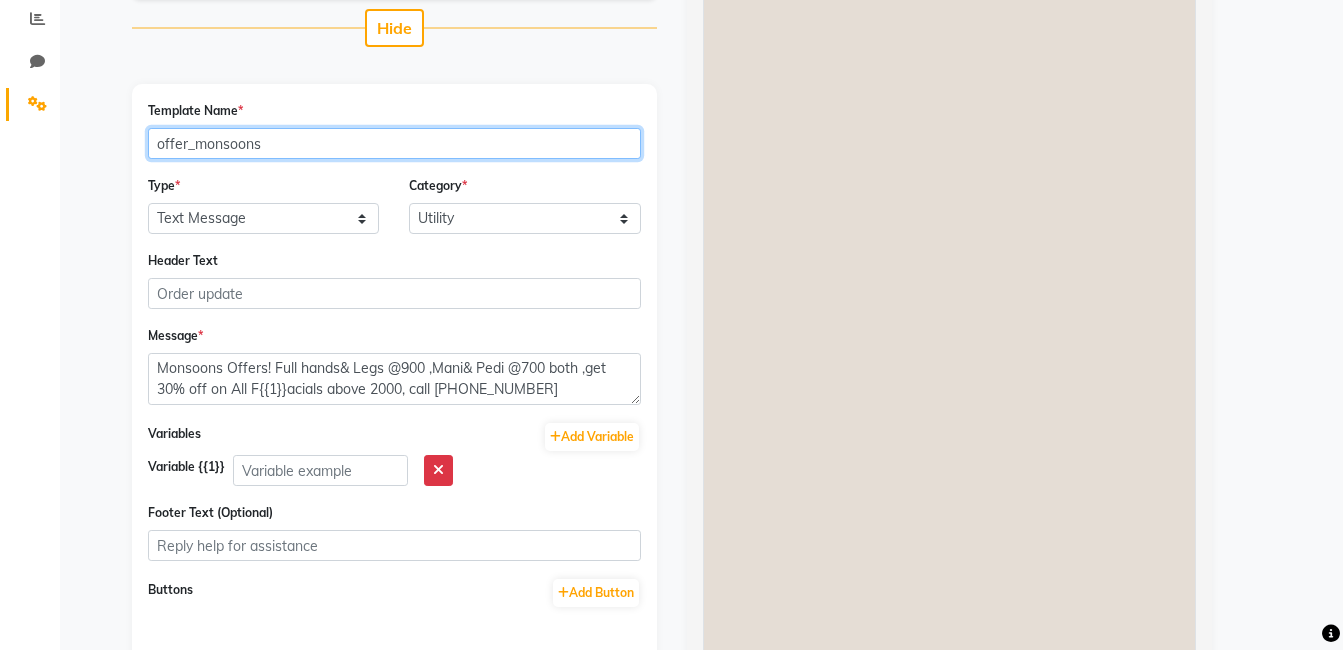 type on "offer_monsoons" 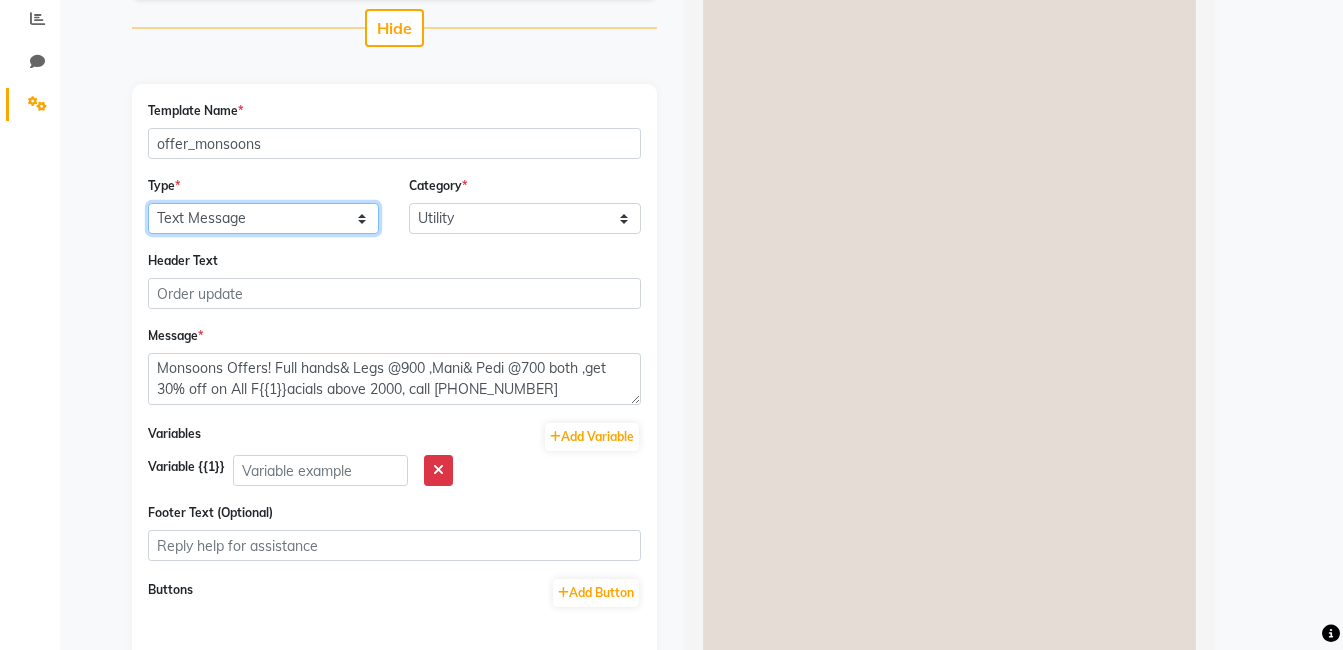 click on "Text Message Image with Text" 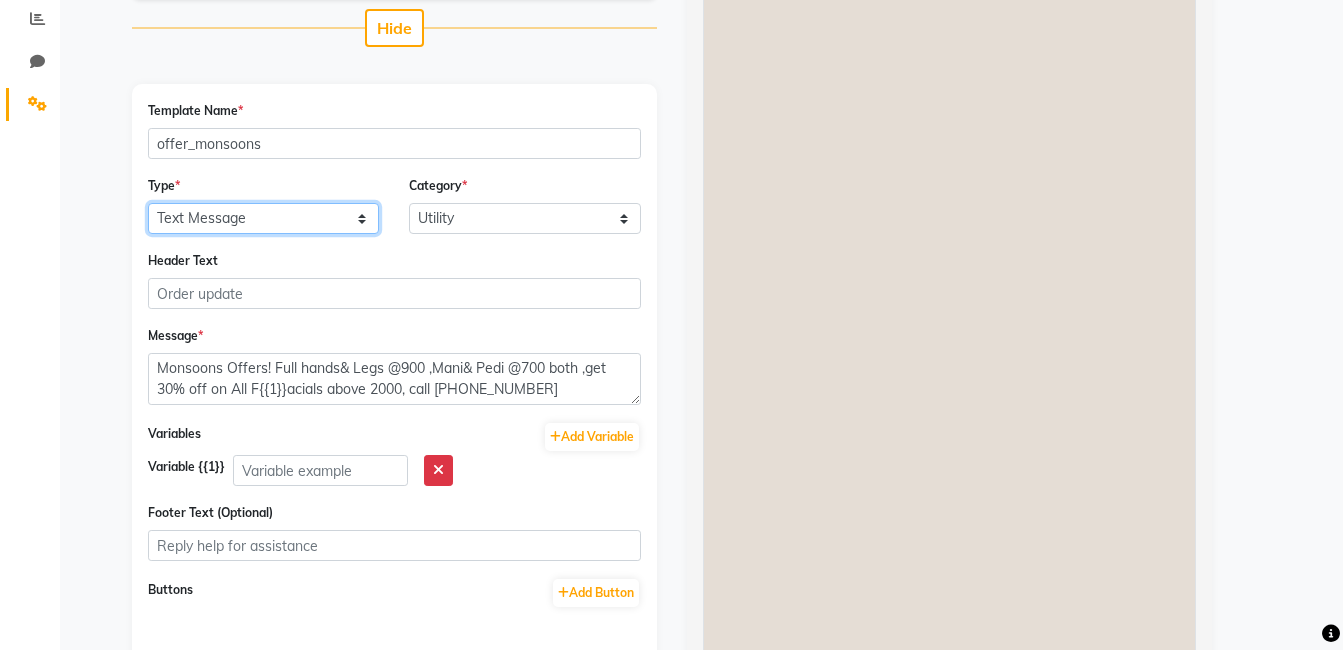select on "IMAGE" 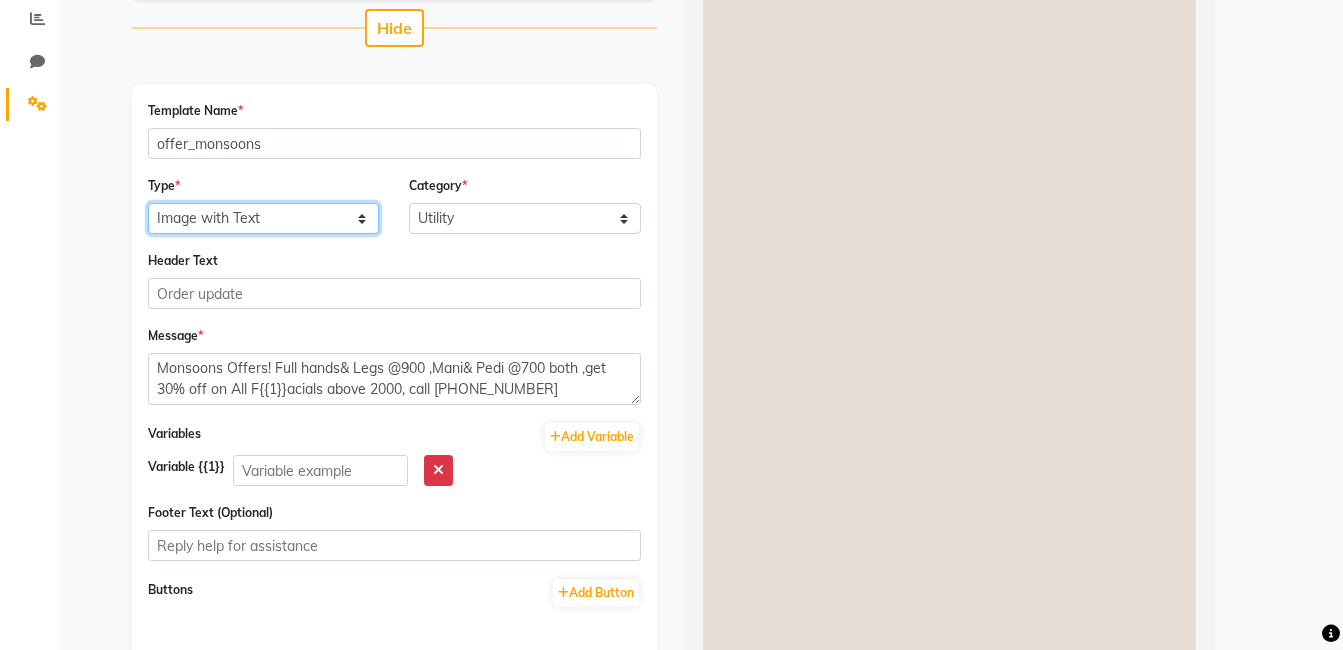 click on "Text Message Image with Text" 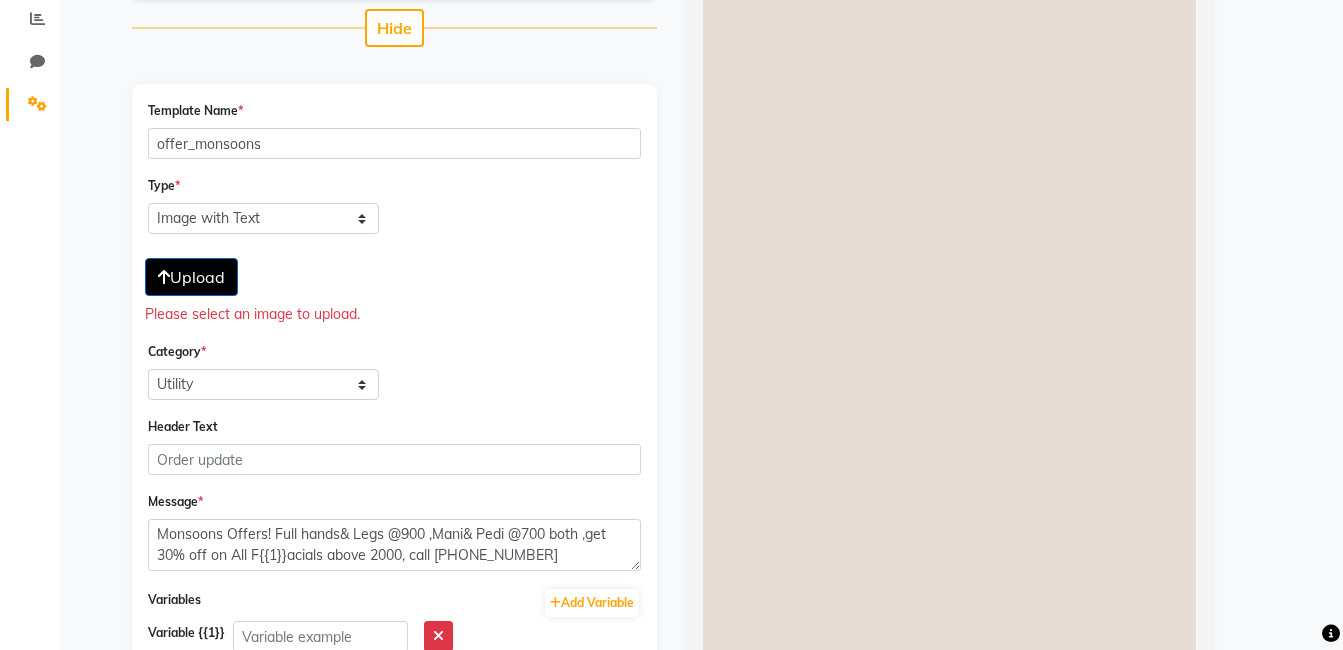 click on "Upload" 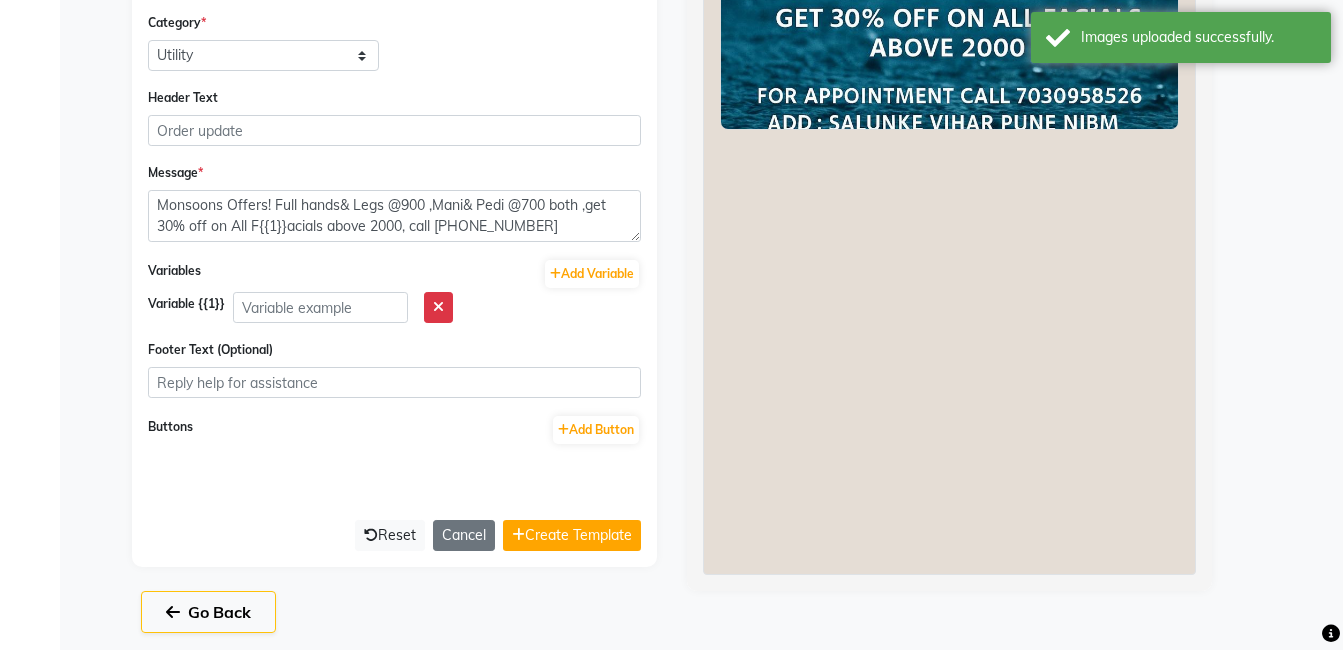 scroll, scrollTop: 796, scrollLeft: 0, axis: vertical 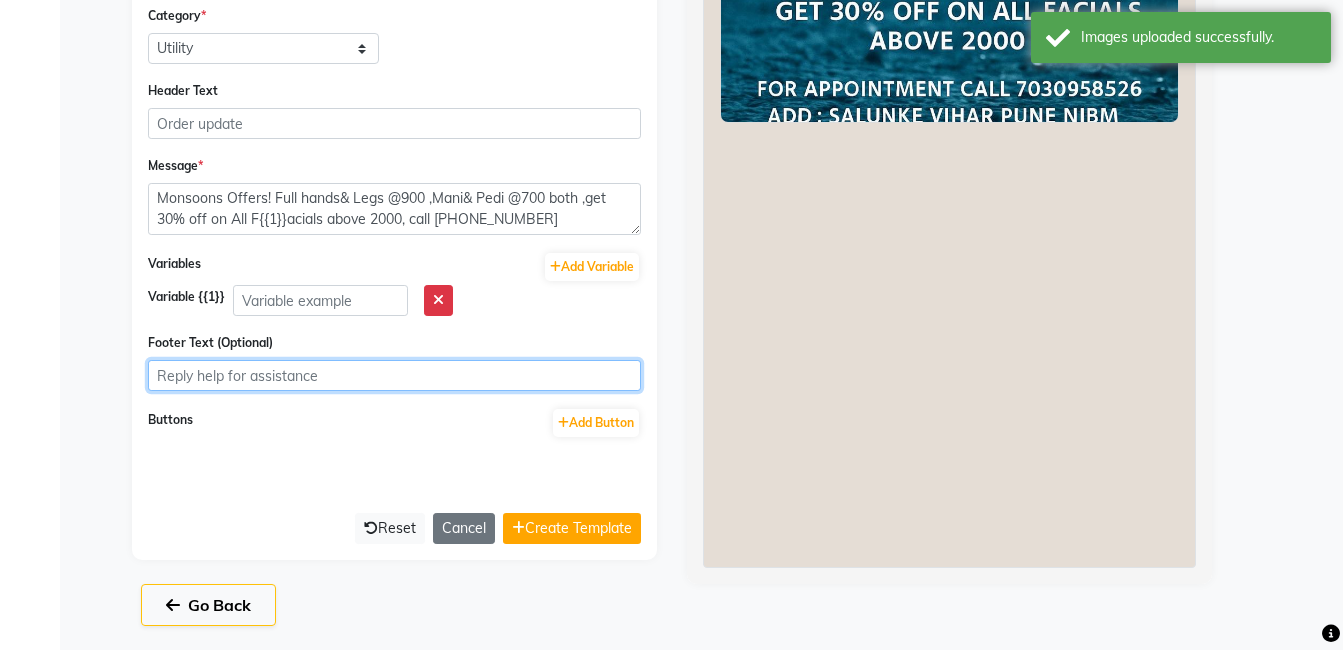 click on "Footer Text (Optional)" at bounding box center (394, 375) 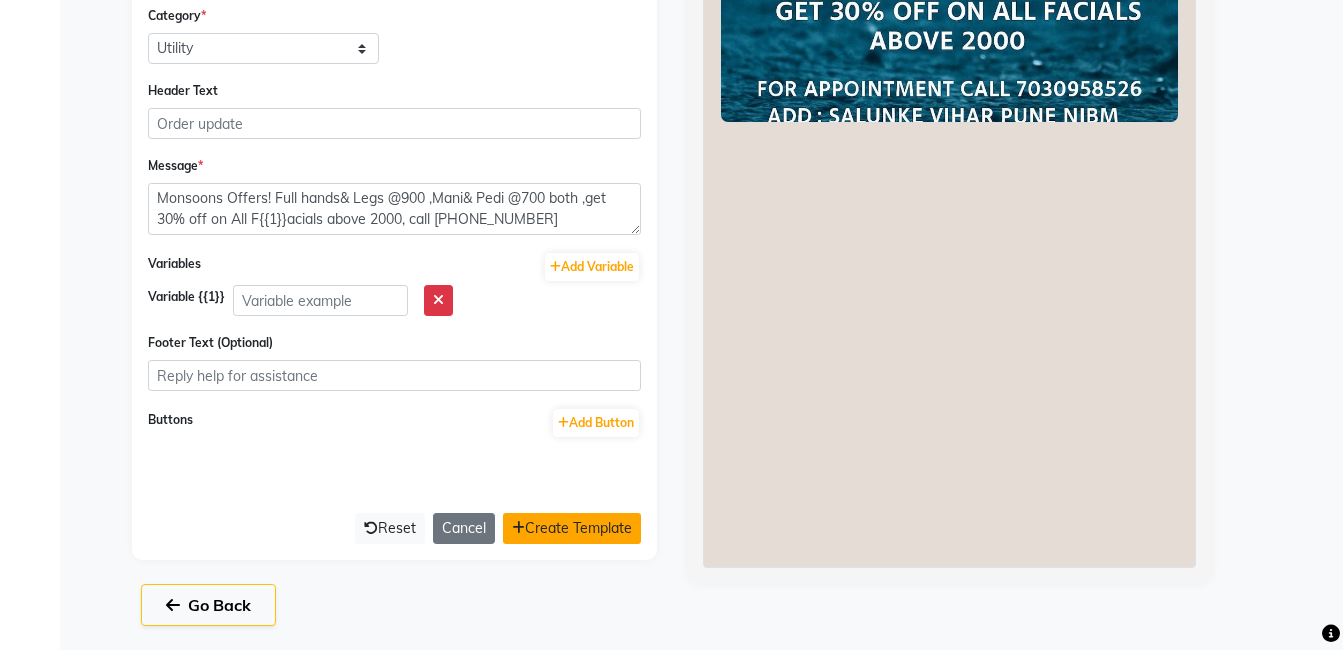 click on "Create Template" 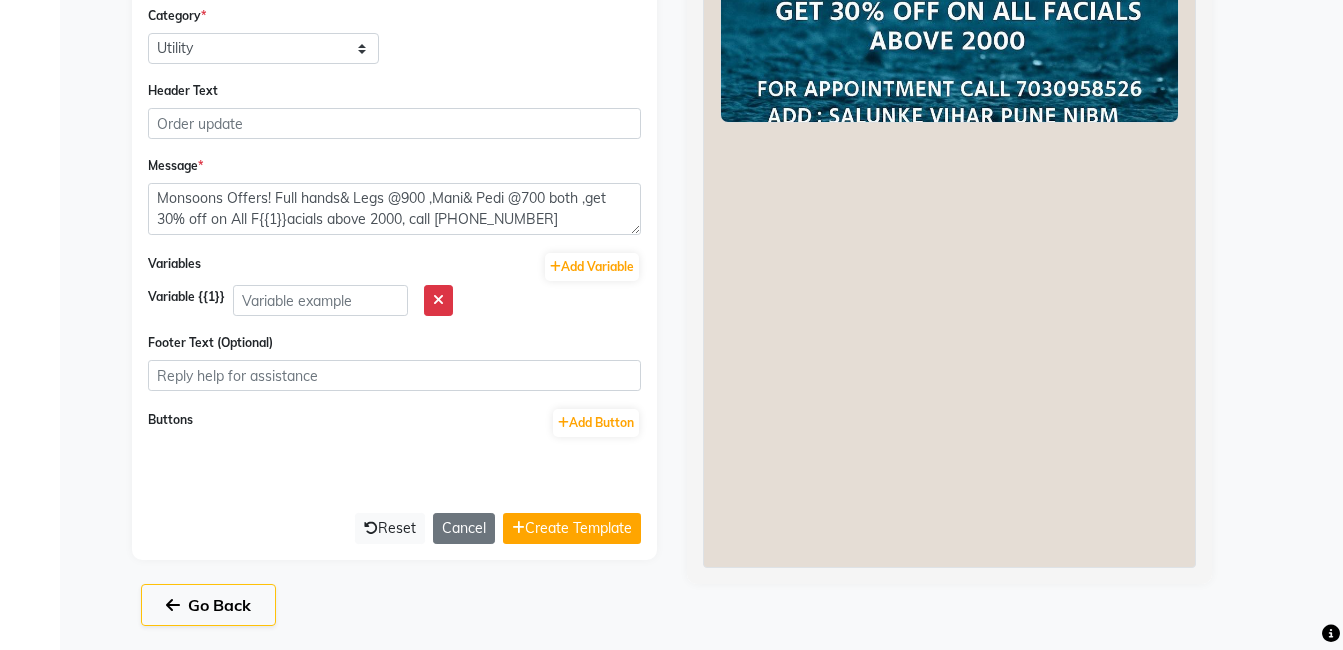type 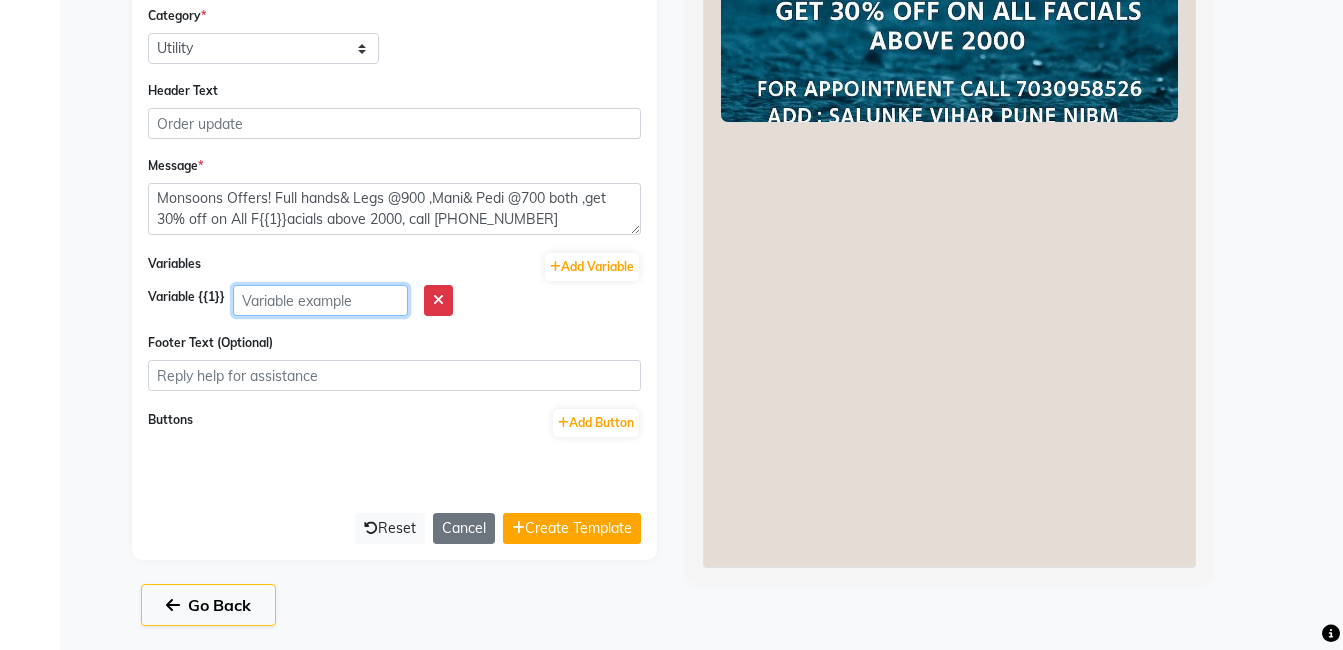 click 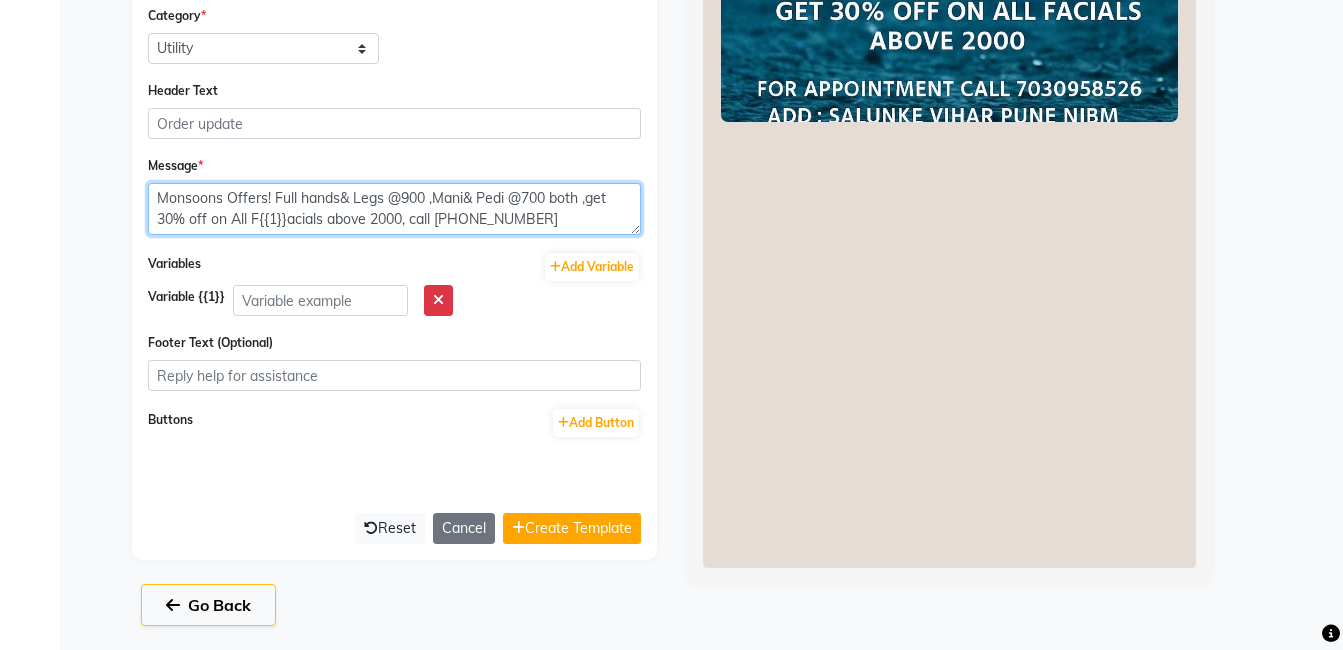 click on "Monsoons Offers! Full hands& Legs @900 ,Mani& Pedi @700 both ,get 30% off on All F{{1}}acials above 2000, call [PHONE_NUMBER]" at bounding box center (394, 209) 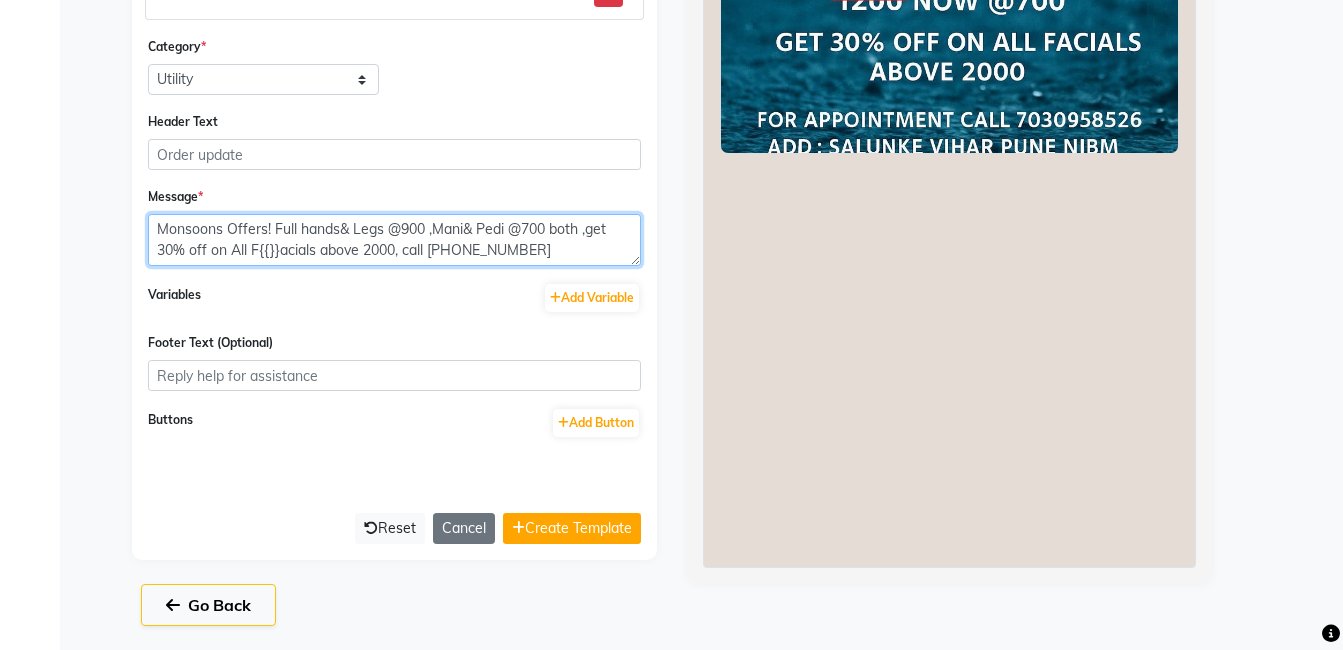 scroll, scrollTop: 765, scrollLeft: 0, axis: vertical 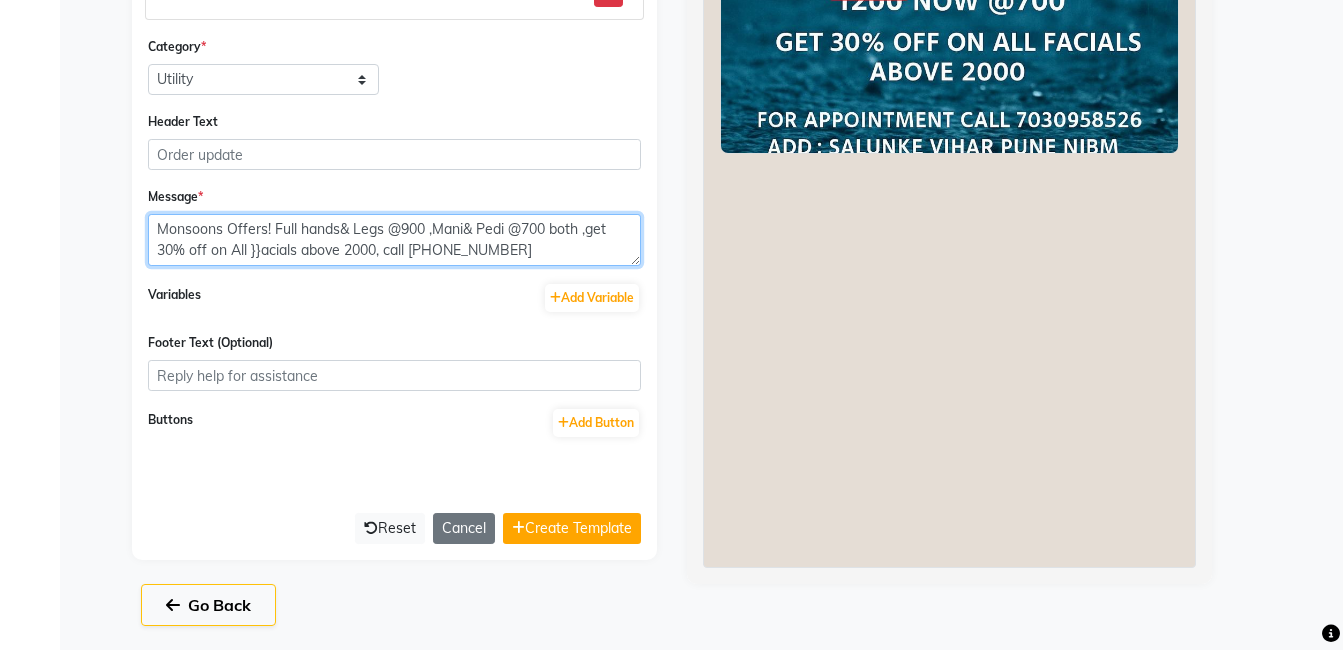 drag, startPoint x: 300, startPoint y: 252, endPoint x: 247, endPoint y: 249, distance: 53.08484 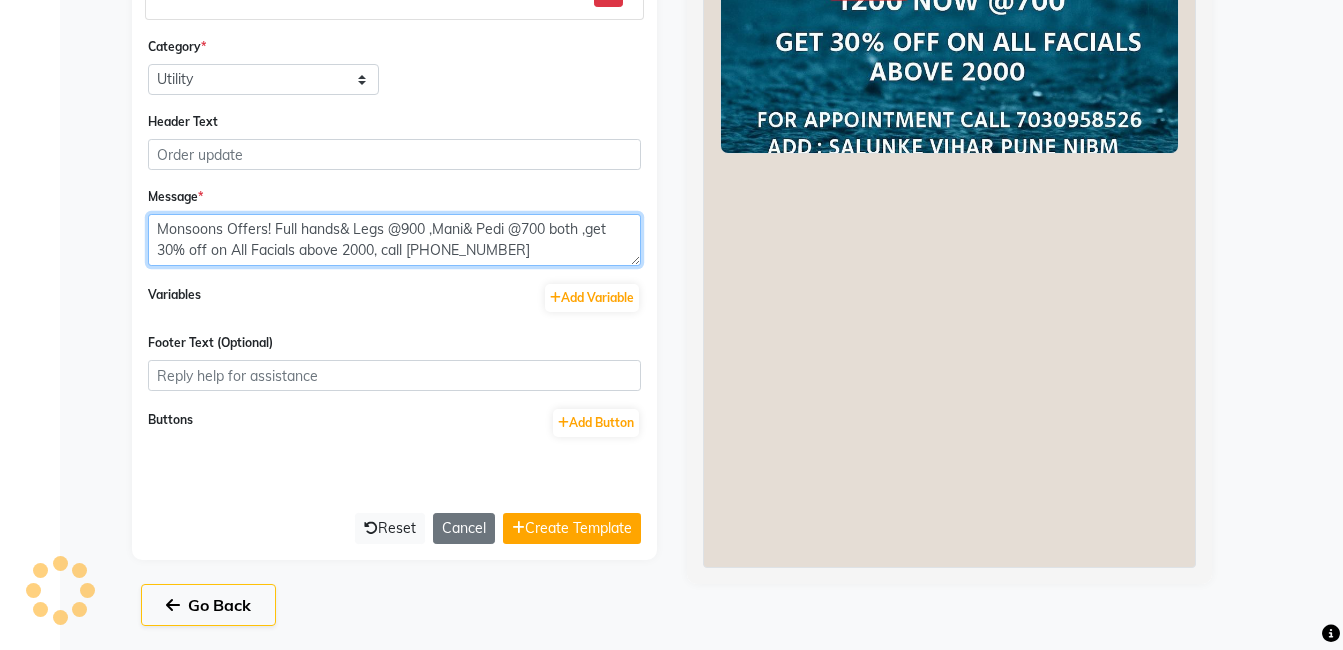 type on "Monsoons Offers! Full hands& Legs @900 ,Mani& Pedi @700 both ,get 30% off on All Facials above 2000, call [PHONE_NUMBER]" 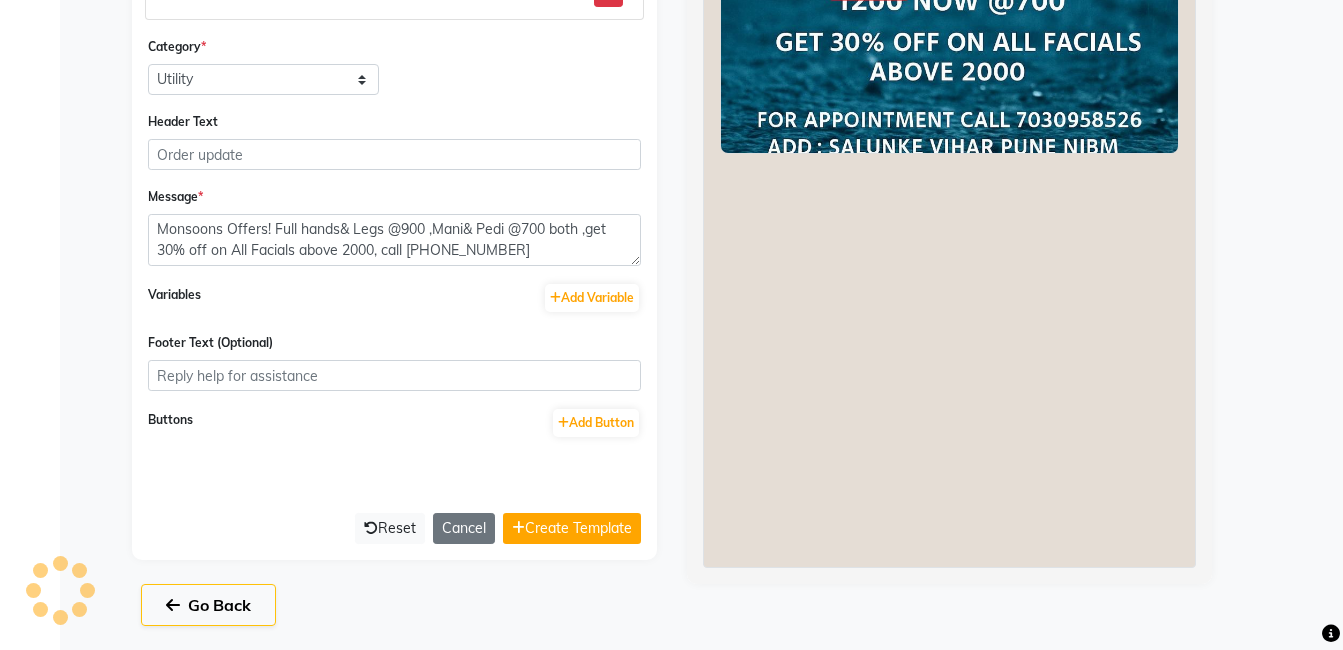 click on "Template Name  * offer_monsoons  Type  * Text Message Image with Text  Upload   1 file(s) selected   WhatsApp Image [DATE] 6.39.31 PM (1).jpeg   Category  * Utility Marketing Header Text  Message  * Monsoons Offers! Full hands& Legs @900 ,Mani& Pedi @700 both ,get 30% off on All Facials above 2000, call [PHONE_NUMBER] Variables  Add Variable  Footer Text (Optional) Buttons  Add Button   Reset  Cancel  Create Template" 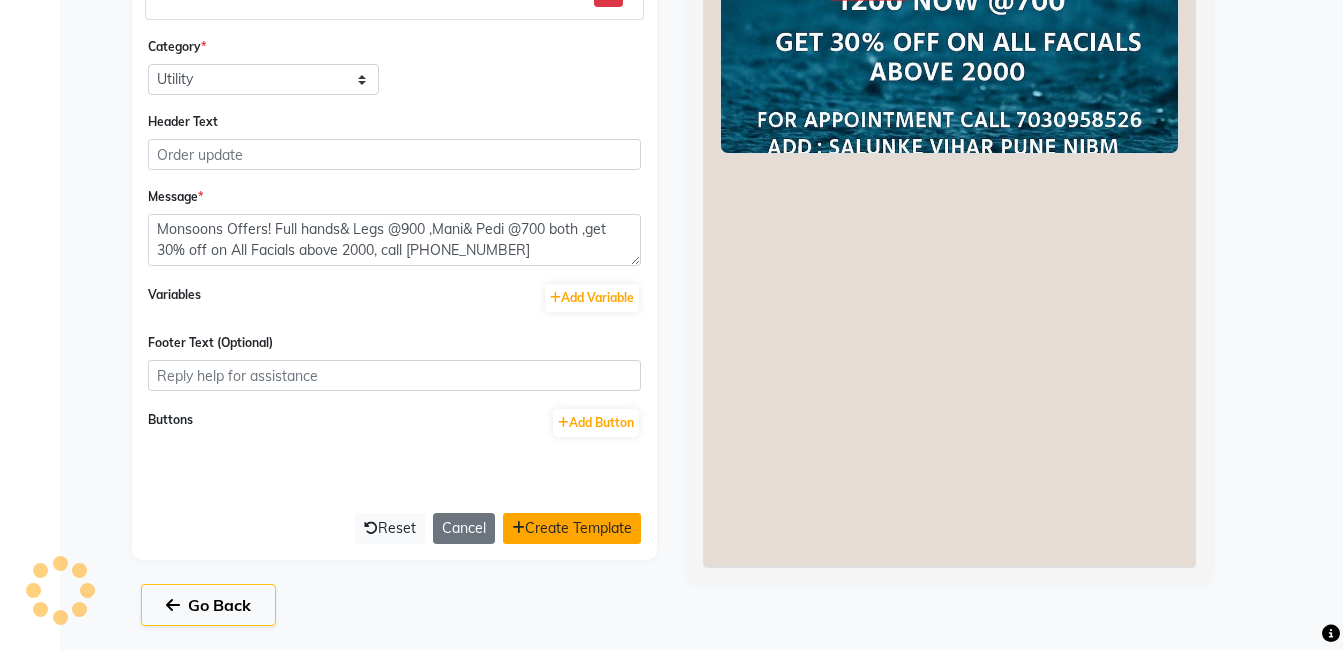 click on "Create Template" 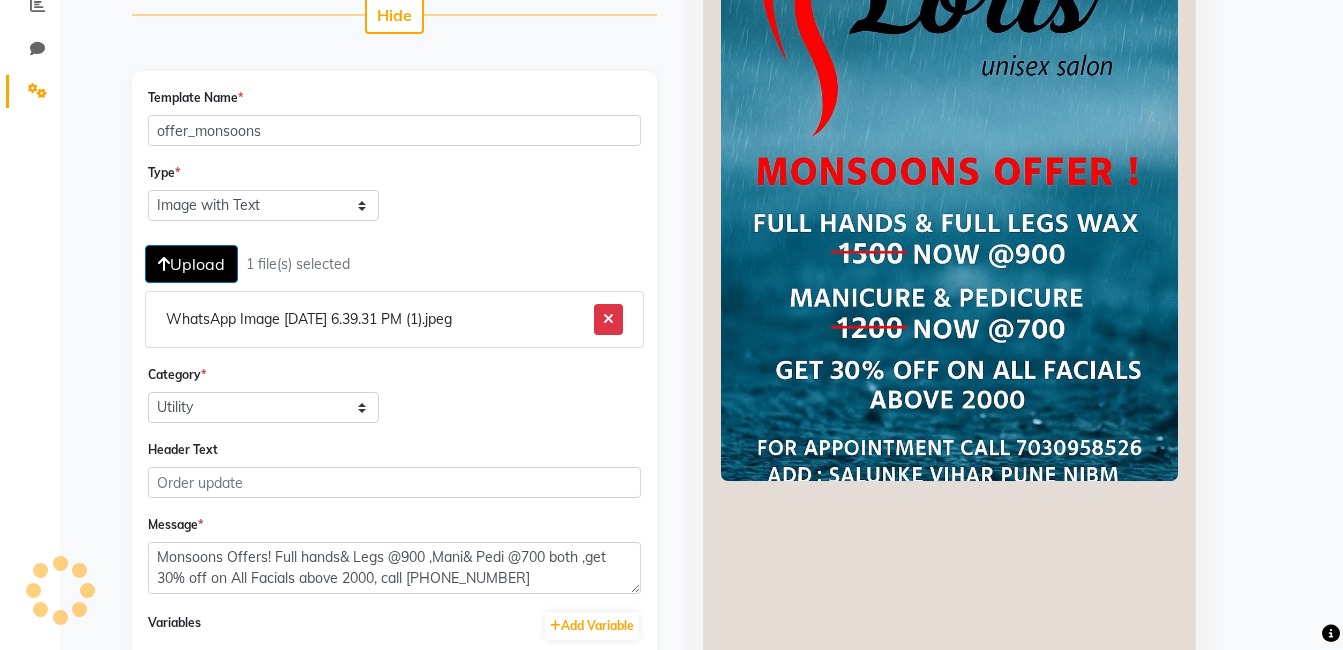 scroll, scrollTop: 444, scrollLeft: 0, axis: vertical 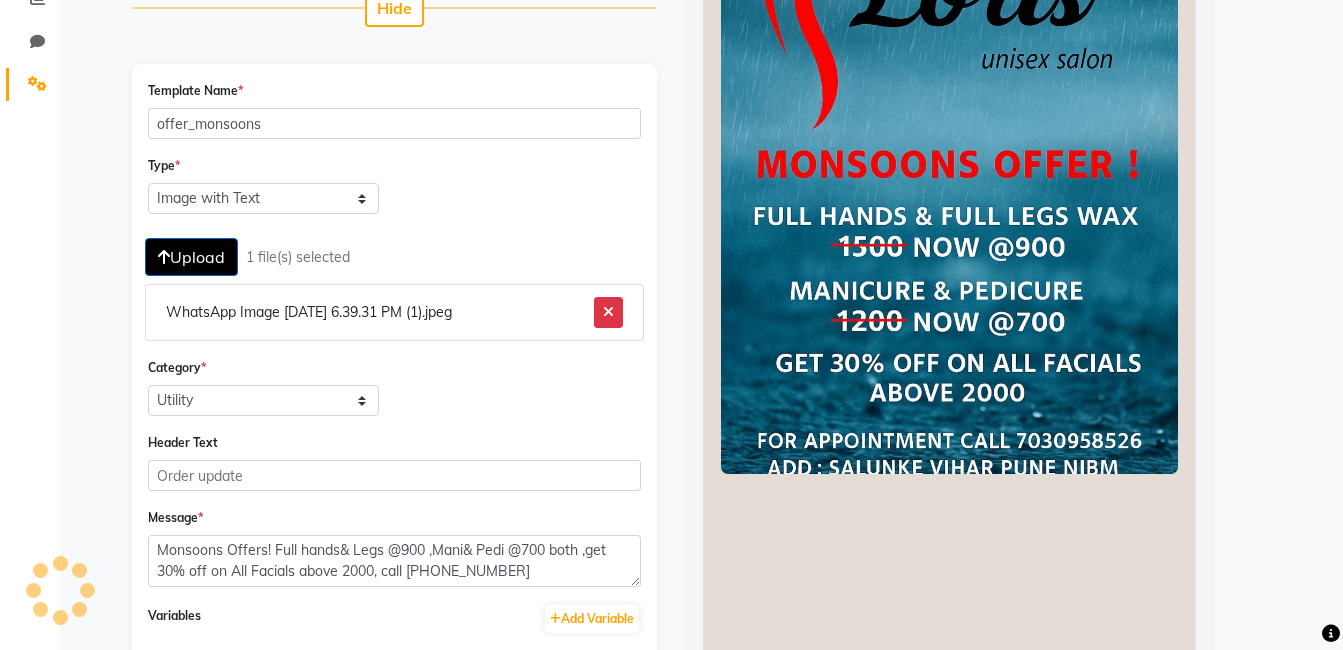 select on "APPROVED" 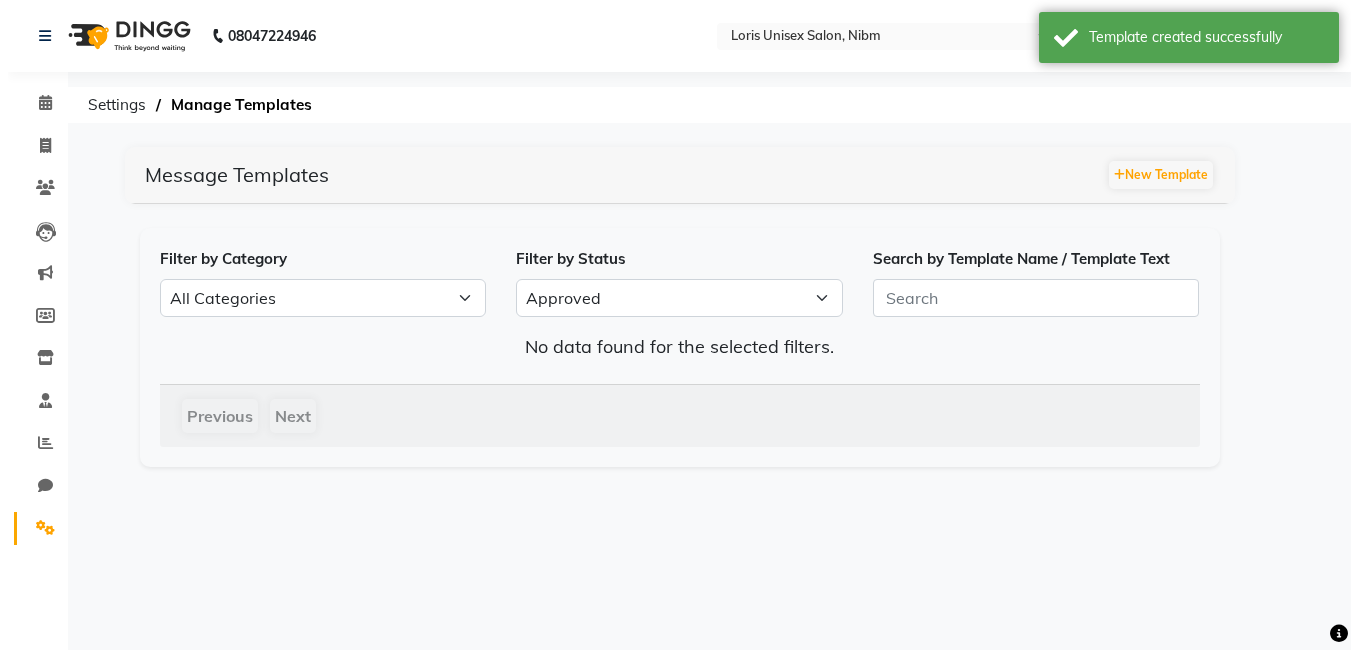 scroll, scrollTop: 0, scrollLeft: 0, axis: both 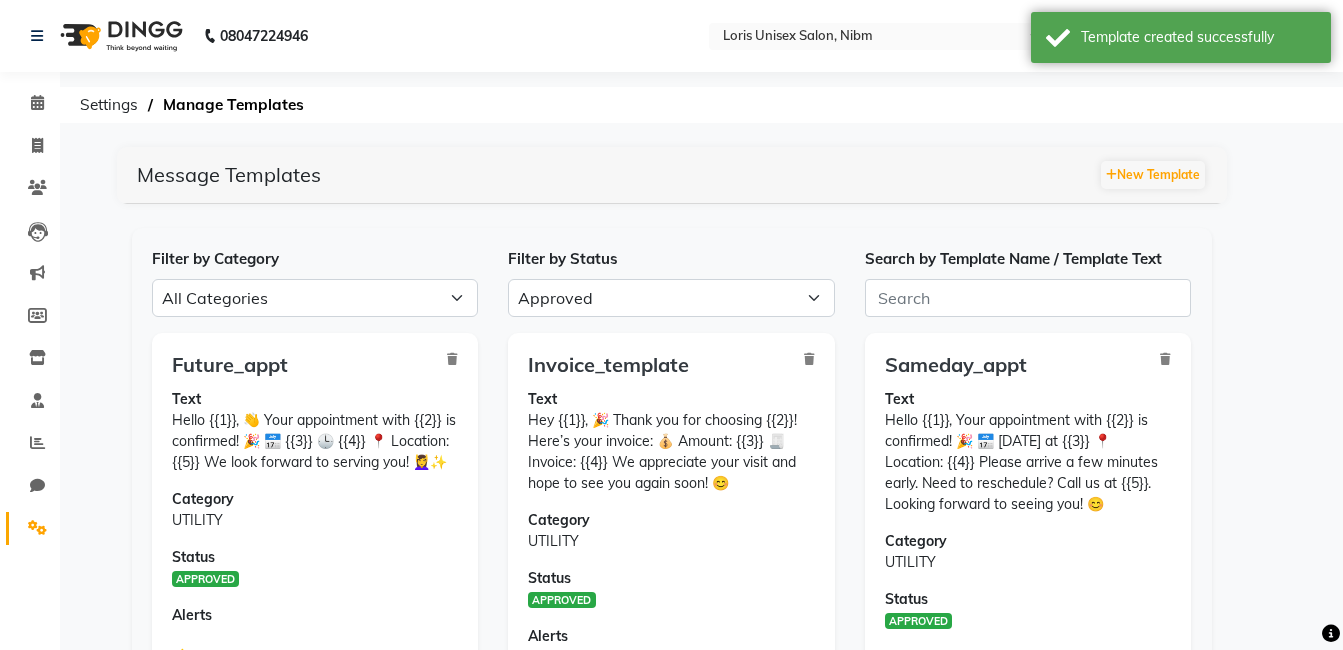 drag, startPoint x: 1347, startPoint y: 444, endPoint x: 1361, endPoint y: 532, distance: 89.106674 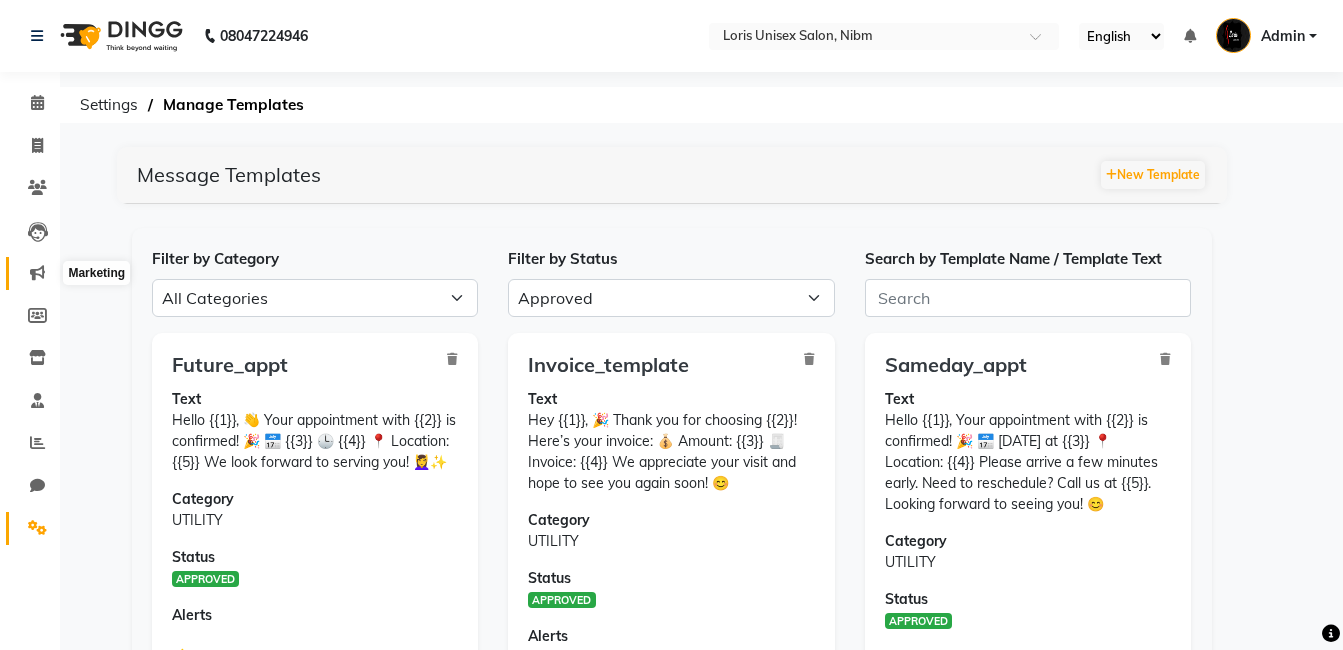 click 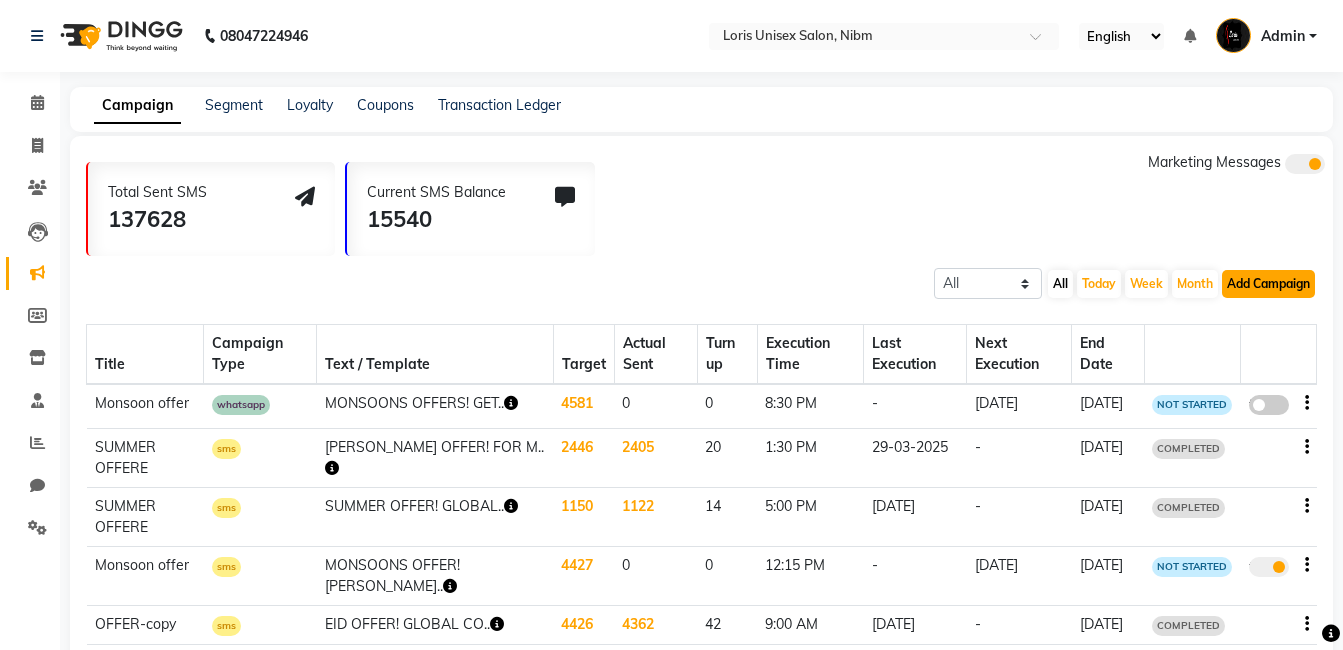 click on "Add Campaign" at bounding box center [1268, 284] 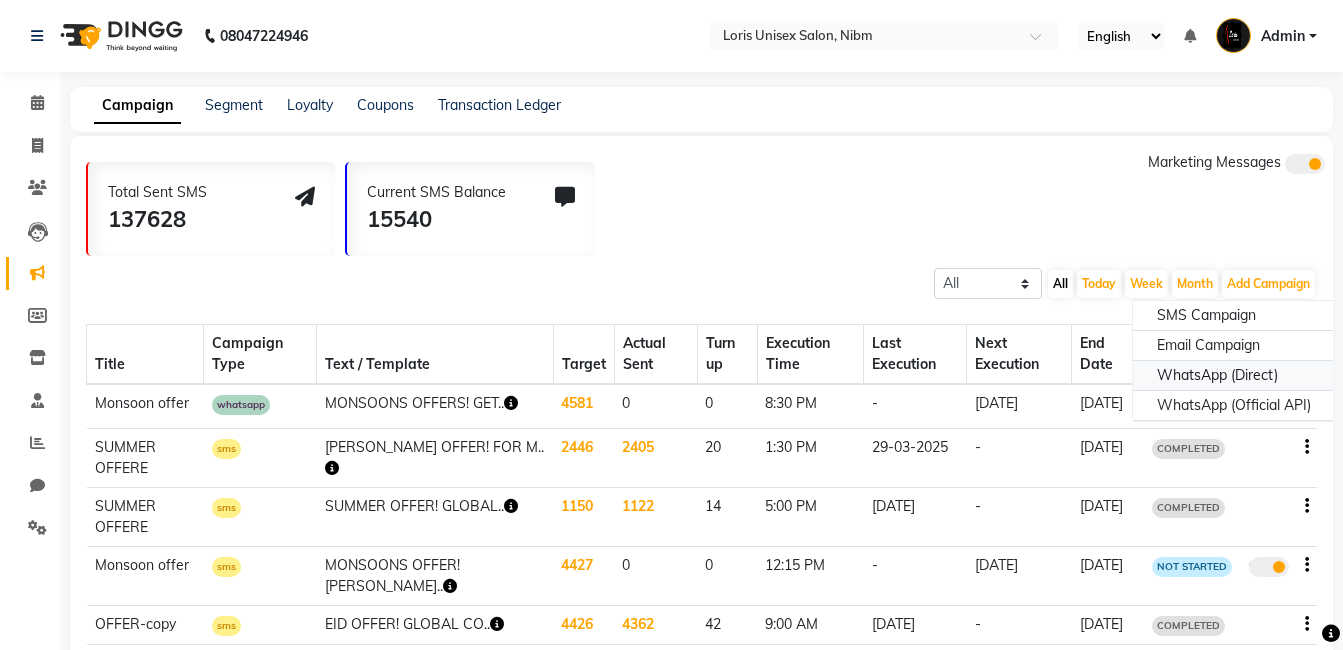 click on "WhatsApp (Direct)" 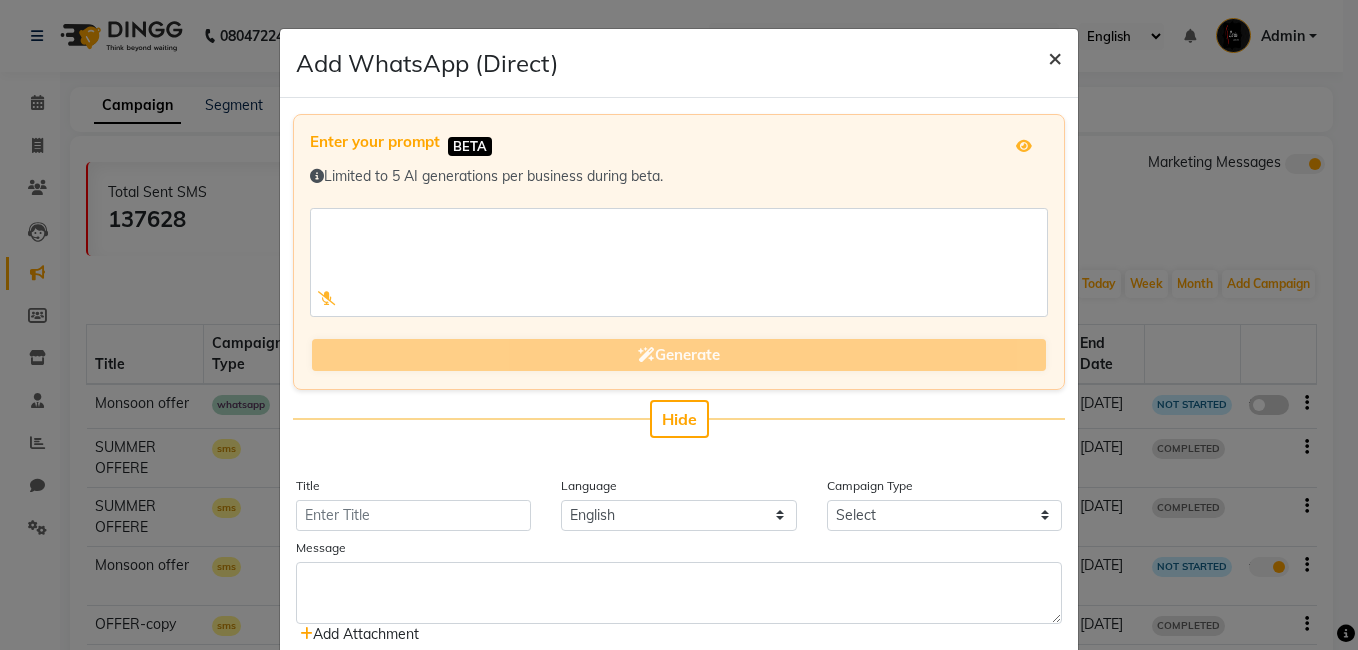 click on "×" 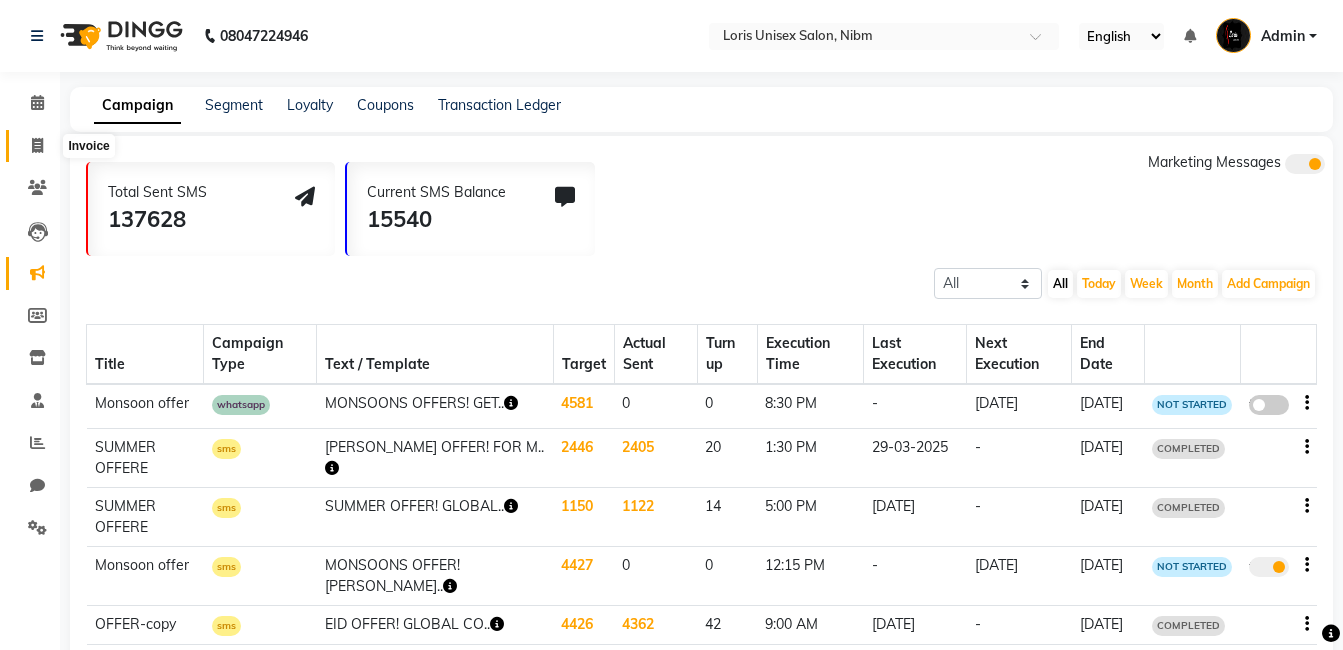 click 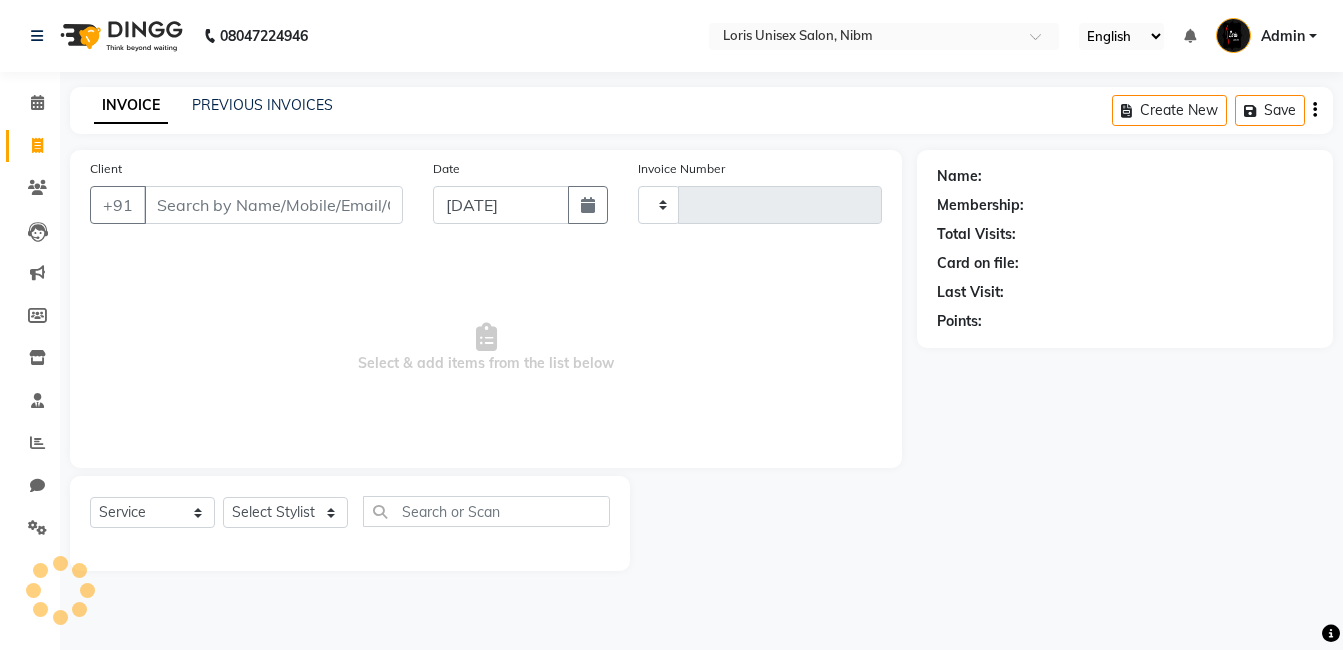 type on "0194" 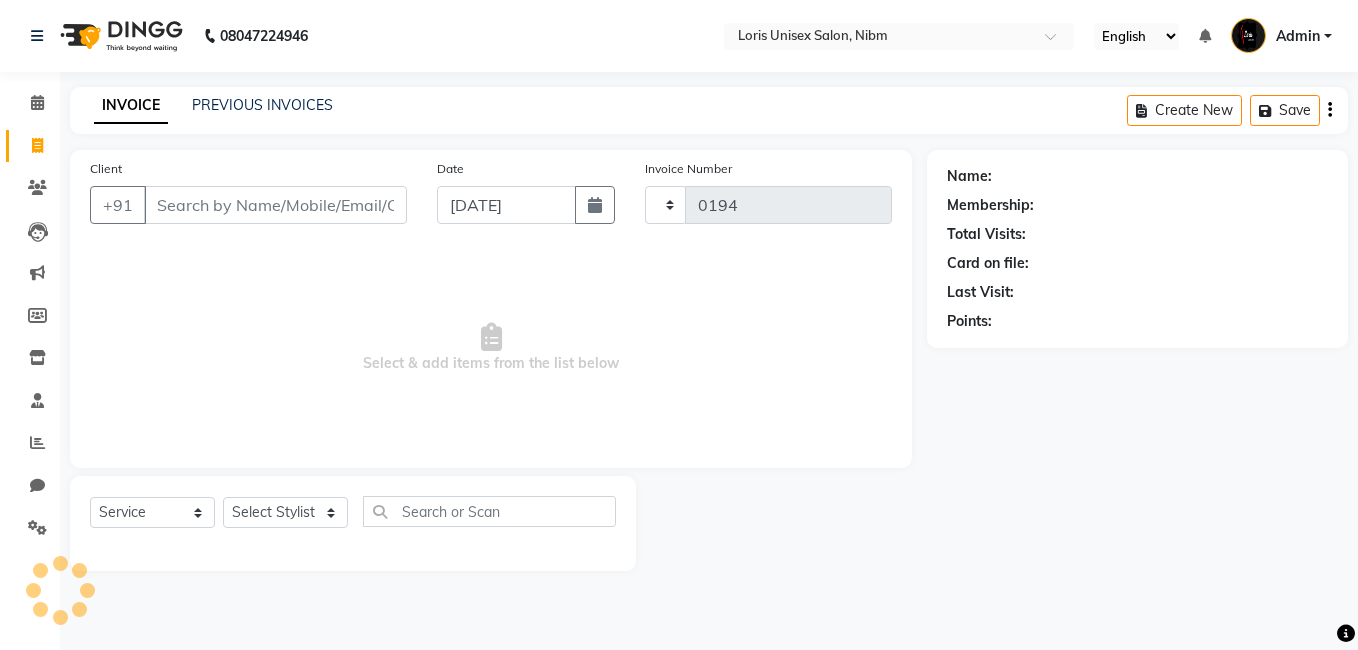 select on "2893" 